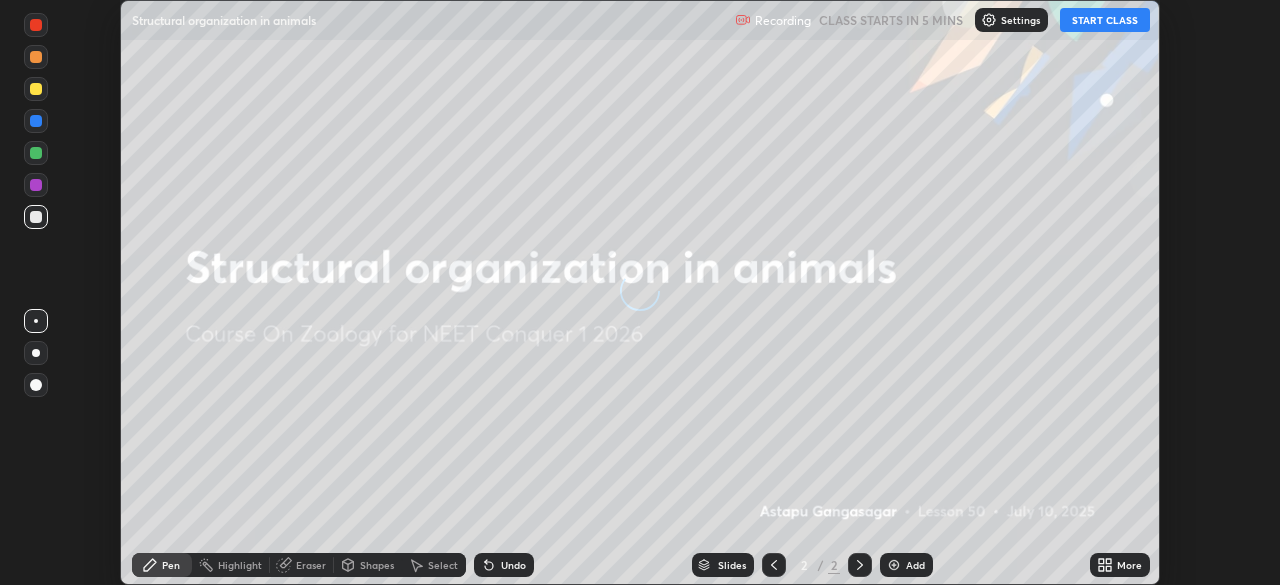 scroll, scrollTop: 0, scrollLeft: 0, axis: both 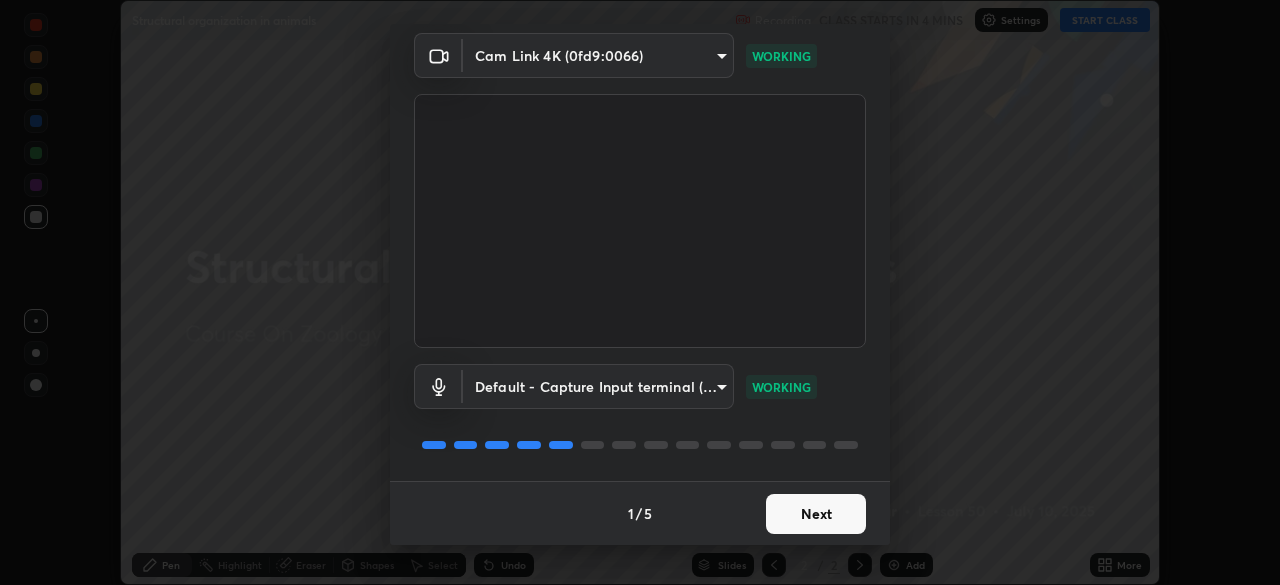 click on "Next" at bounding box center [816, 514] 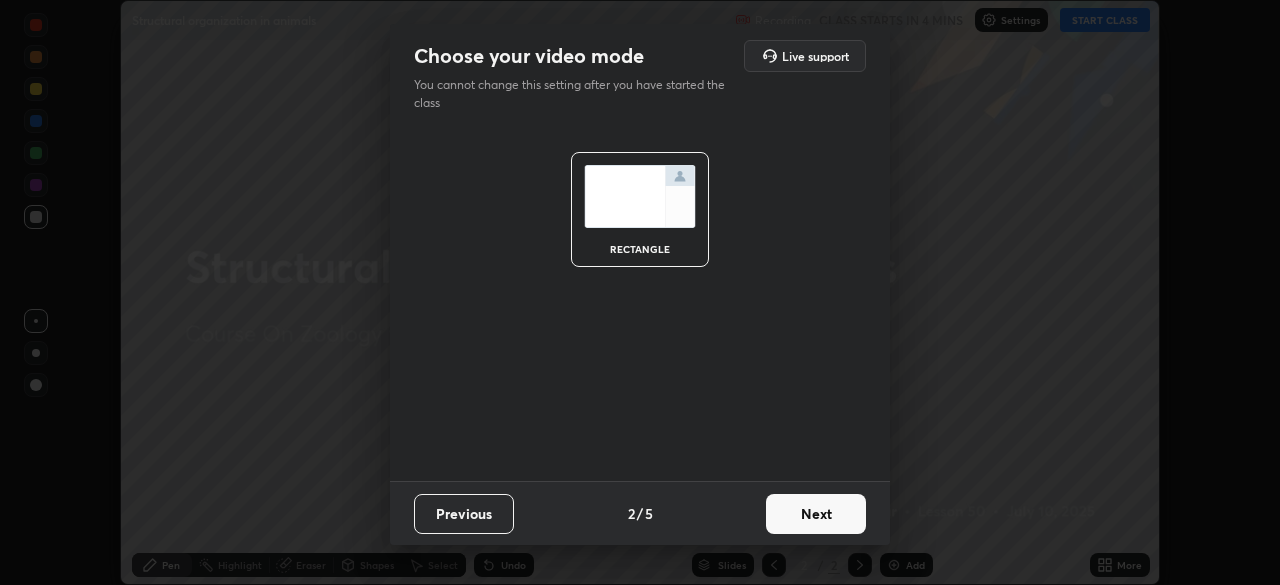 scroll, scrollTop: 0, scrollLeft: 0, axis: both 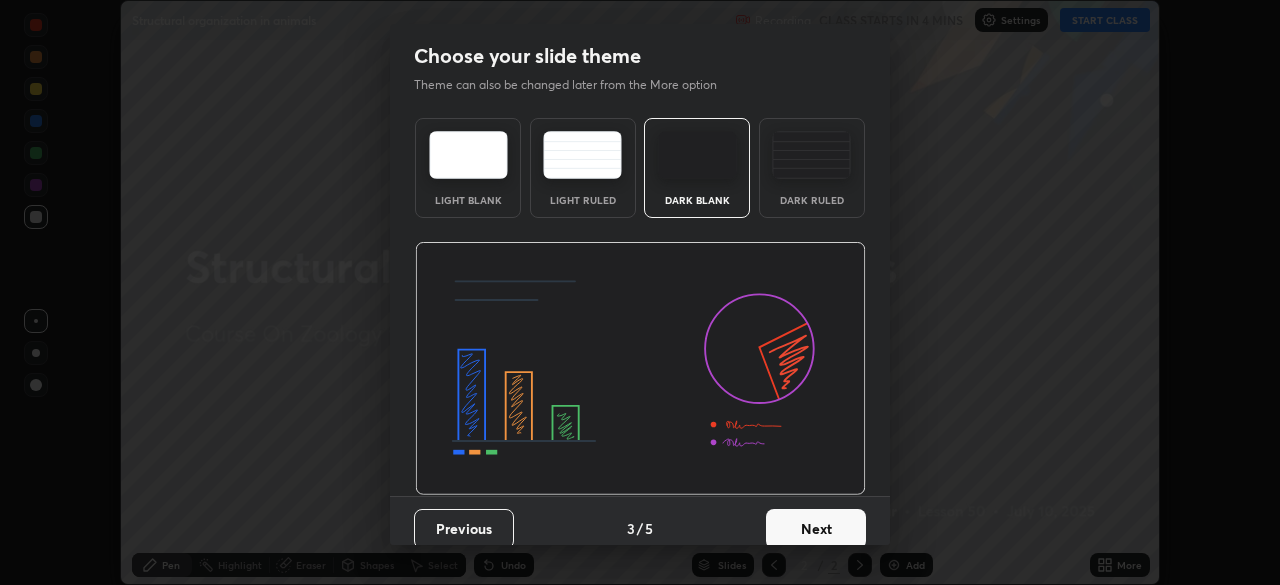 click on "Next" at bounding box center (816, 529) 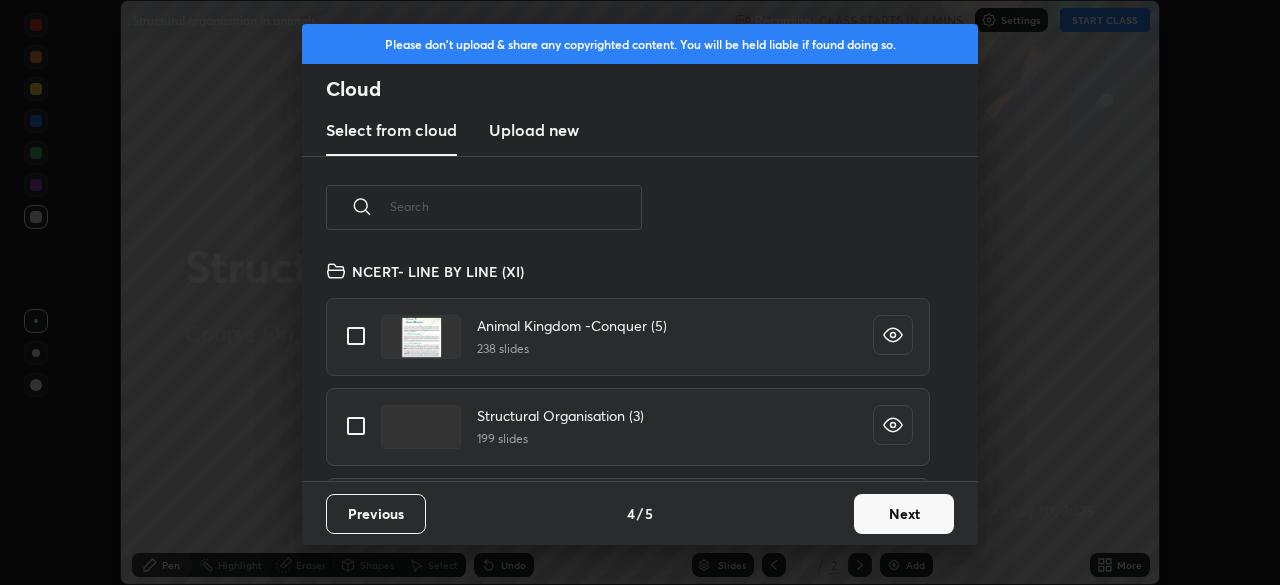 scroll, scrollTop: 7, scrollLeft: 11, axis: both 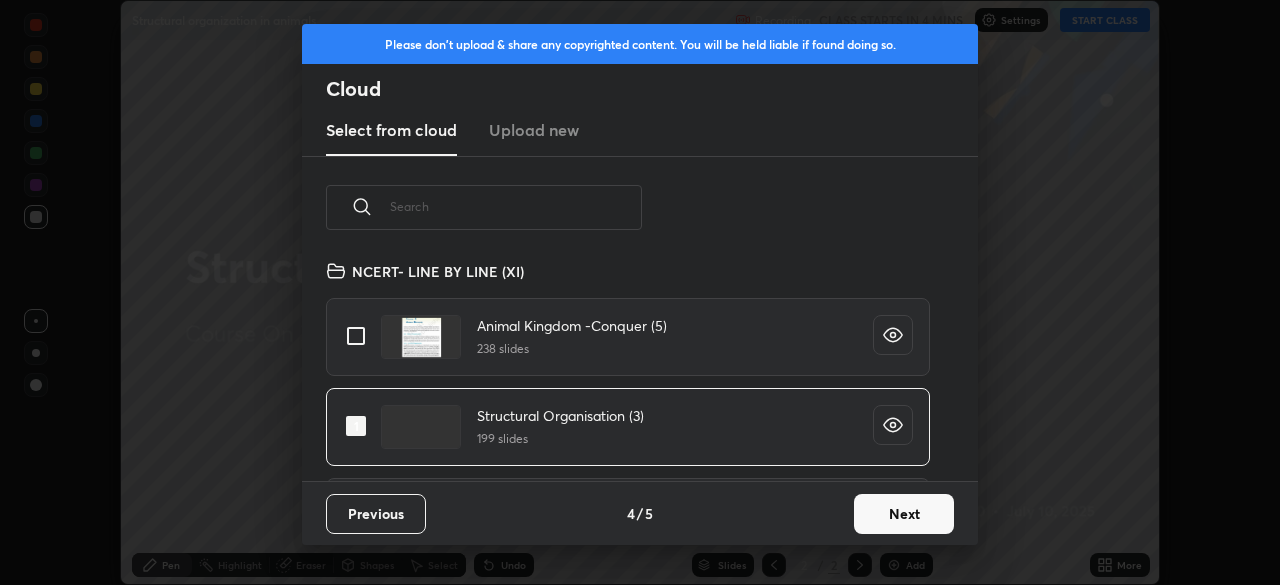 click on "Next" at bounding box center (904, 514) 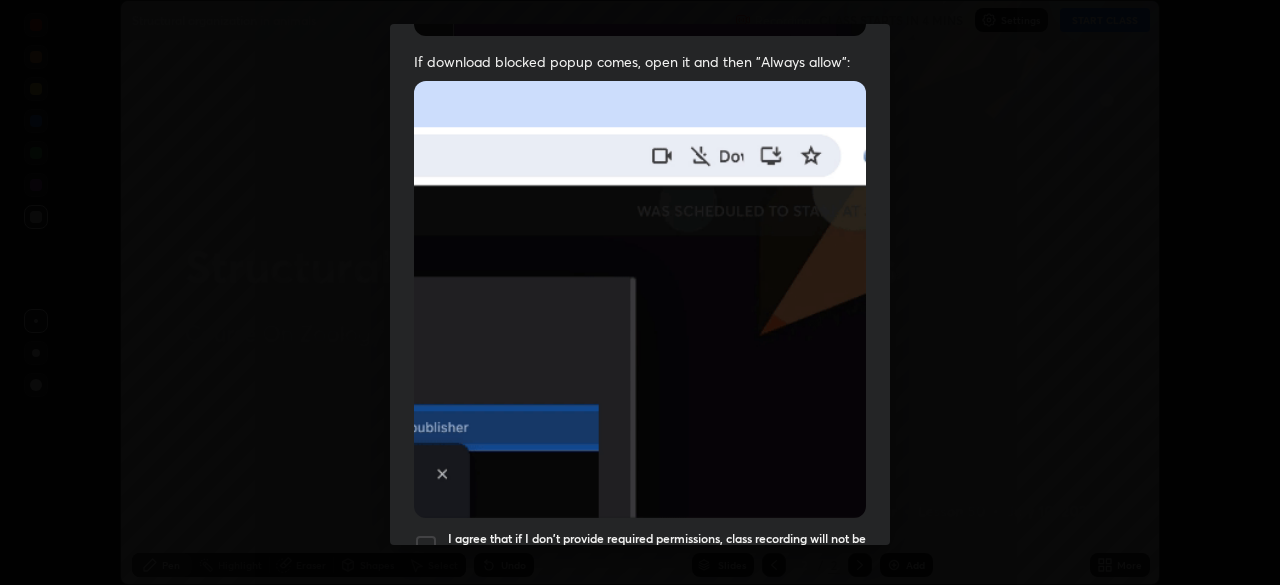 scroll, scrollTop: 479, scrollLeft: 0, axis: vertical 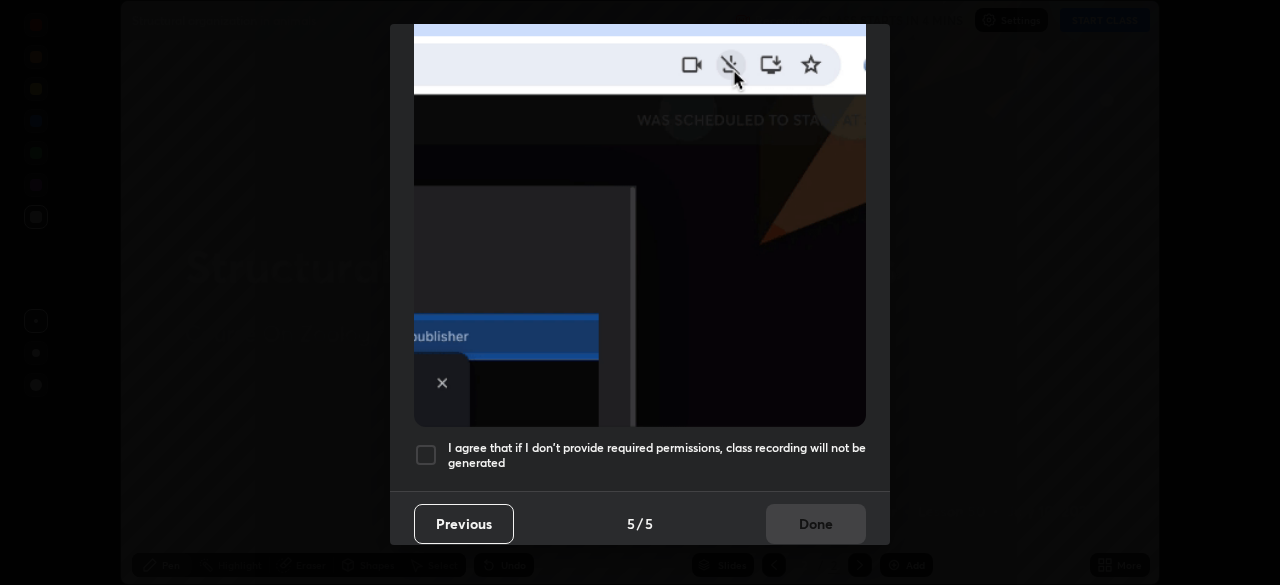 click at bounding box center (426, 455) 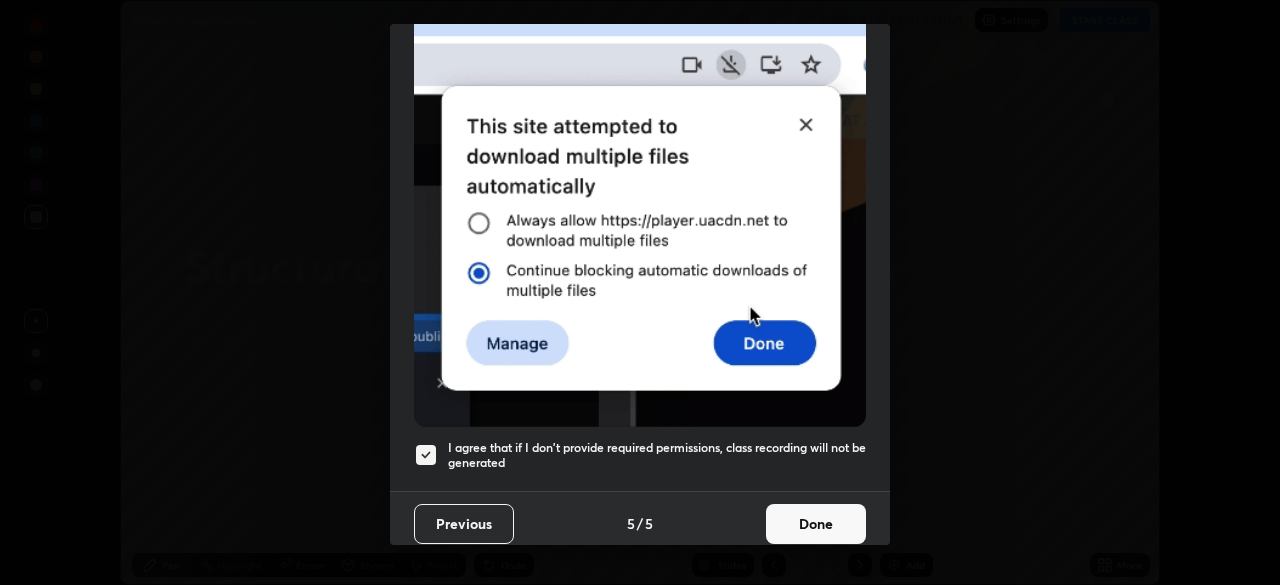 click on "Done" at bounding box center [816, 524] 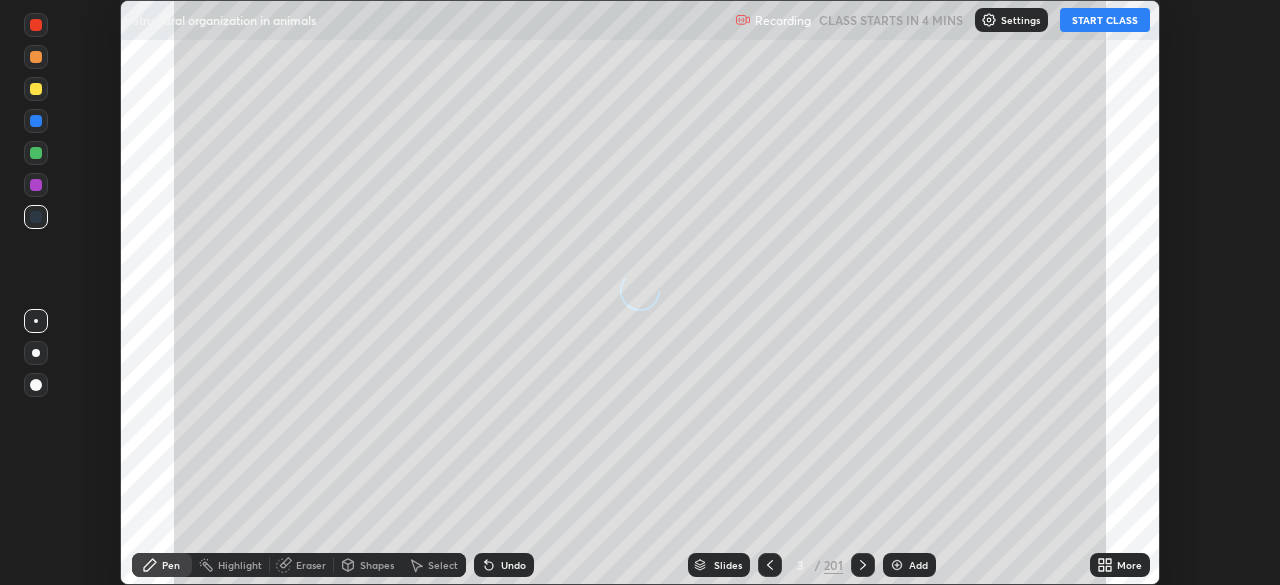 click on "Slides" at bounding box center [728, 565] 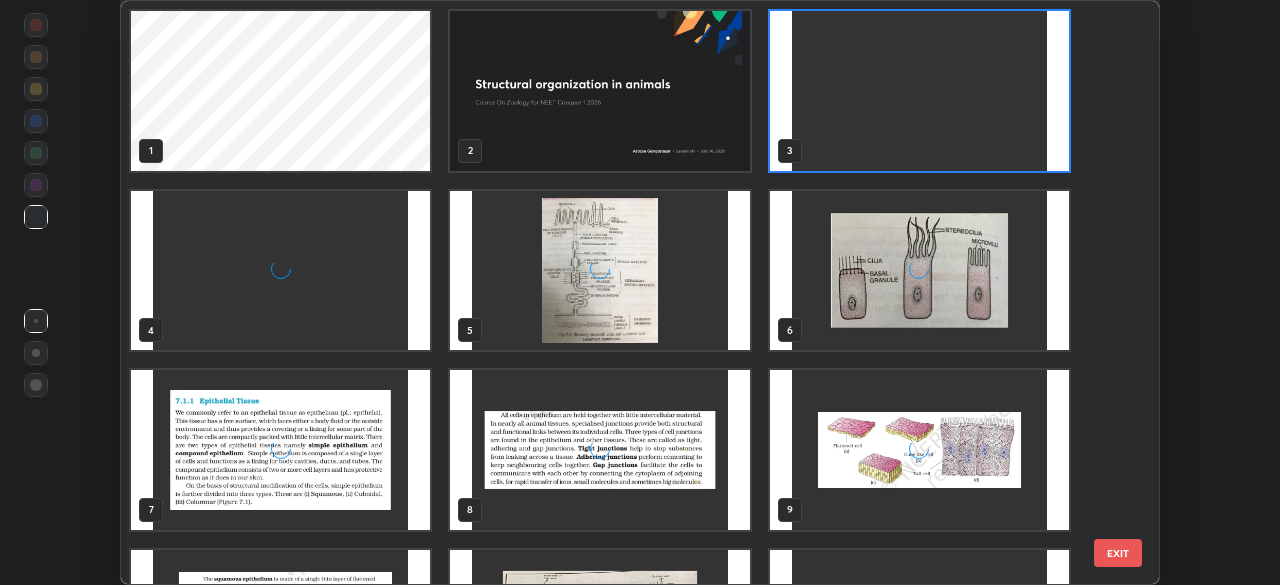 scroll, scrollTop: 7, scrollLeft: 11, axis: both 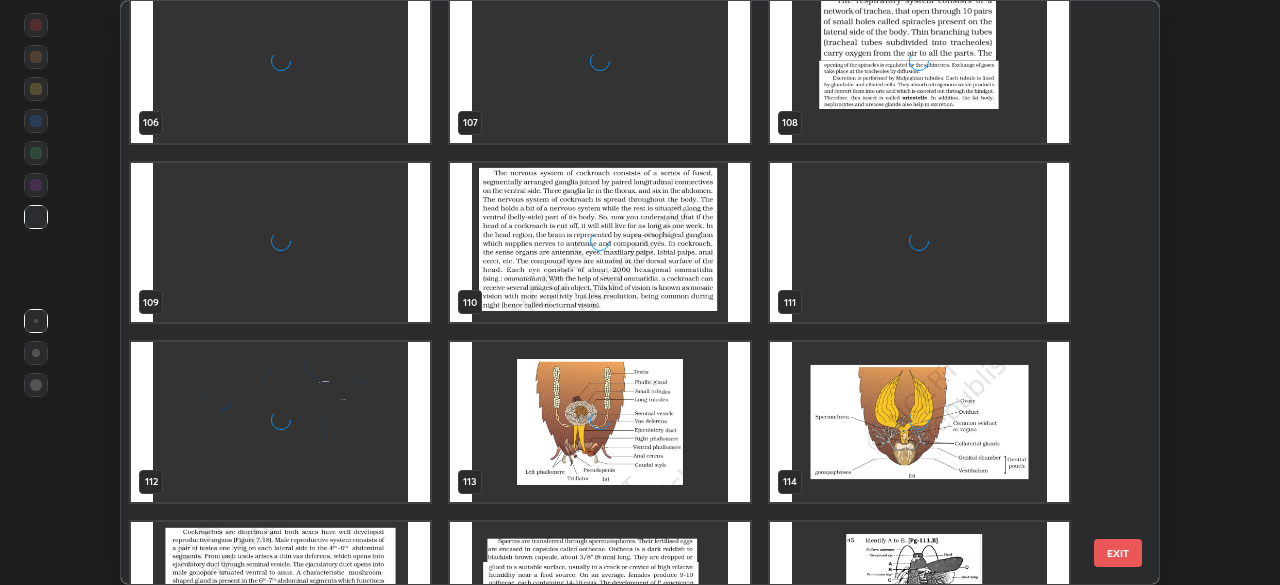 click on "106 107 108 109 110 111 112 113 114 115 116 117 118 119 120" at bounding box center (622, 292) 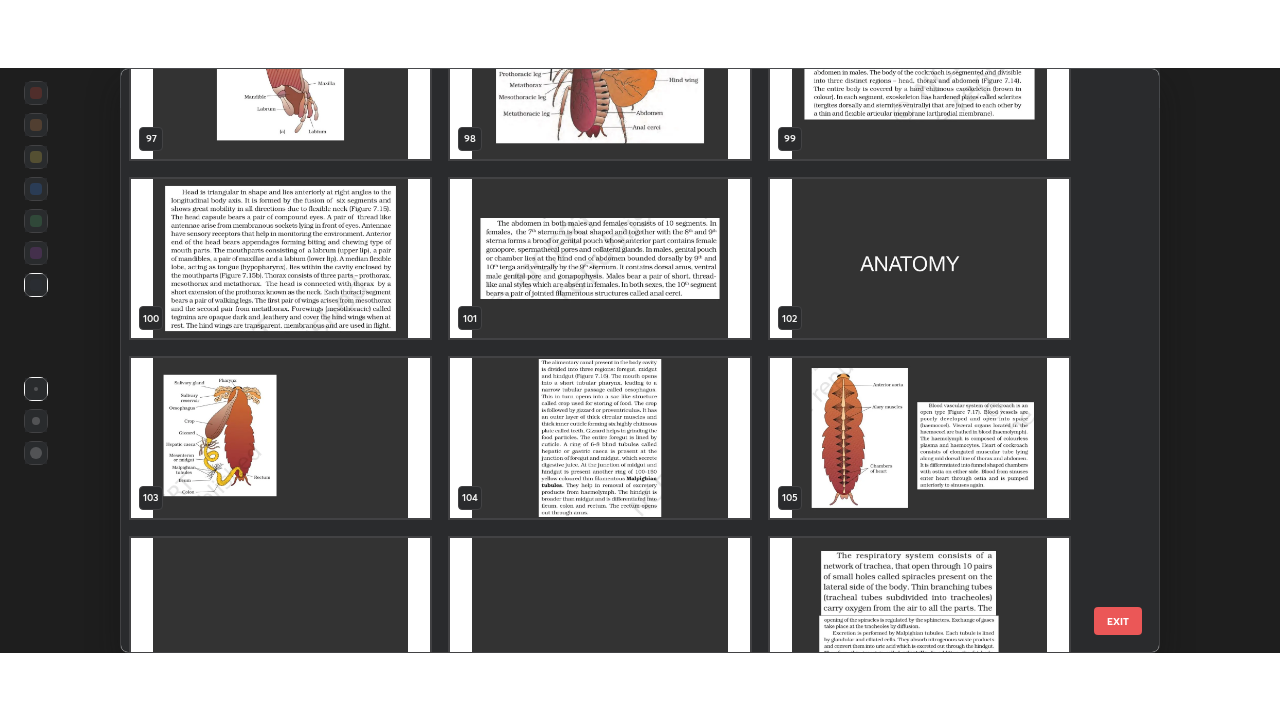 scroll, scrollTop: 5831, scrollLeft: 0, axis: vertical 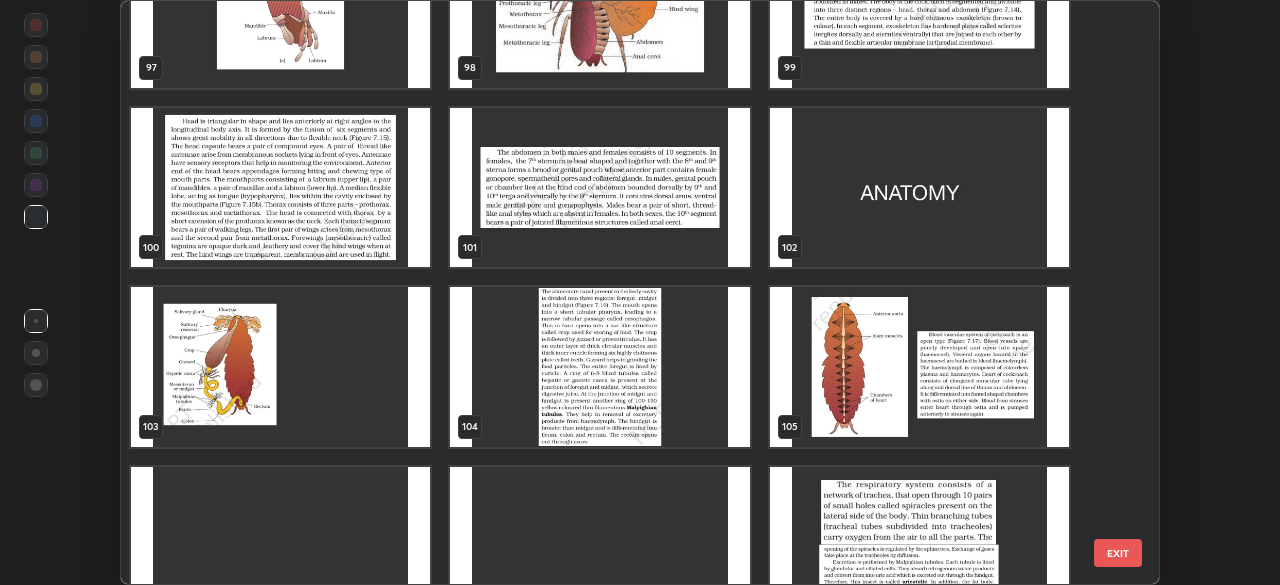 click at bounding box center [599, 367] 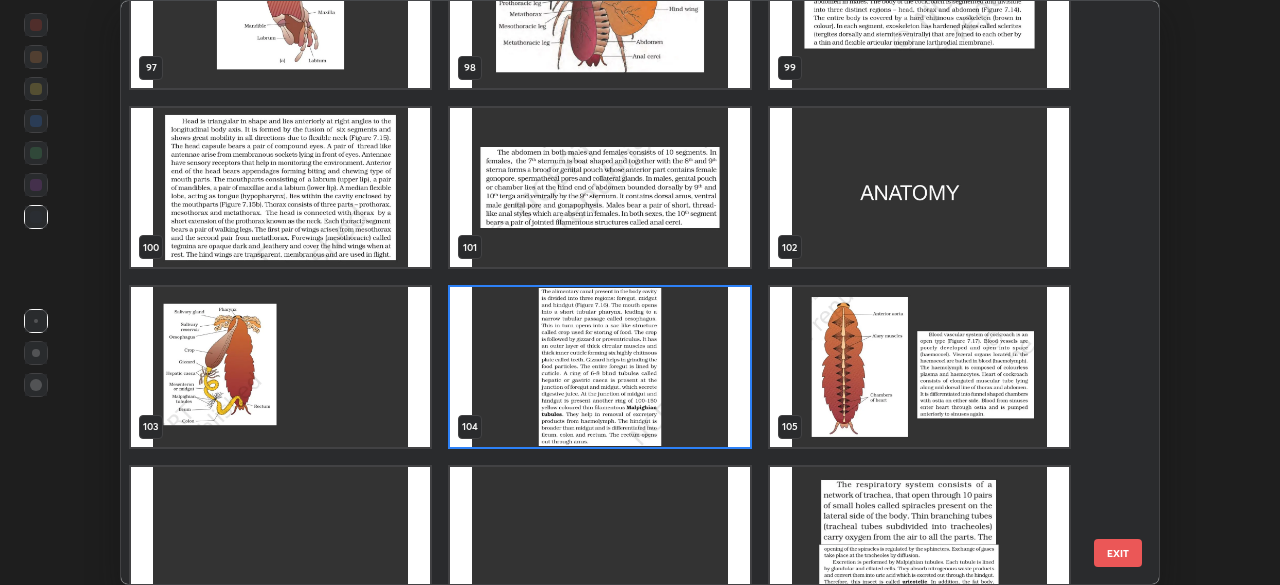 click at bounding box center [599, 367] 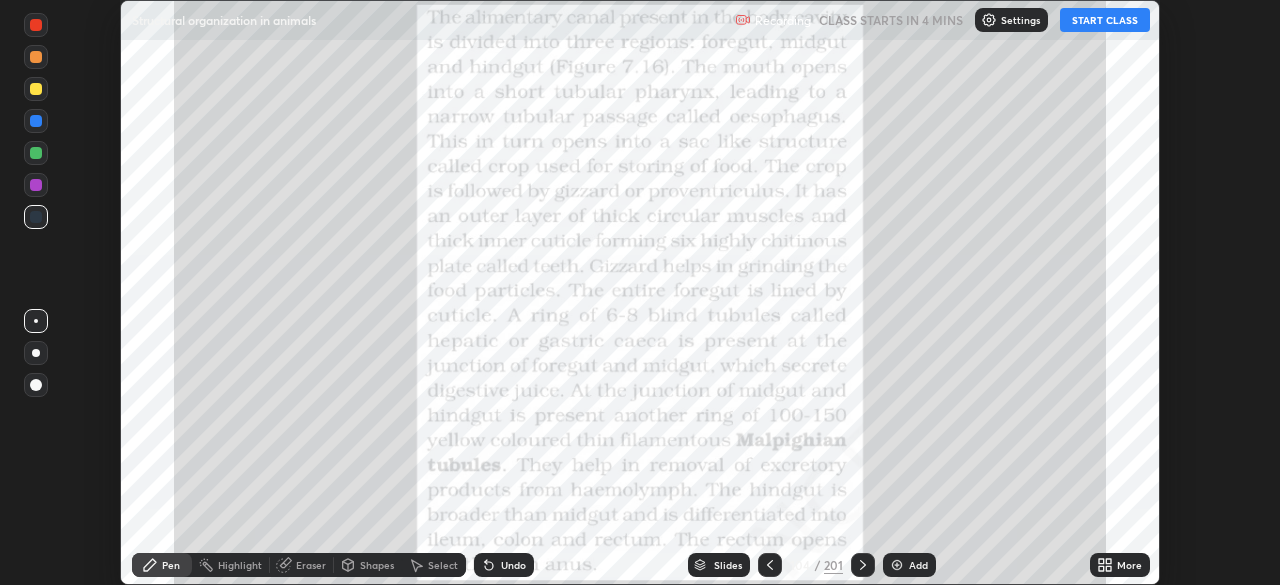 click on "START CLASS" at bounding box center [1105, 20] 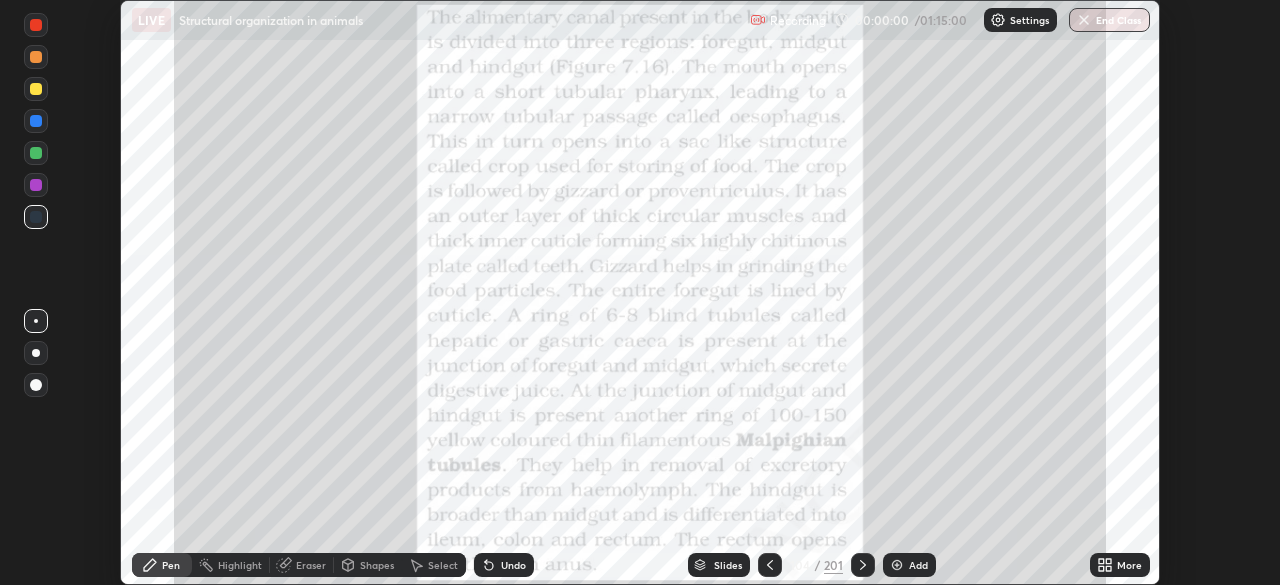 click 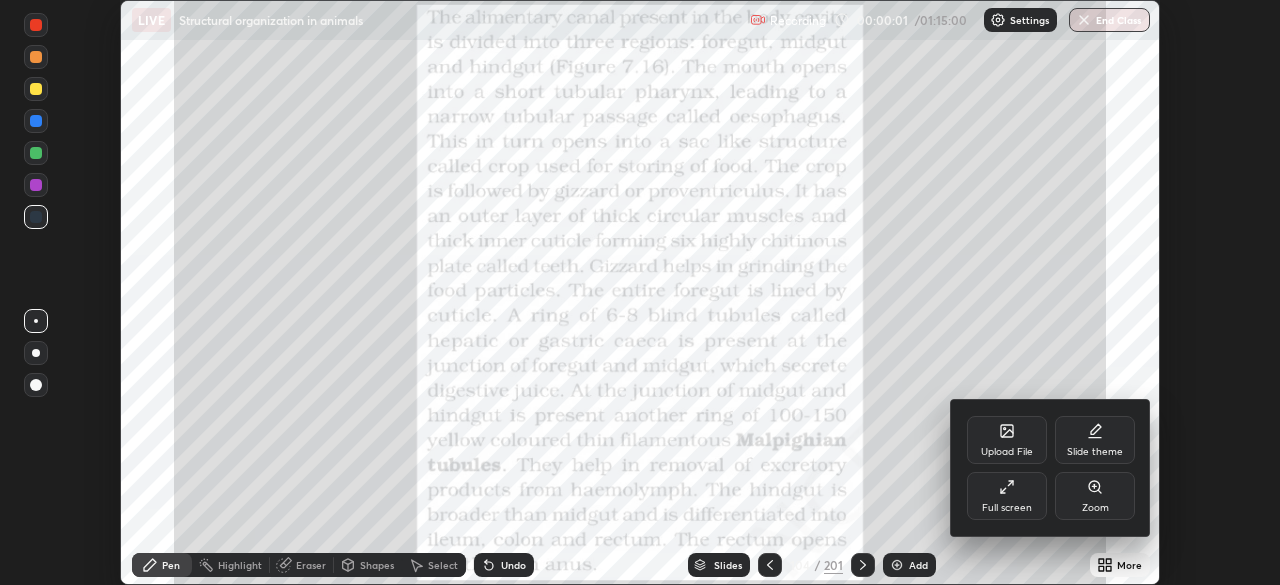 click on "Full screen" at bounding box center (1007, 496) 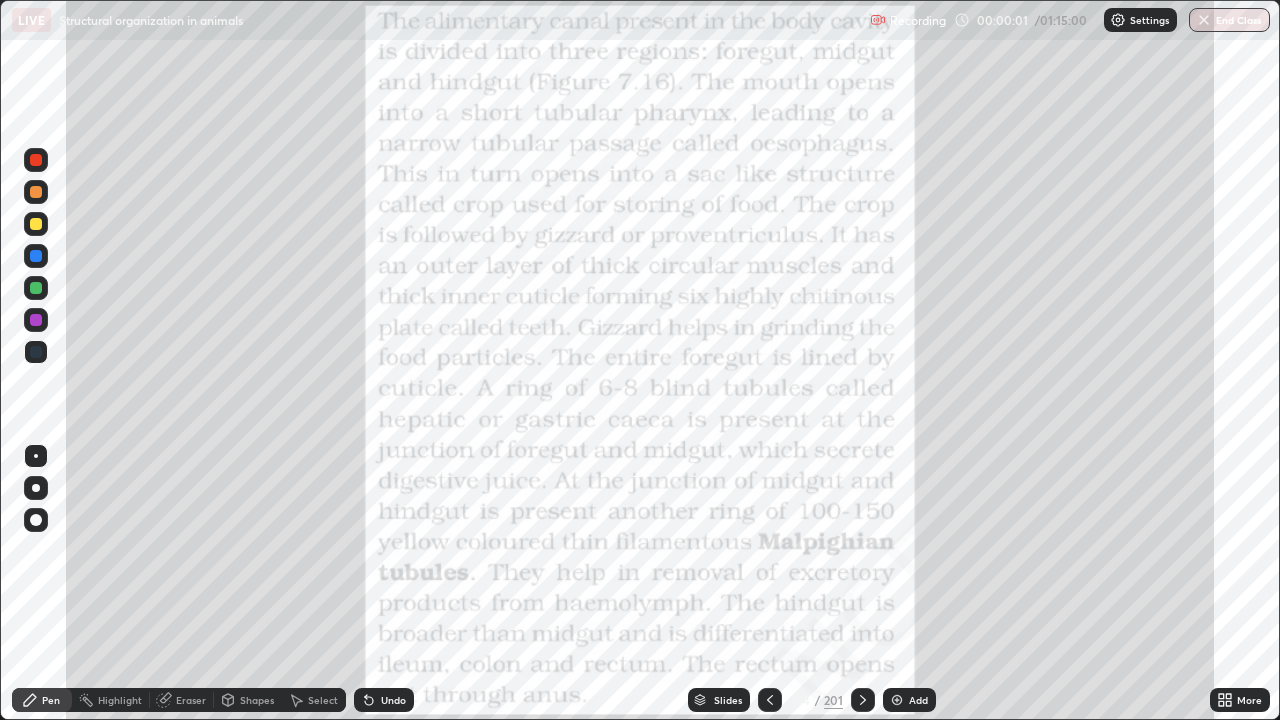 scroll, scrollTop: 99280, scrollLeft: 98720, axis: both 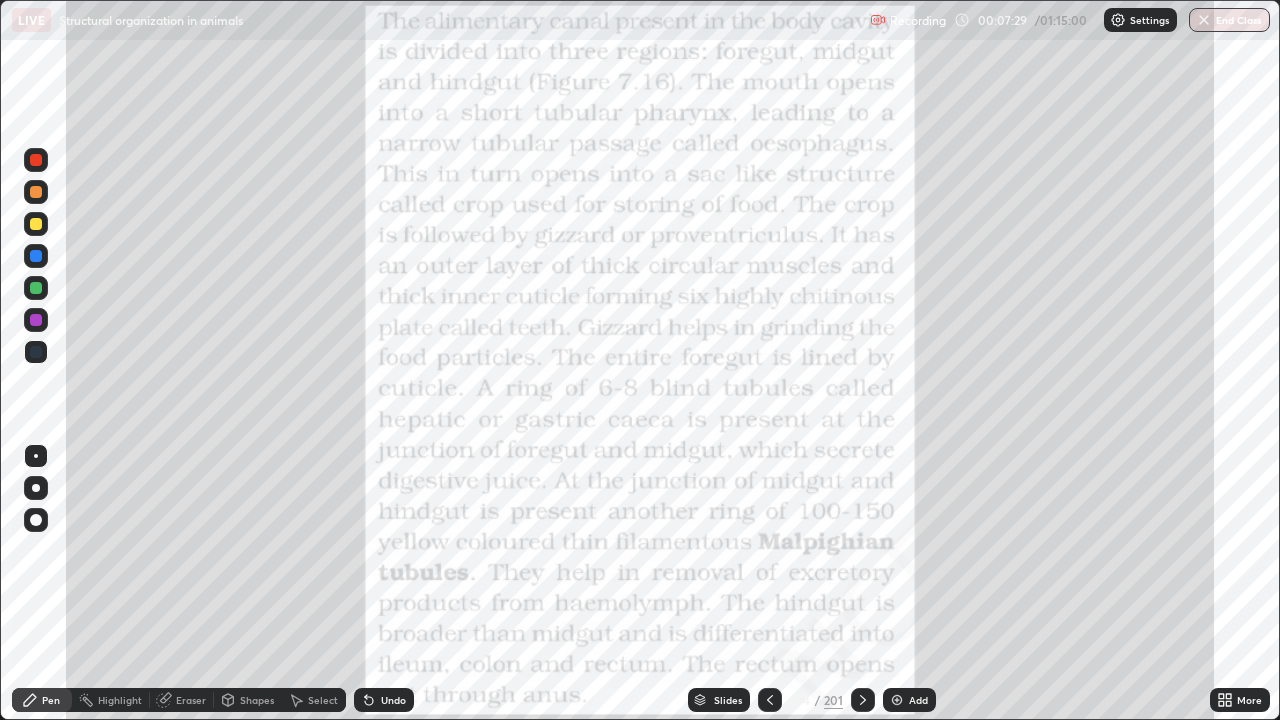 click on "Slides" at bounding box center [728, 700] 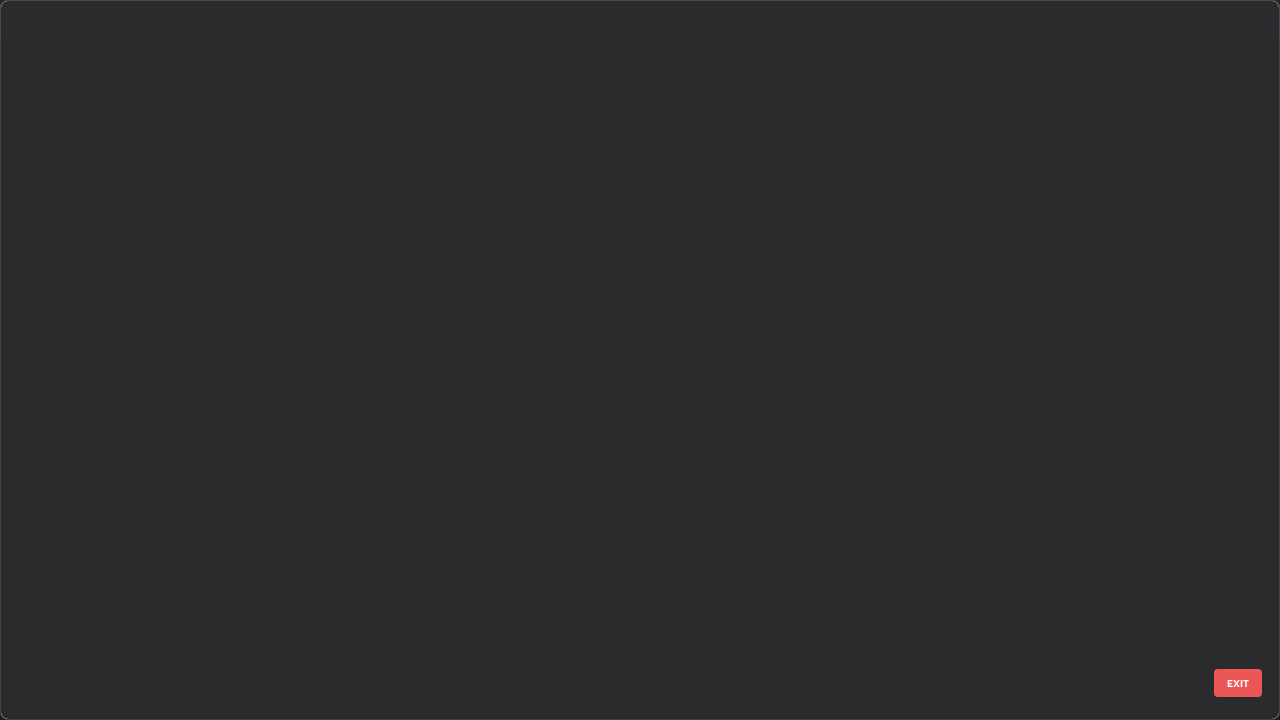 scroll, scrollTop: 7144, scrollLeft: 0, axis: vertical 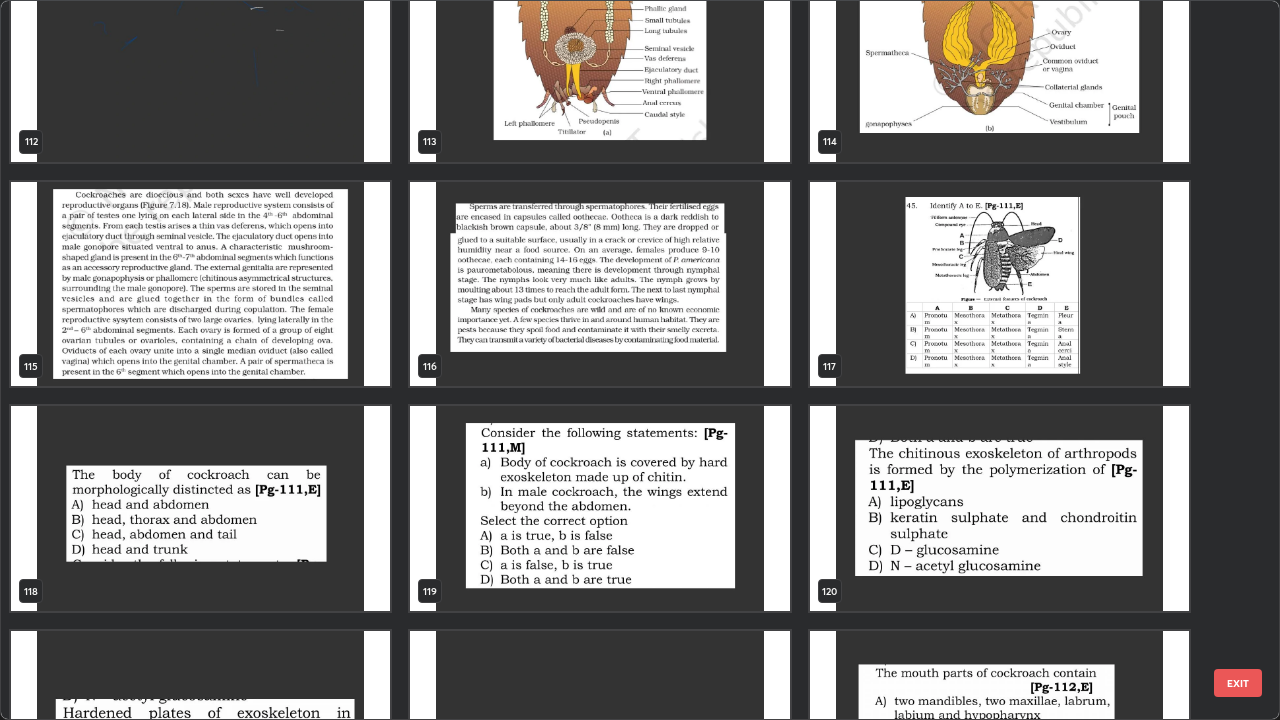 click at bounding box center (999, 284) 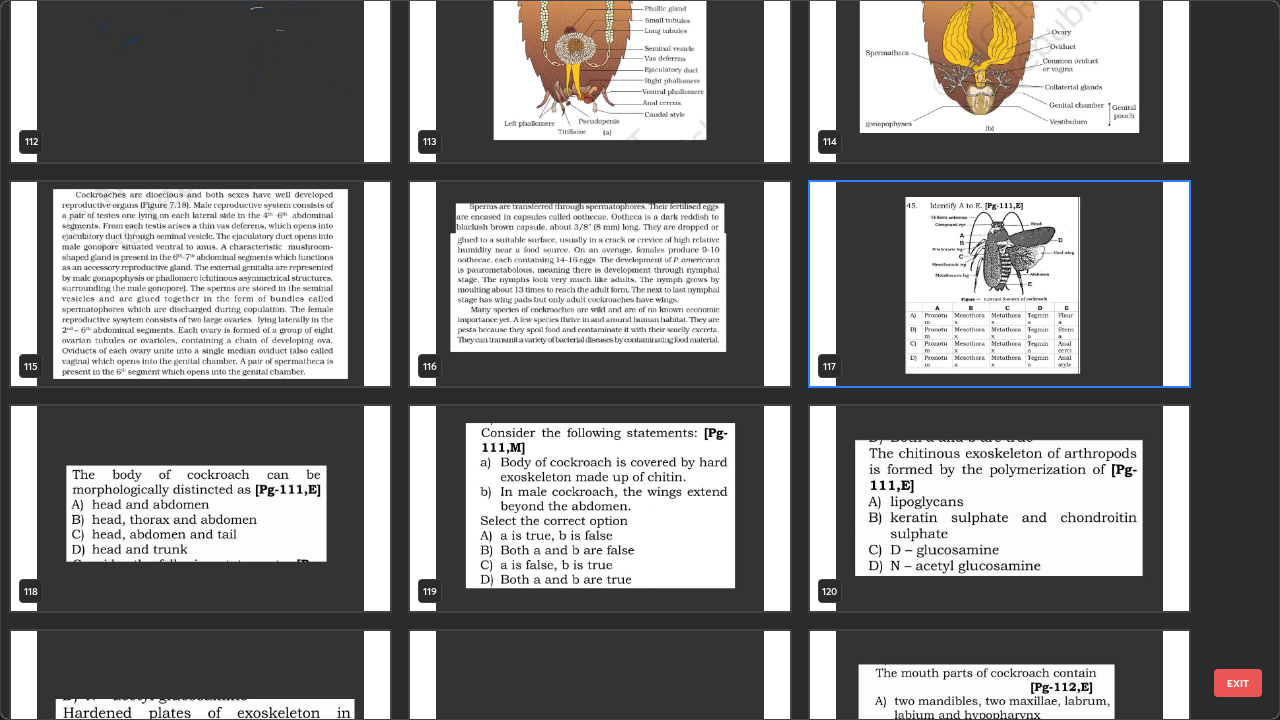 click at bounding box center (999, 284) 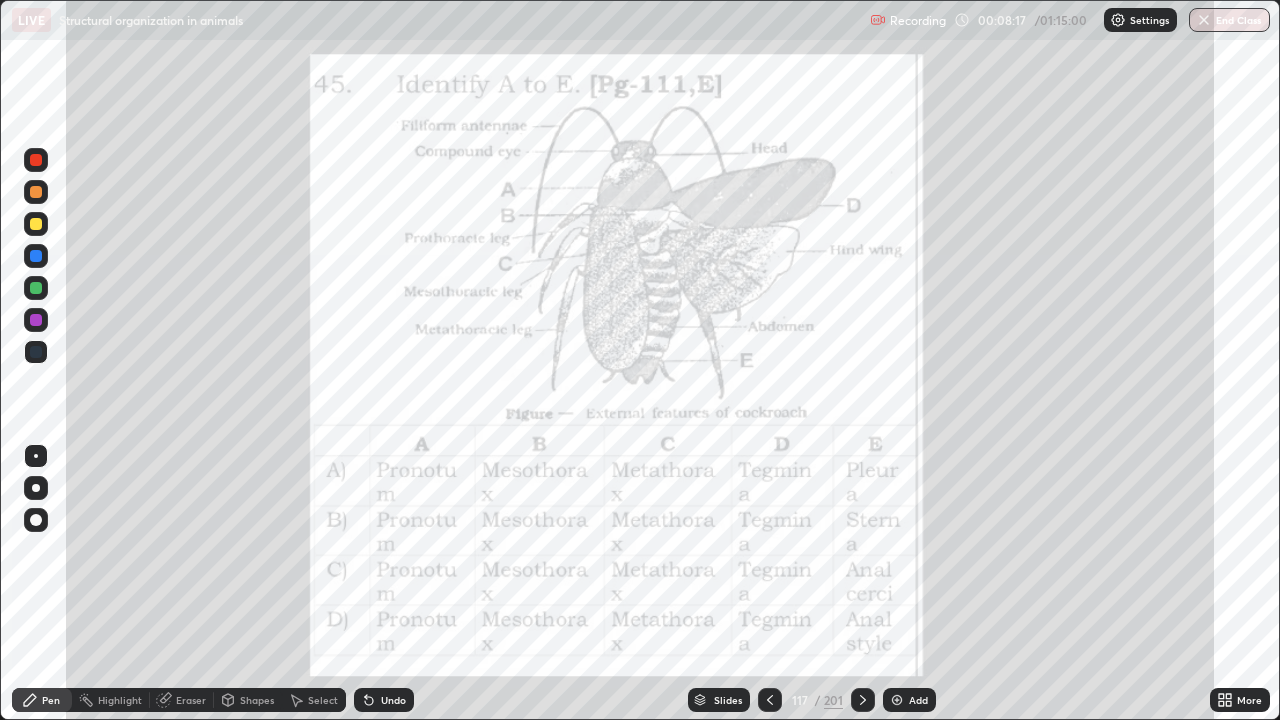 click at bounding box center [36, 160] 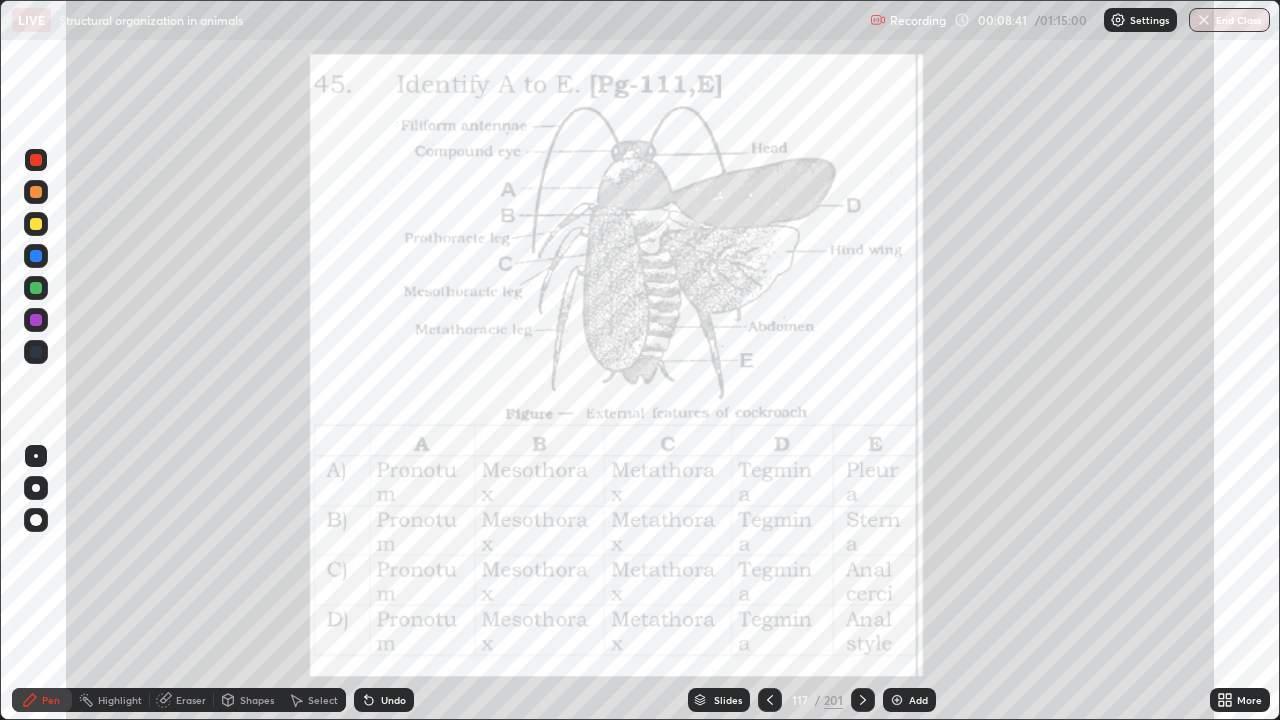 click on "More" at bounding box center [1240, 700] 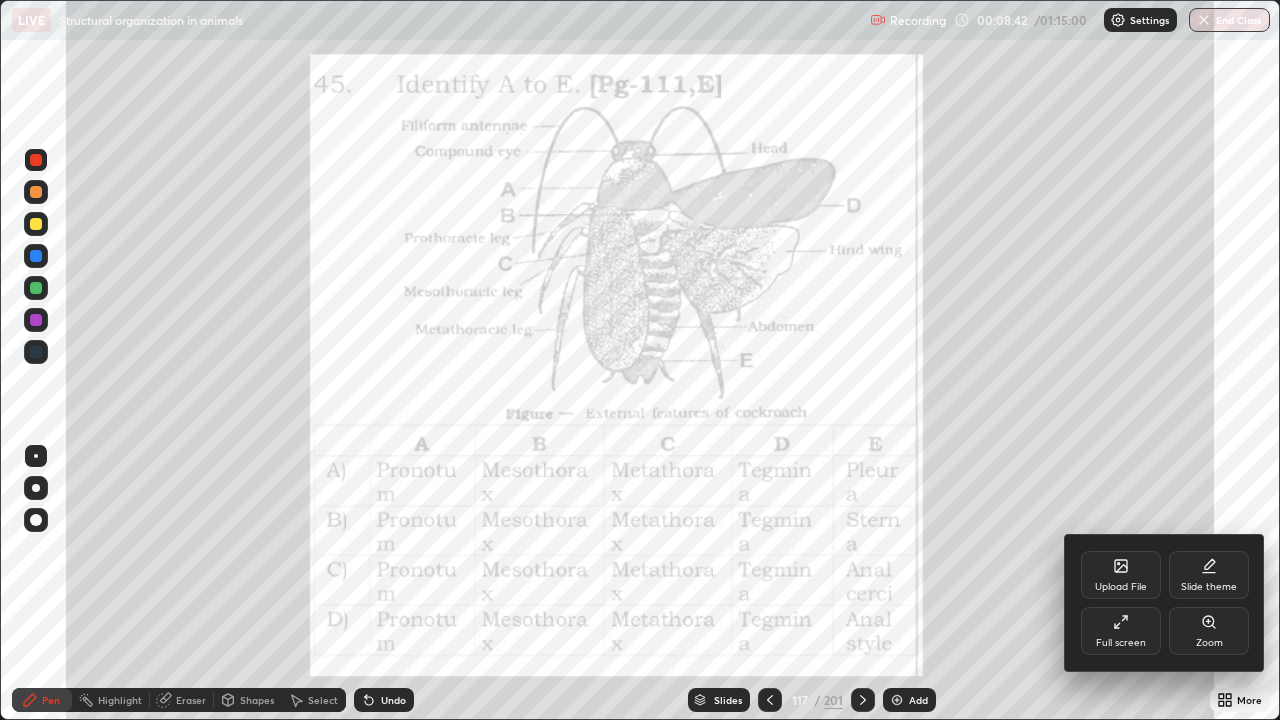 click on "Zoom" at bounding box center [1209, 631] 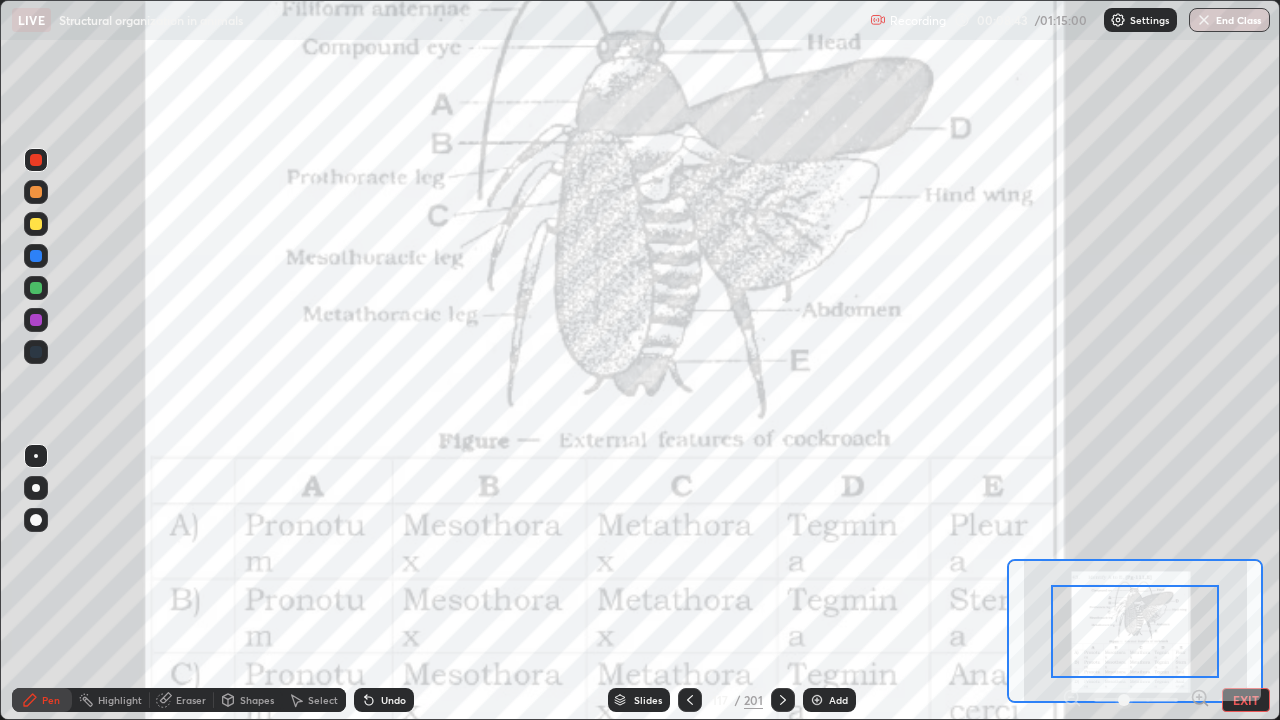 click 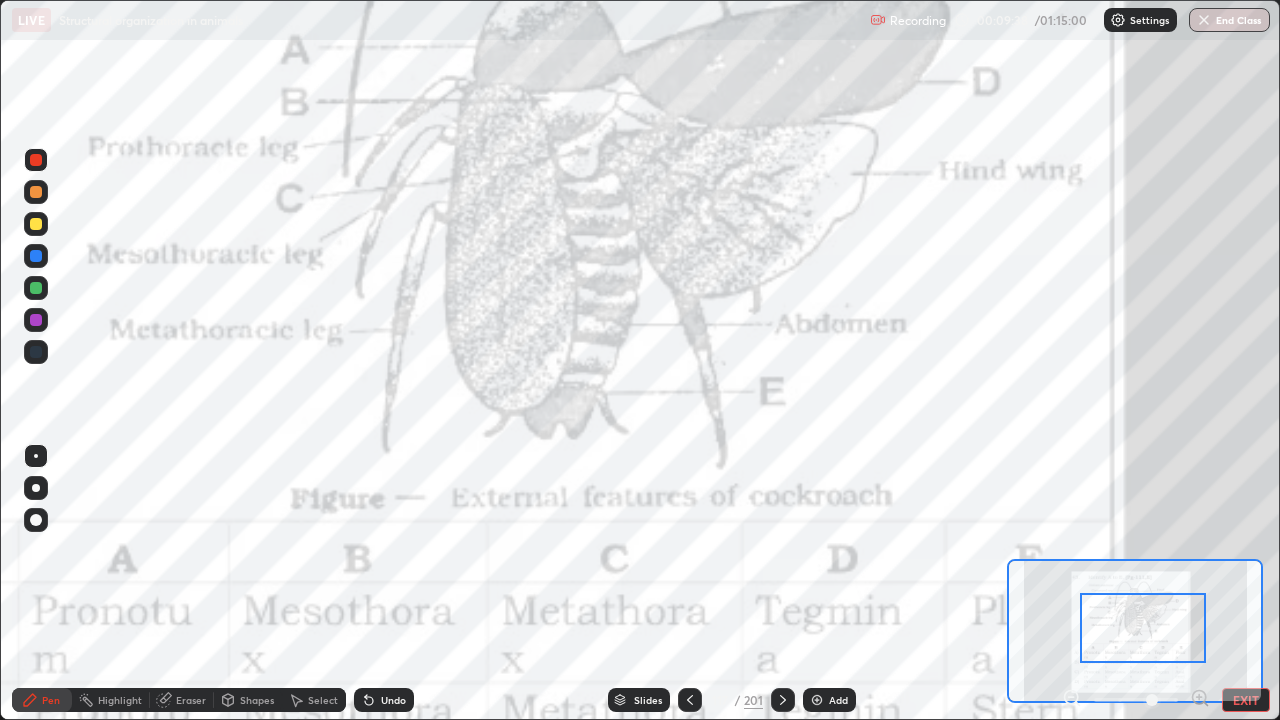 click 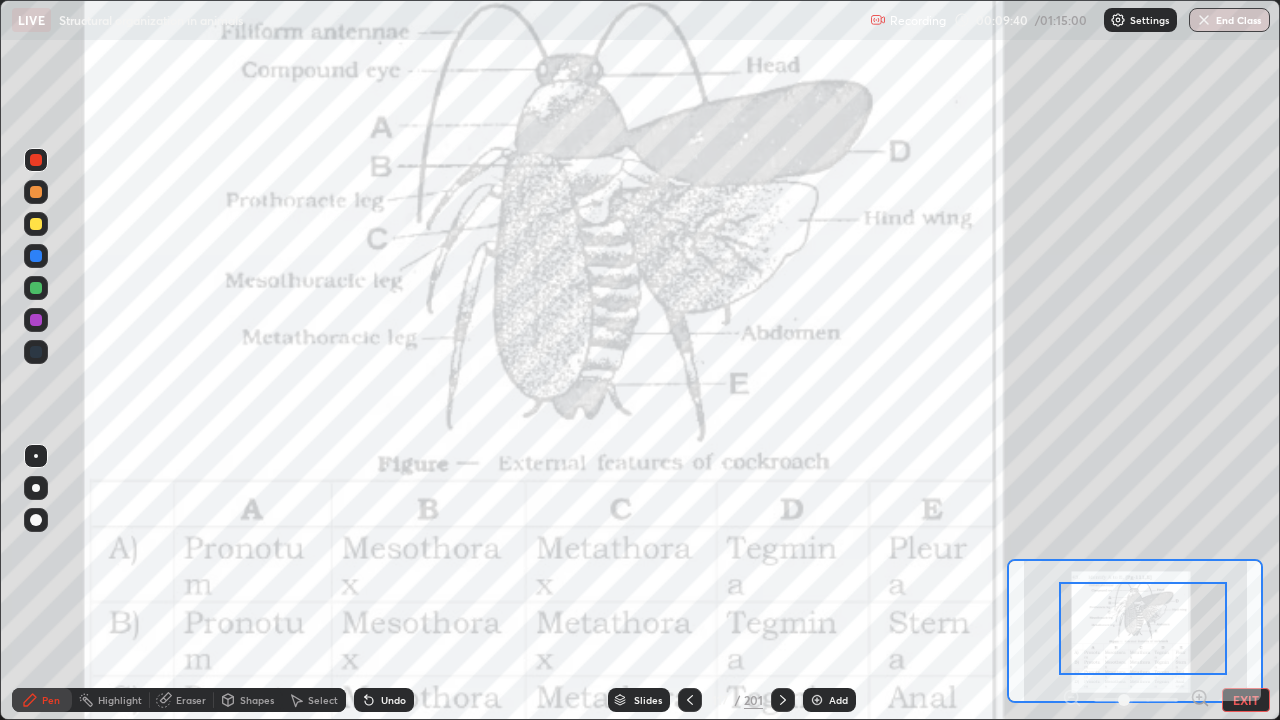 click 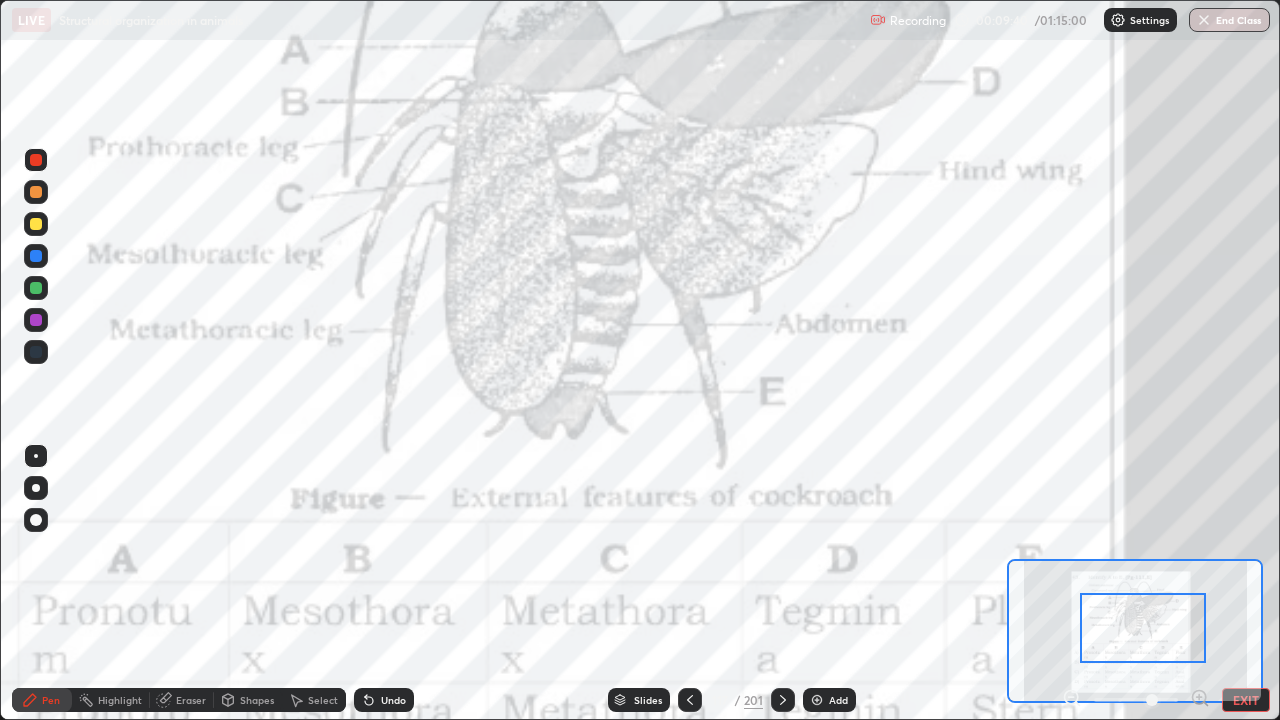 click 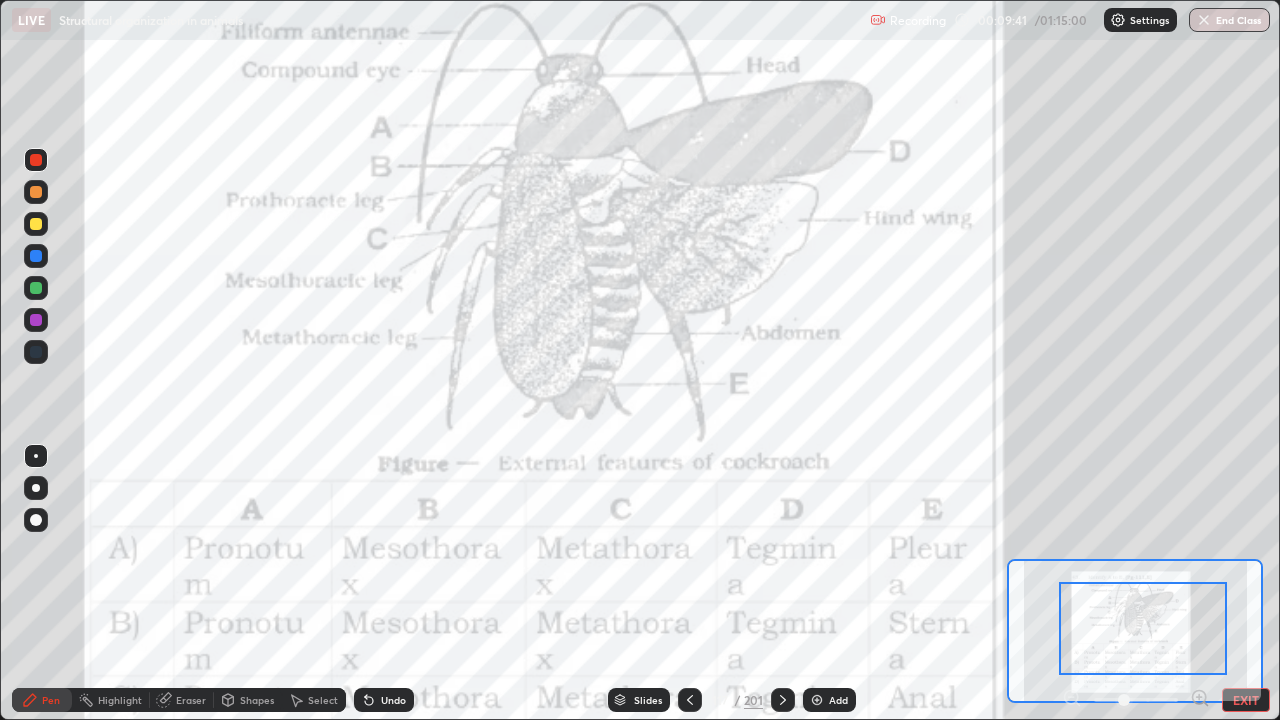 click at bounding box center (1136, 700) 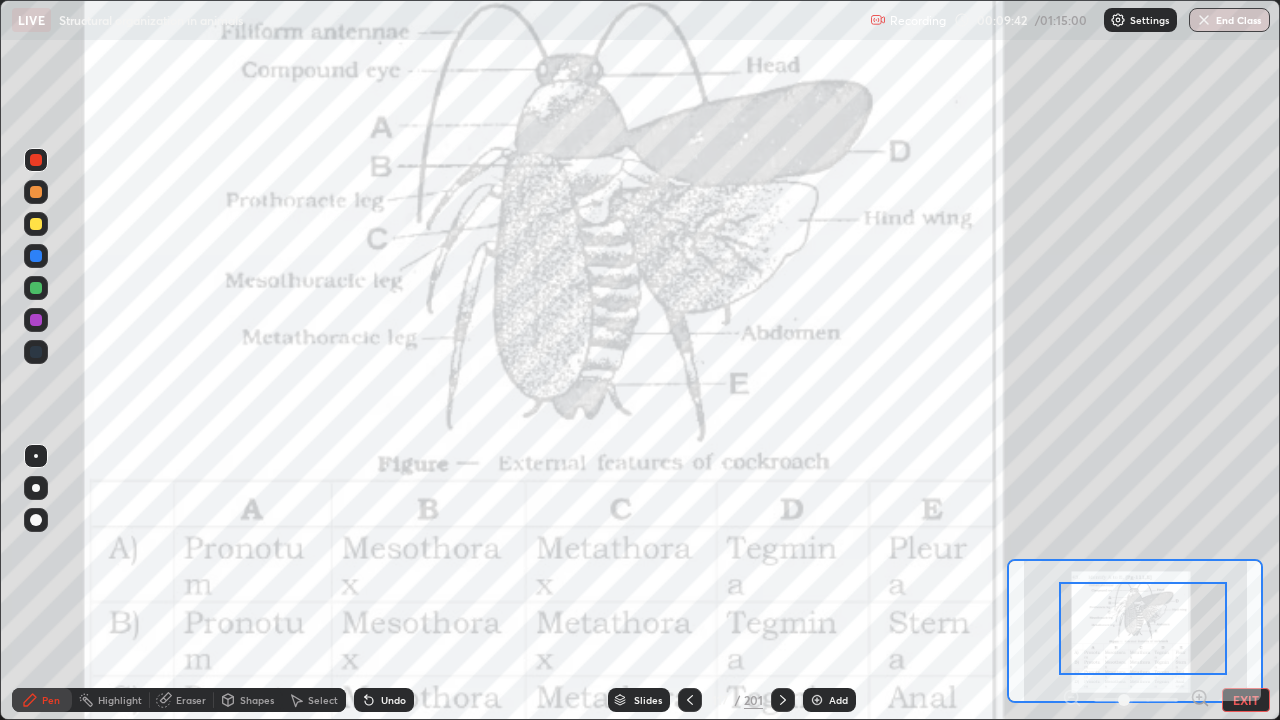 click on "EXIT" at bounding box center [1246, 700] 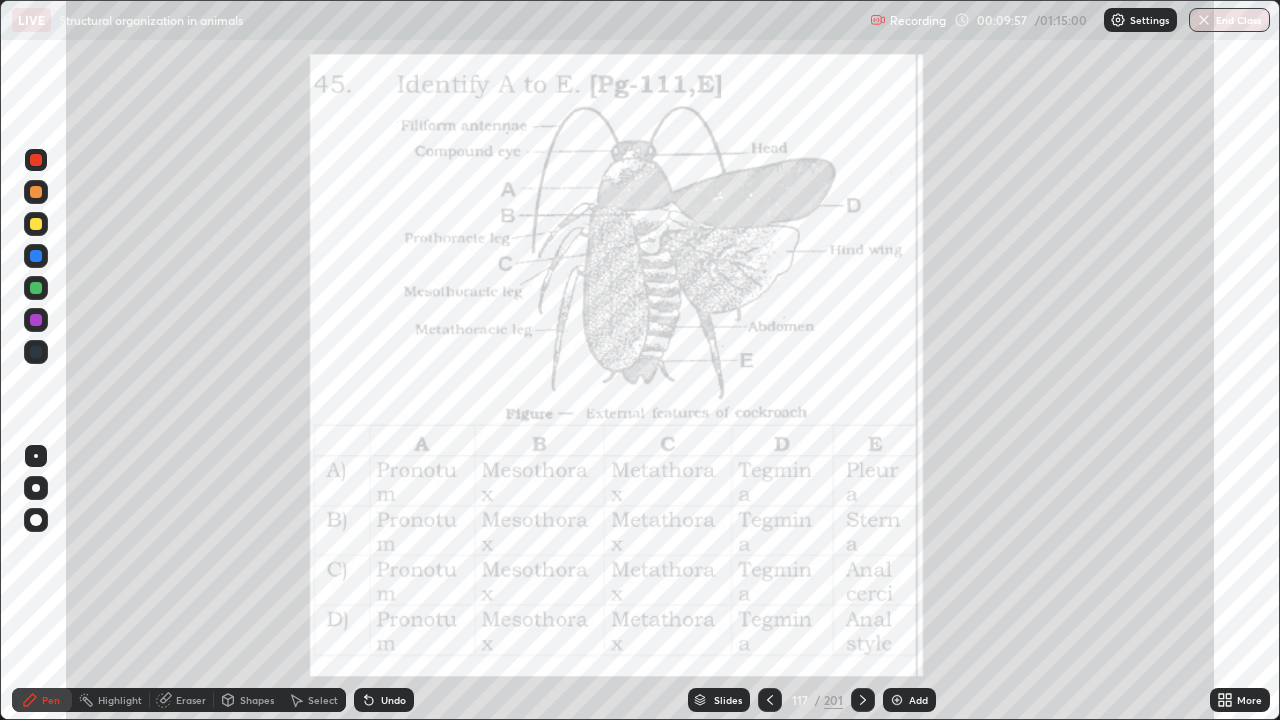 click 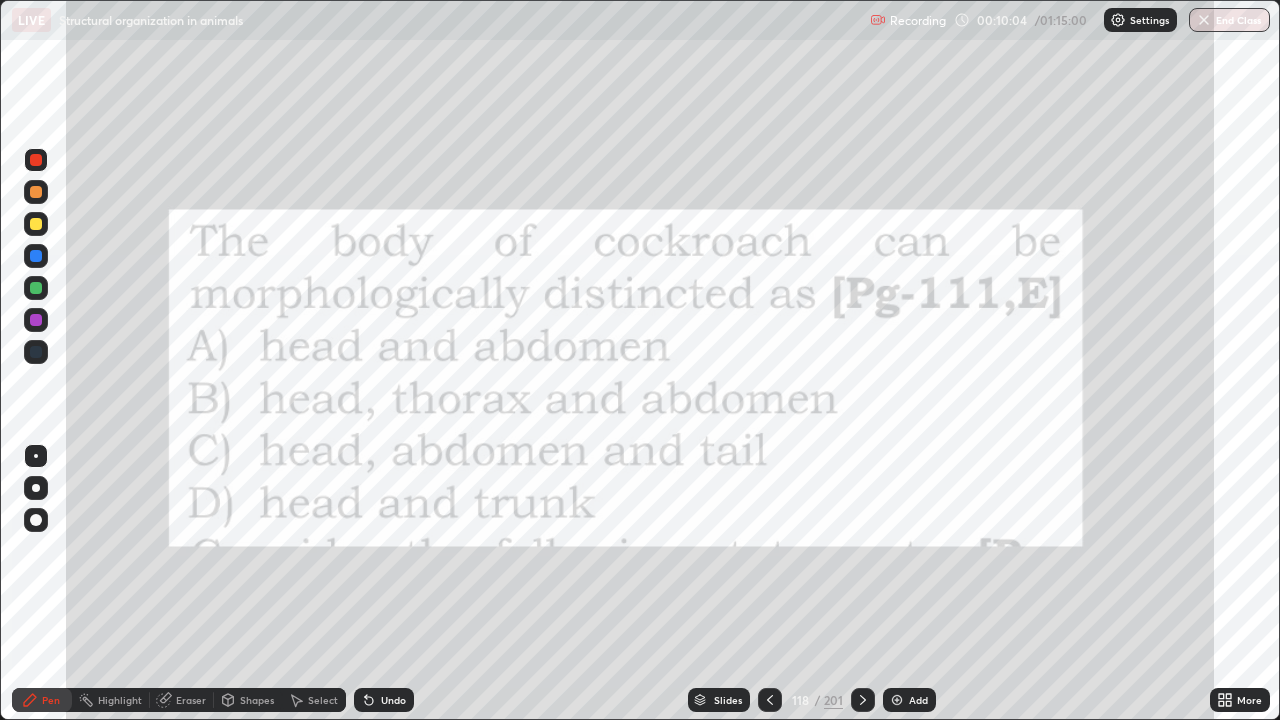 click at bounding box center (36, 192) 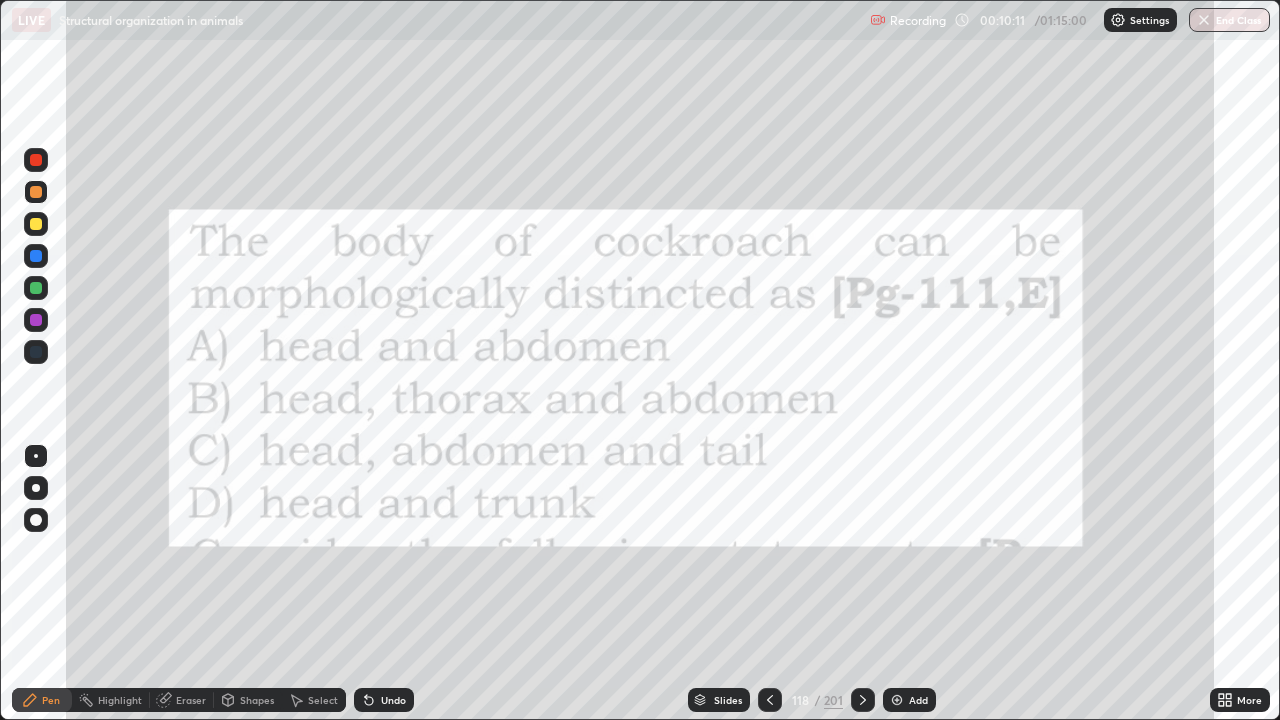 click 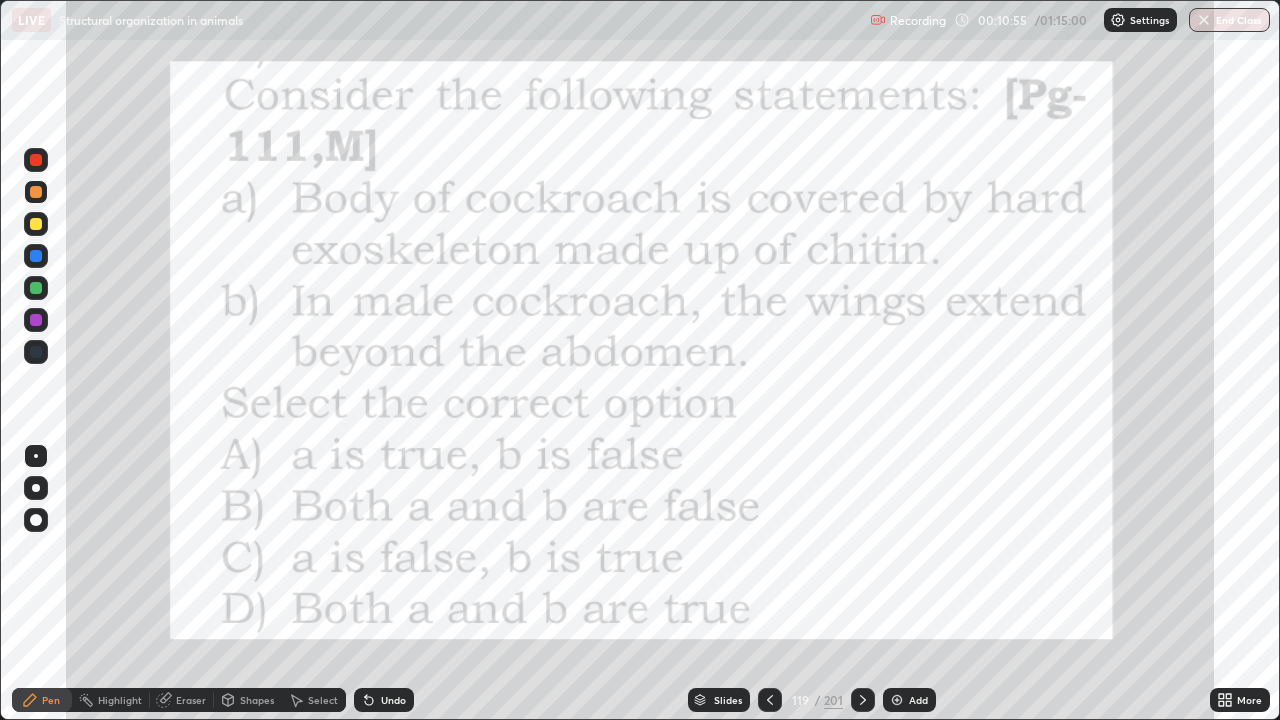 click at bounding box center (36, 160) 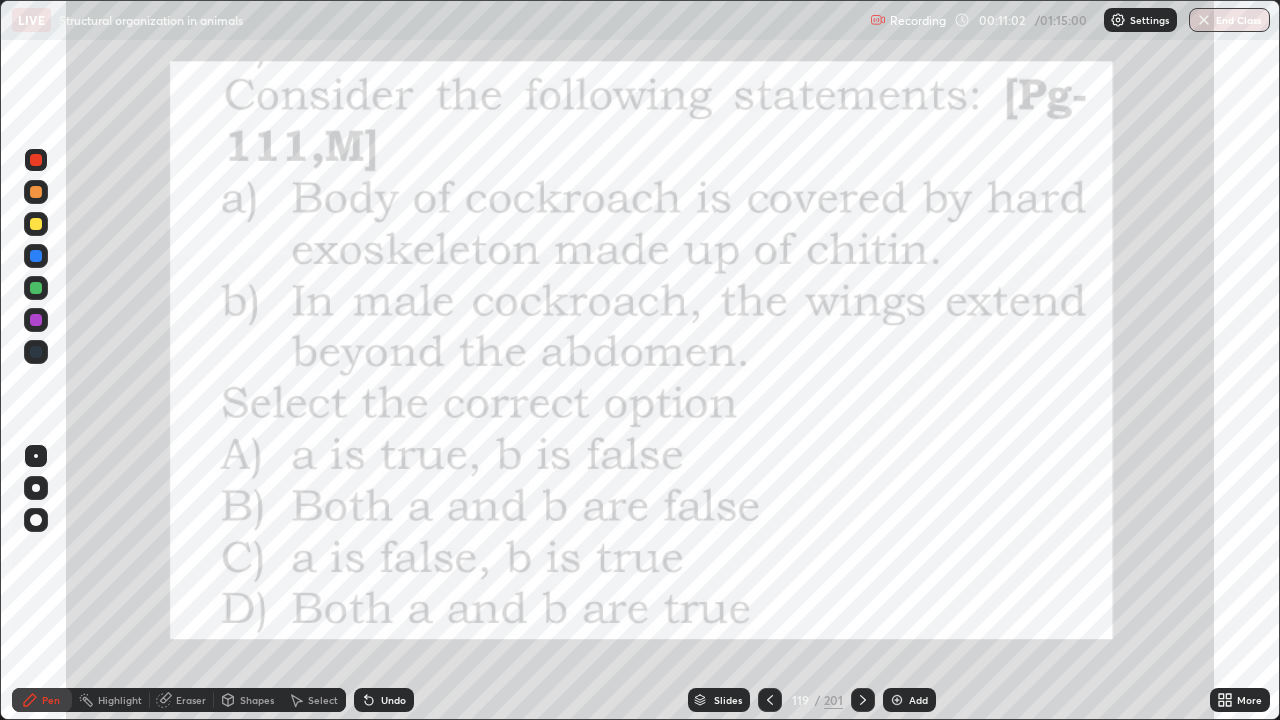 click 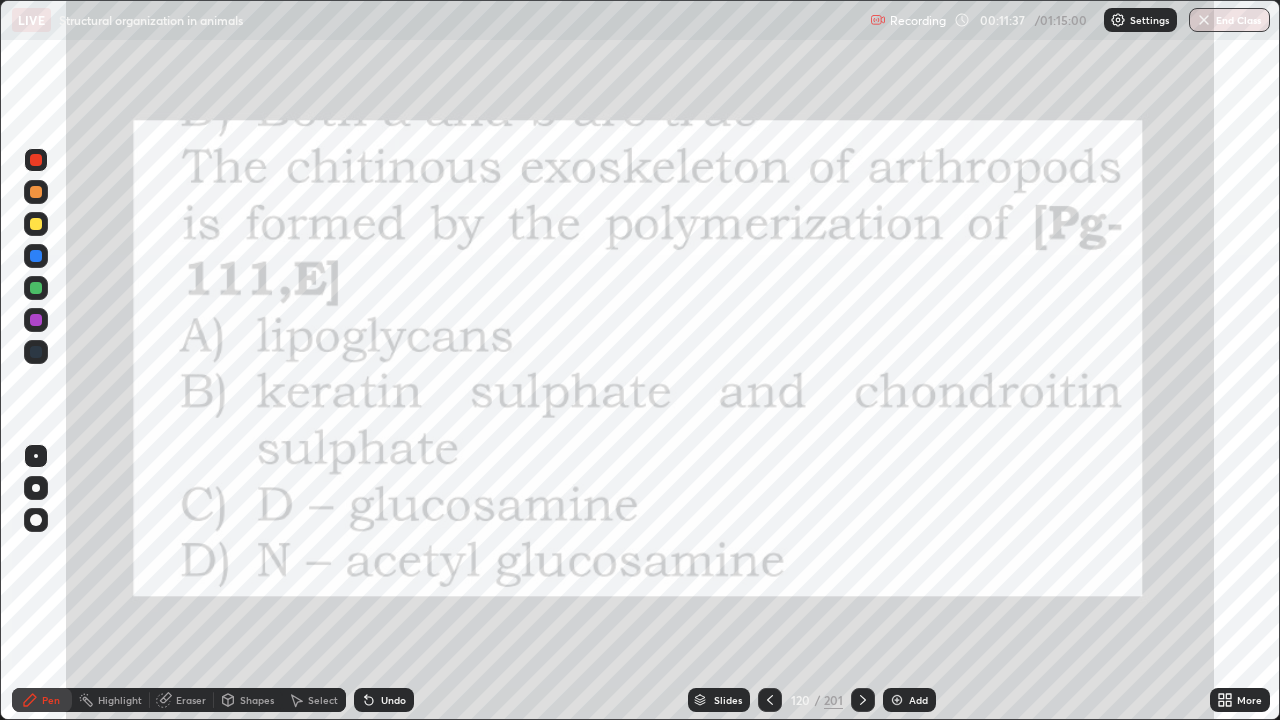 click 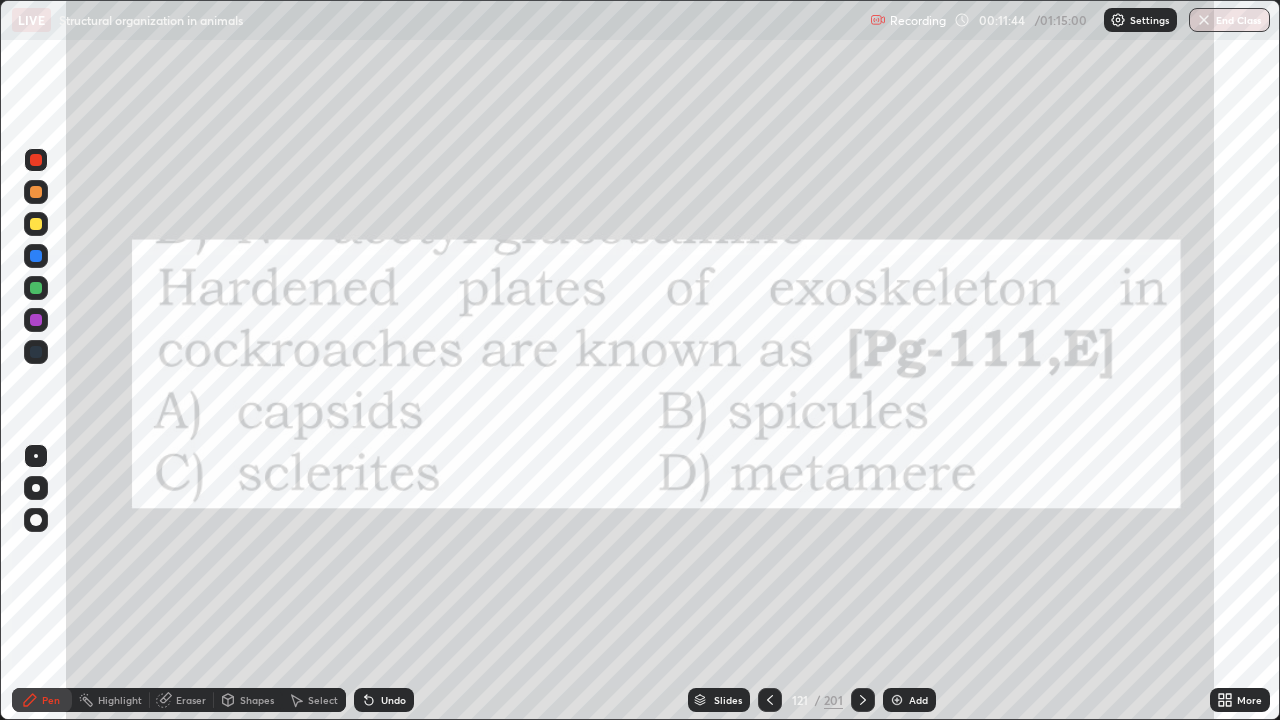 click at bounding box center (863, 700) 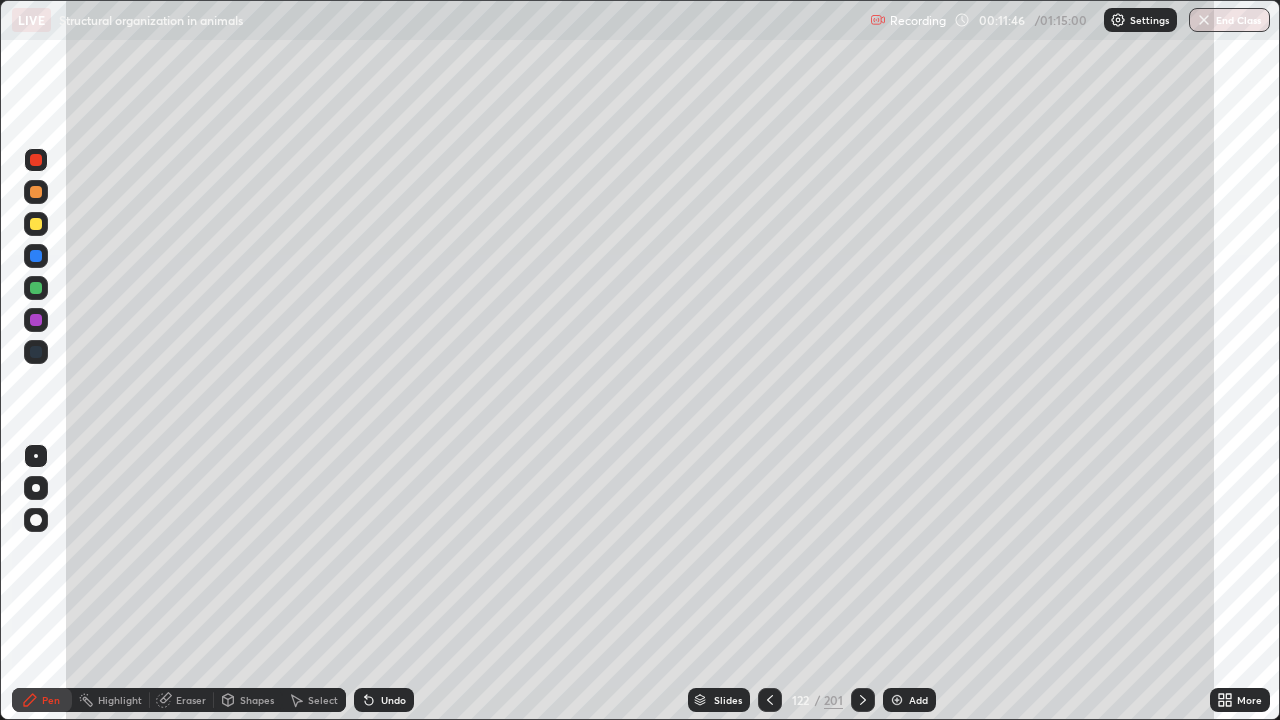 click 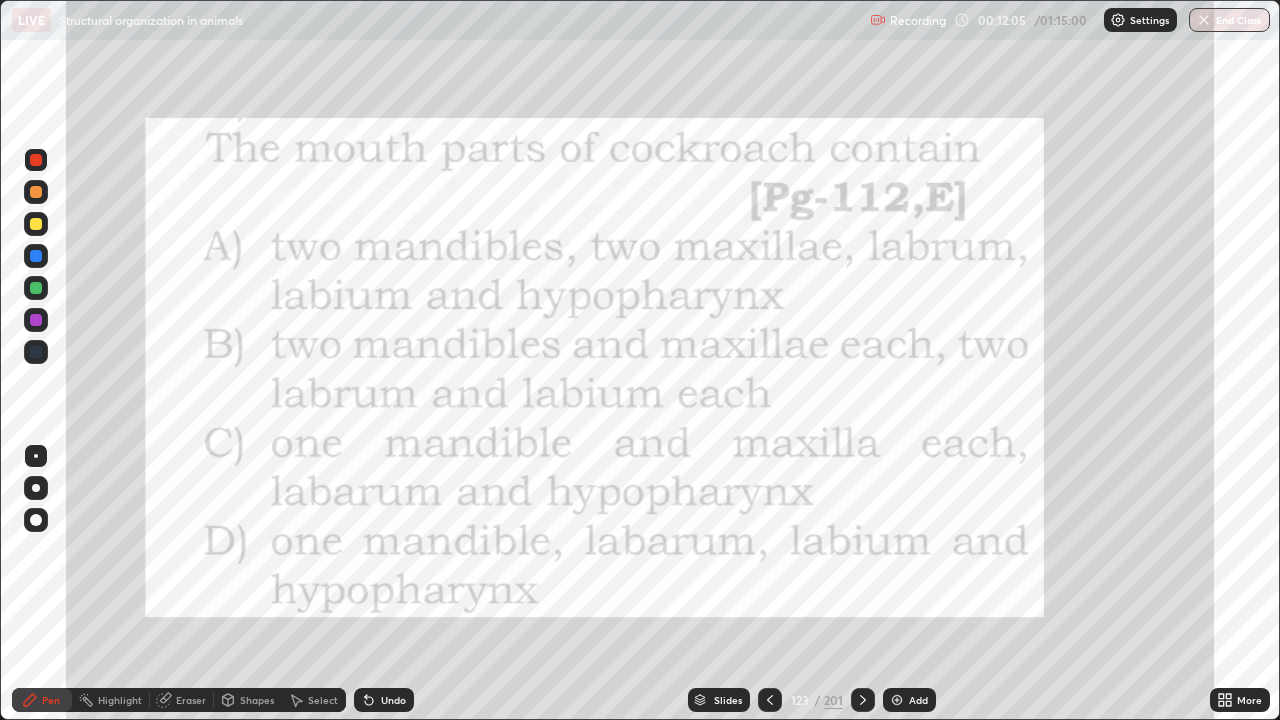 click 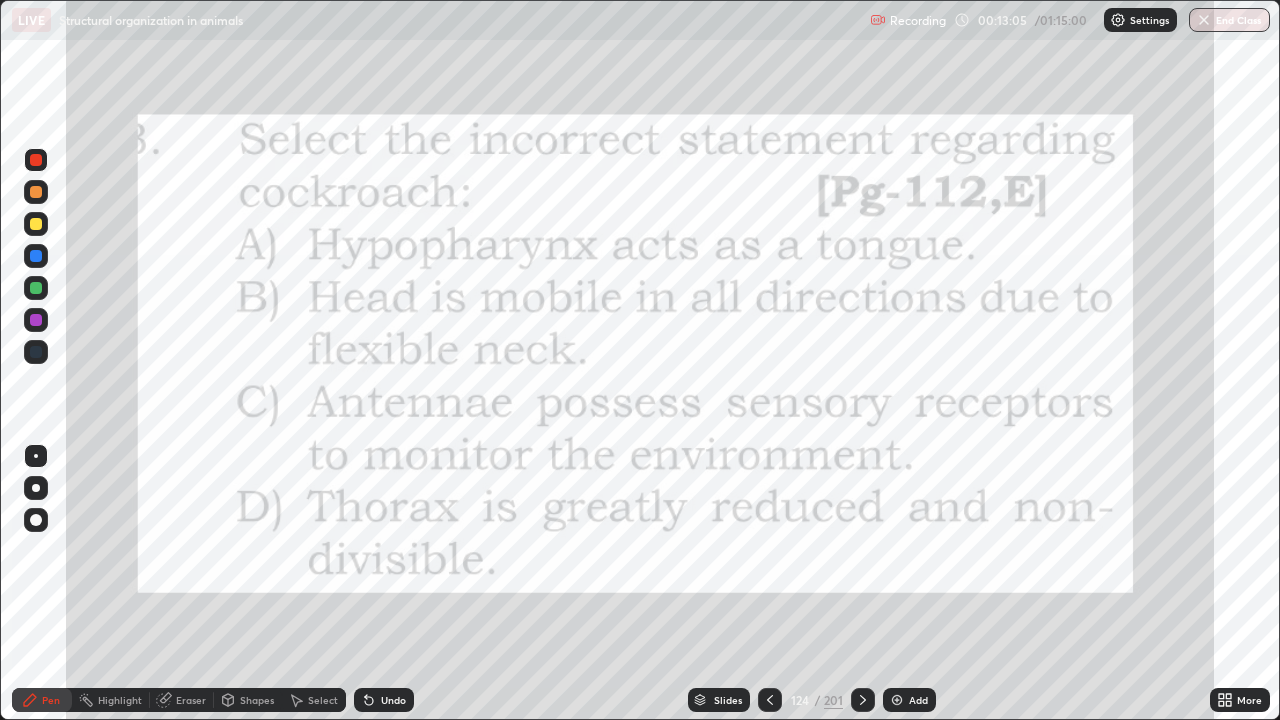 click 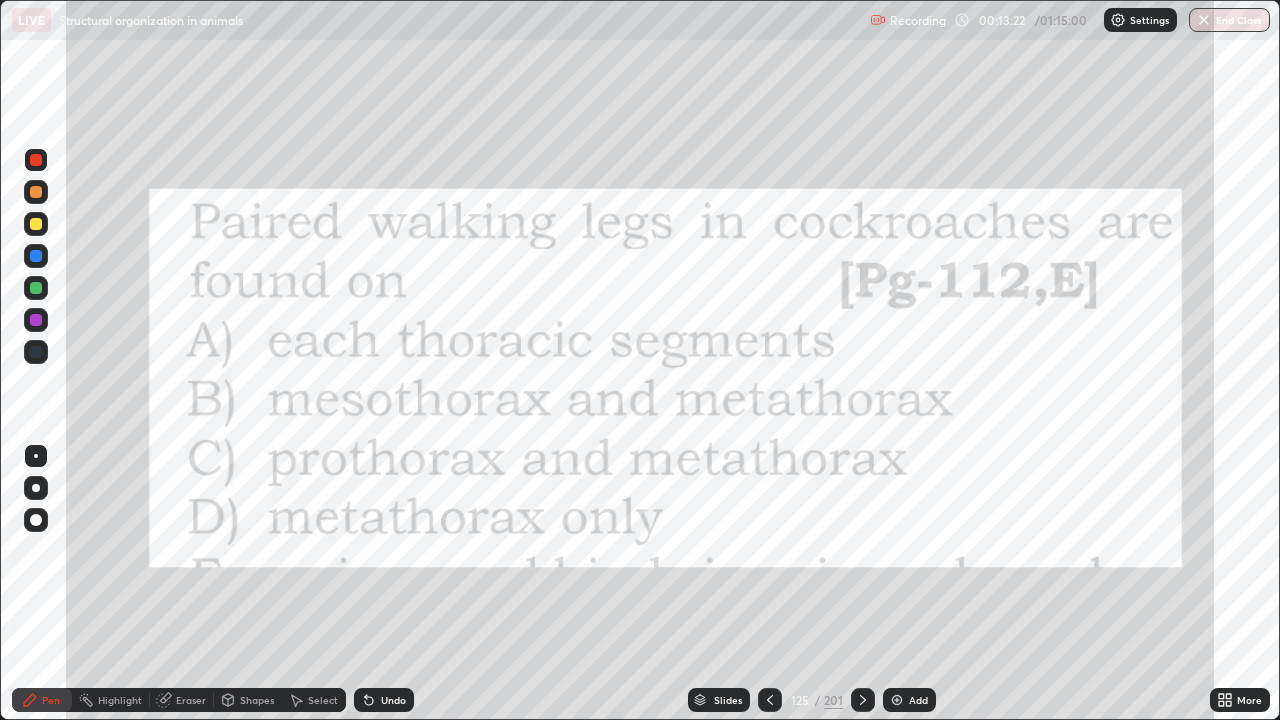 click 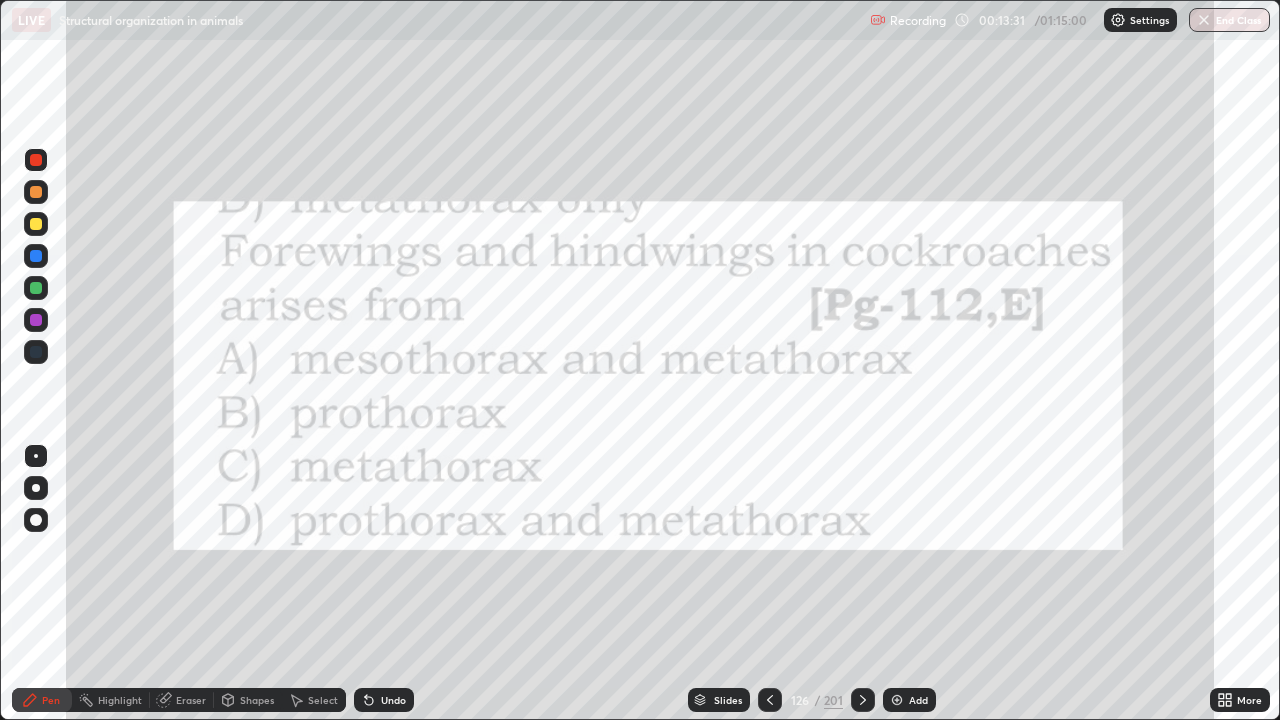 click at bounding box center [863, 700] 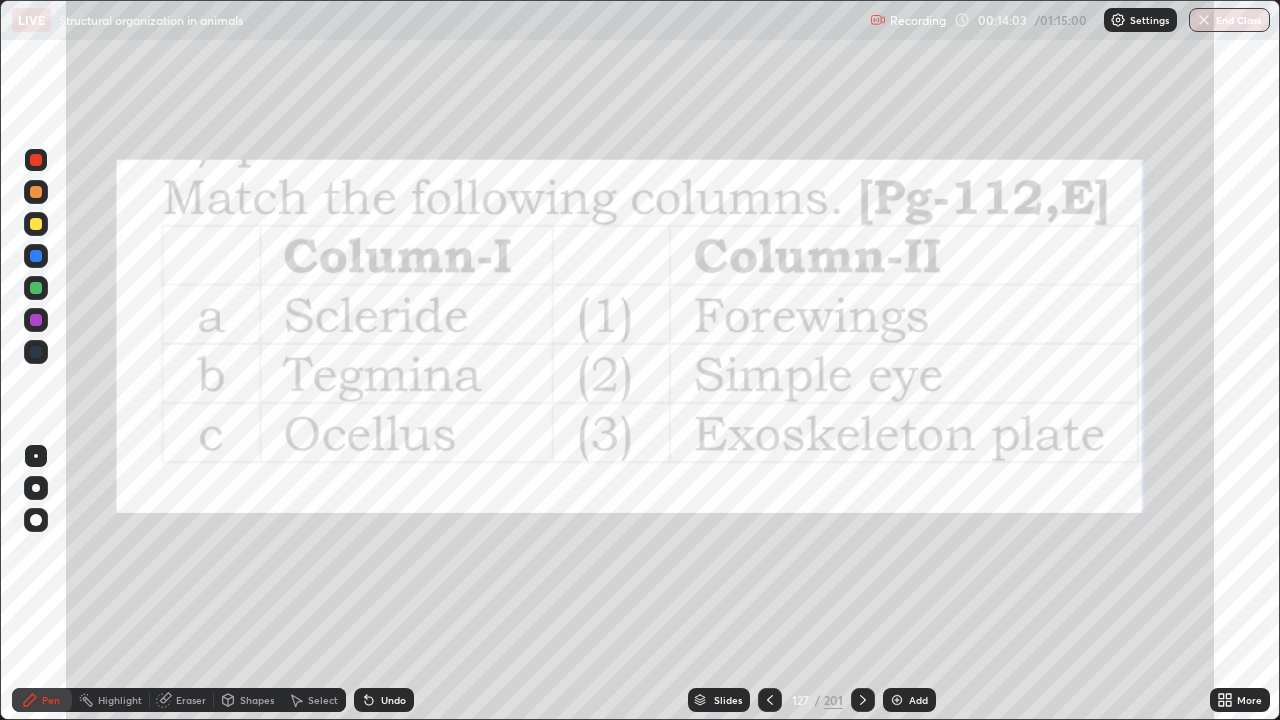 click 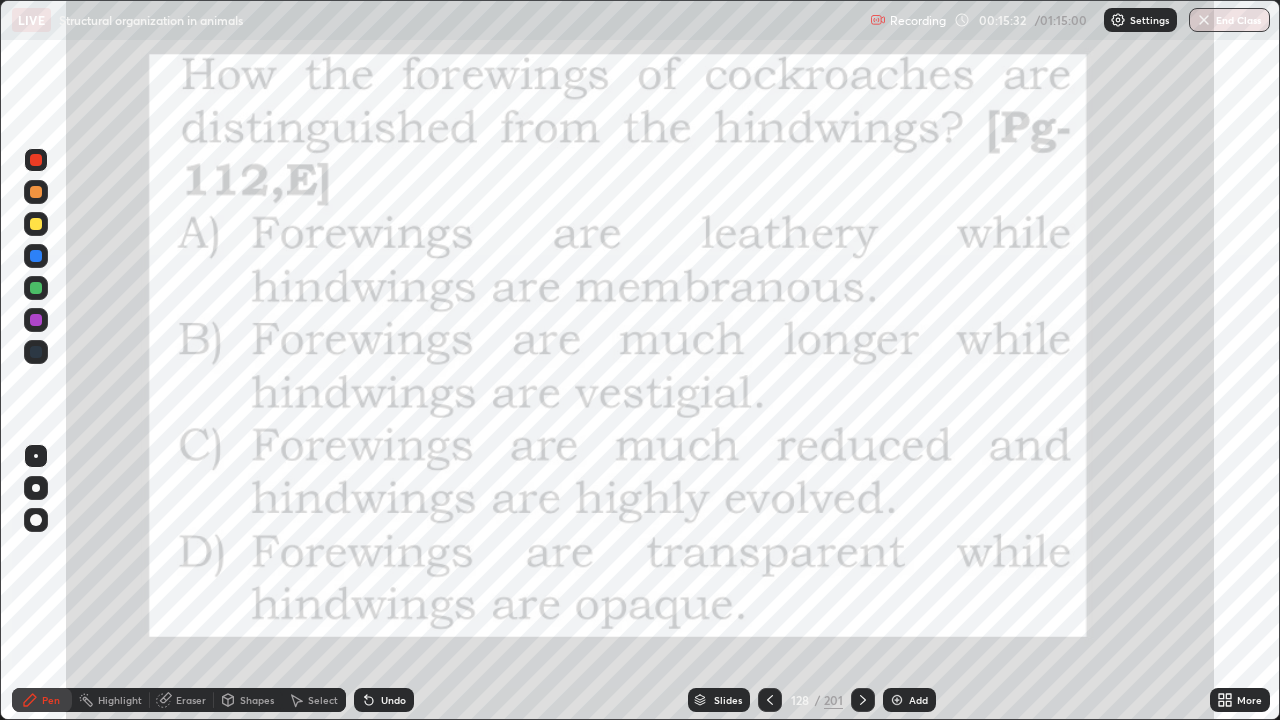 click 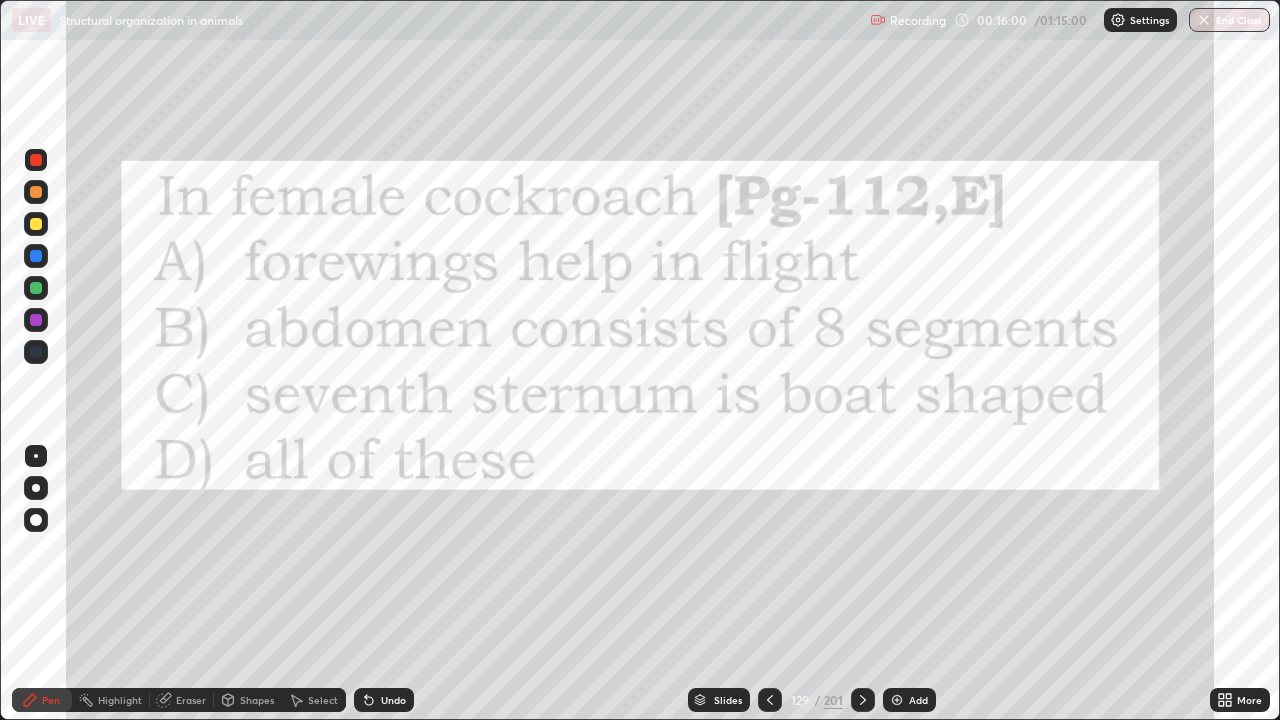 click 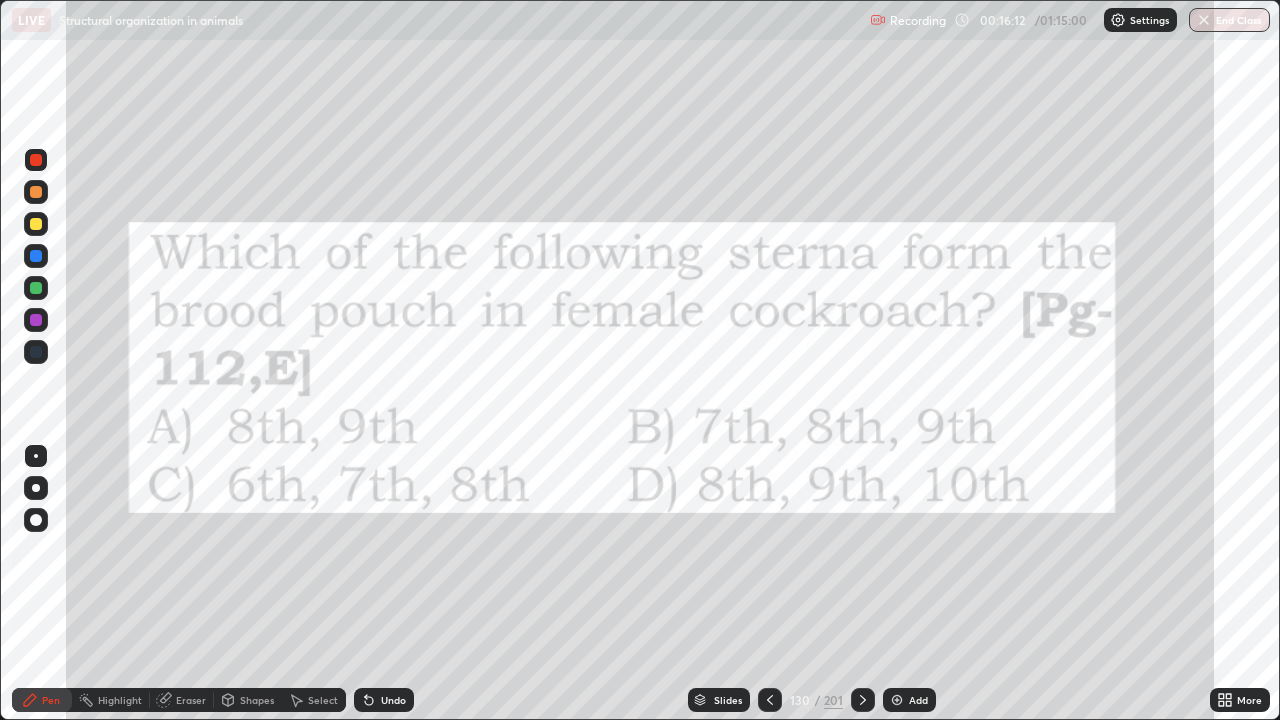 click 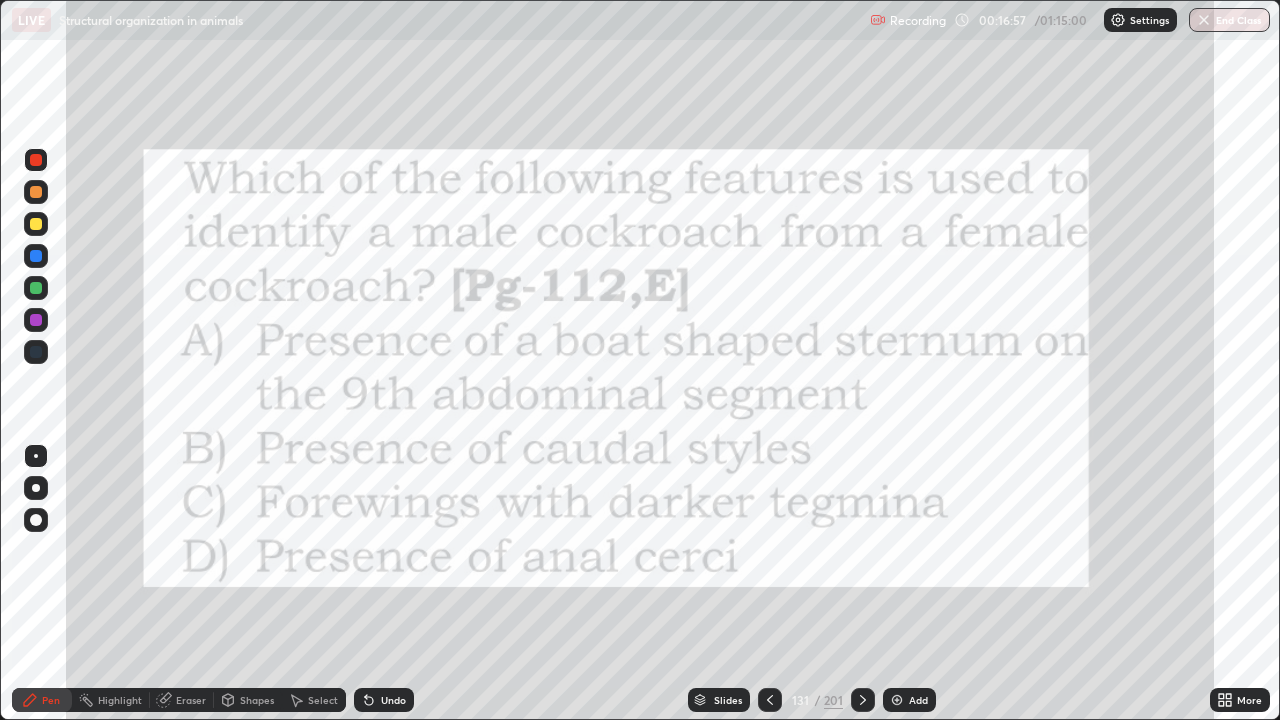 click 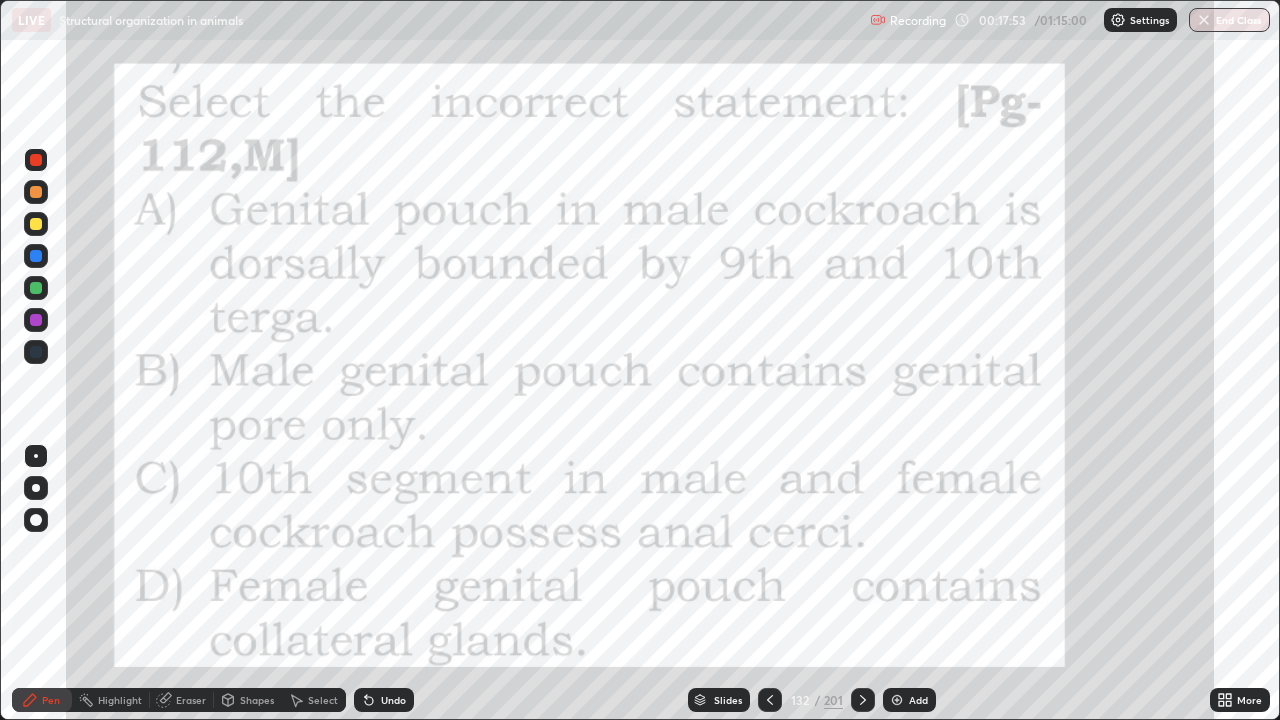 click 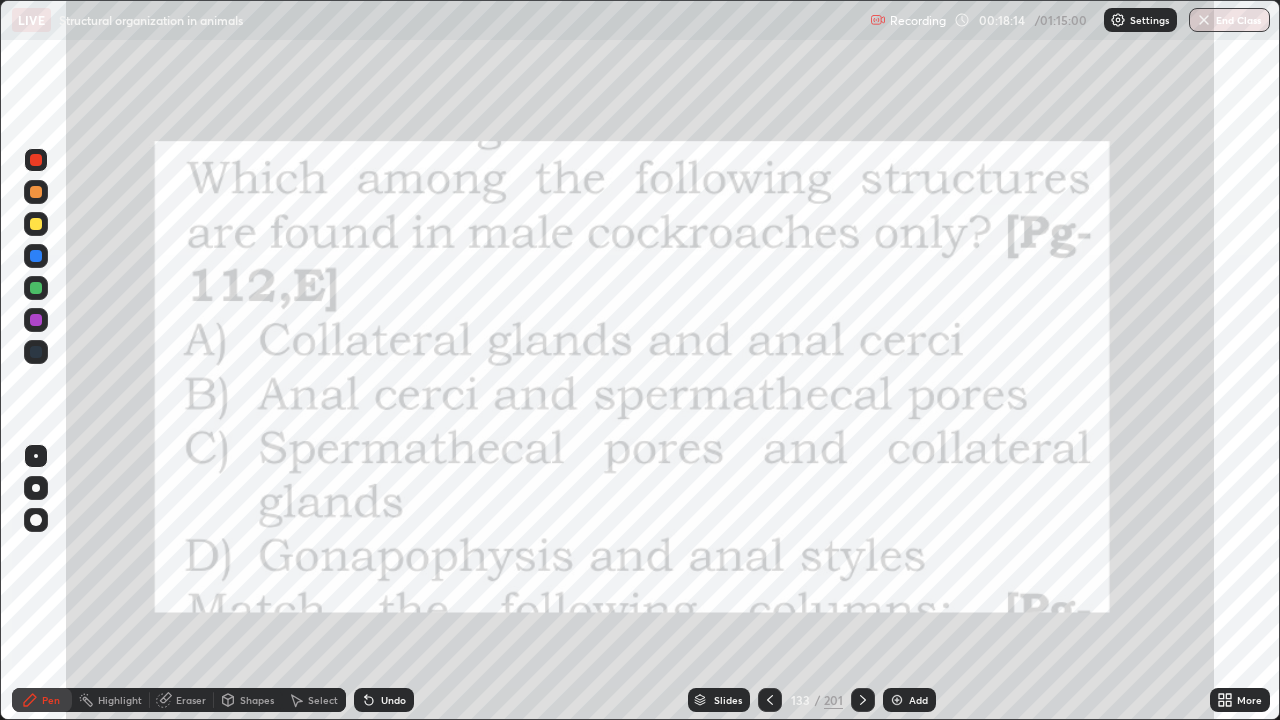 click 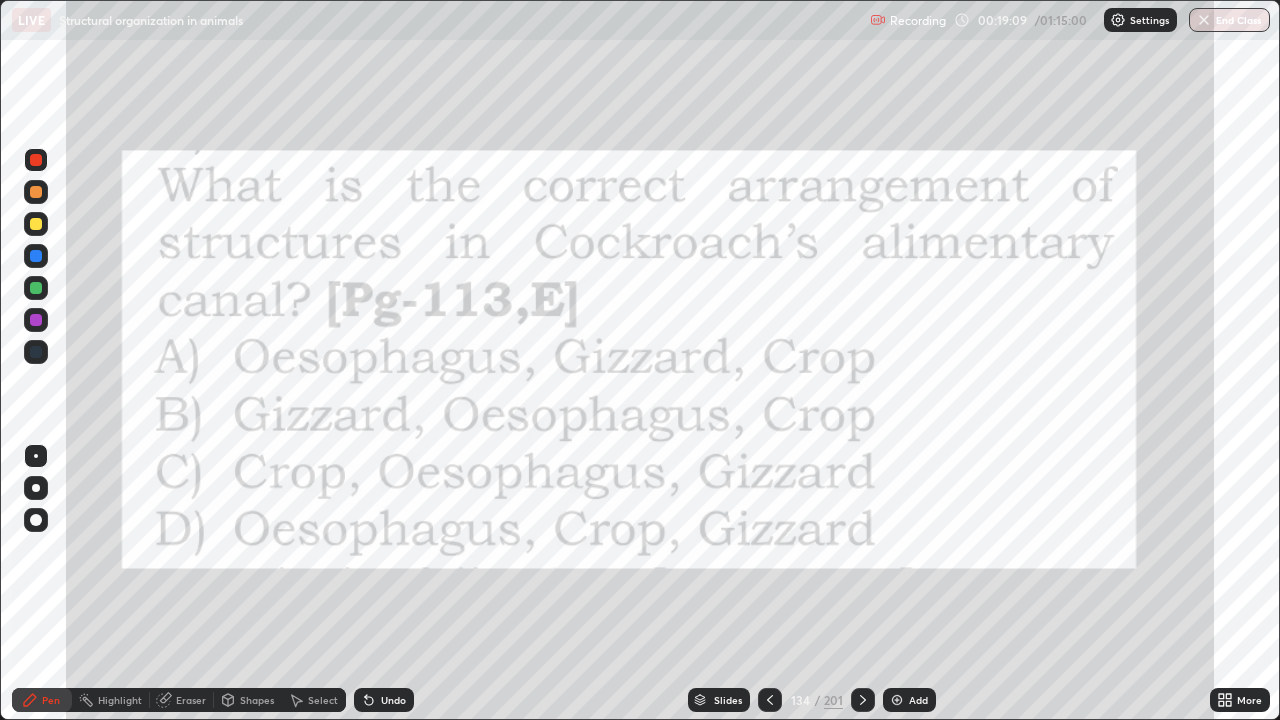click 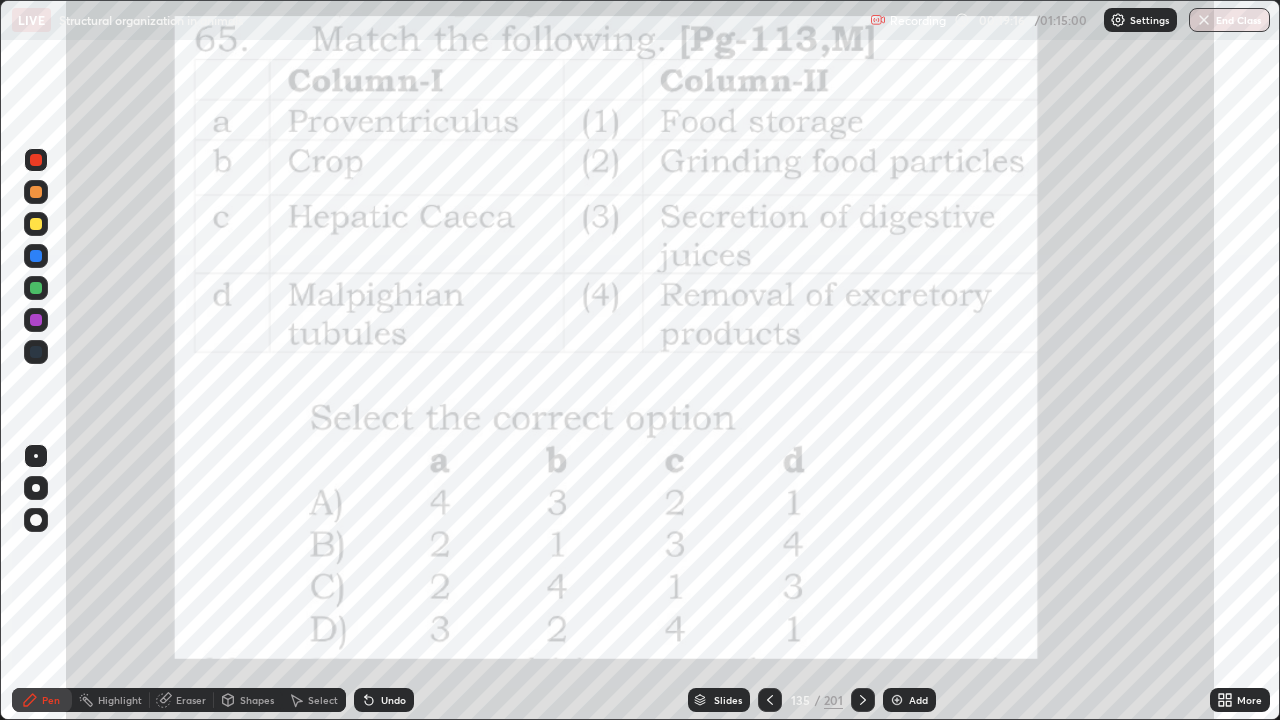 click 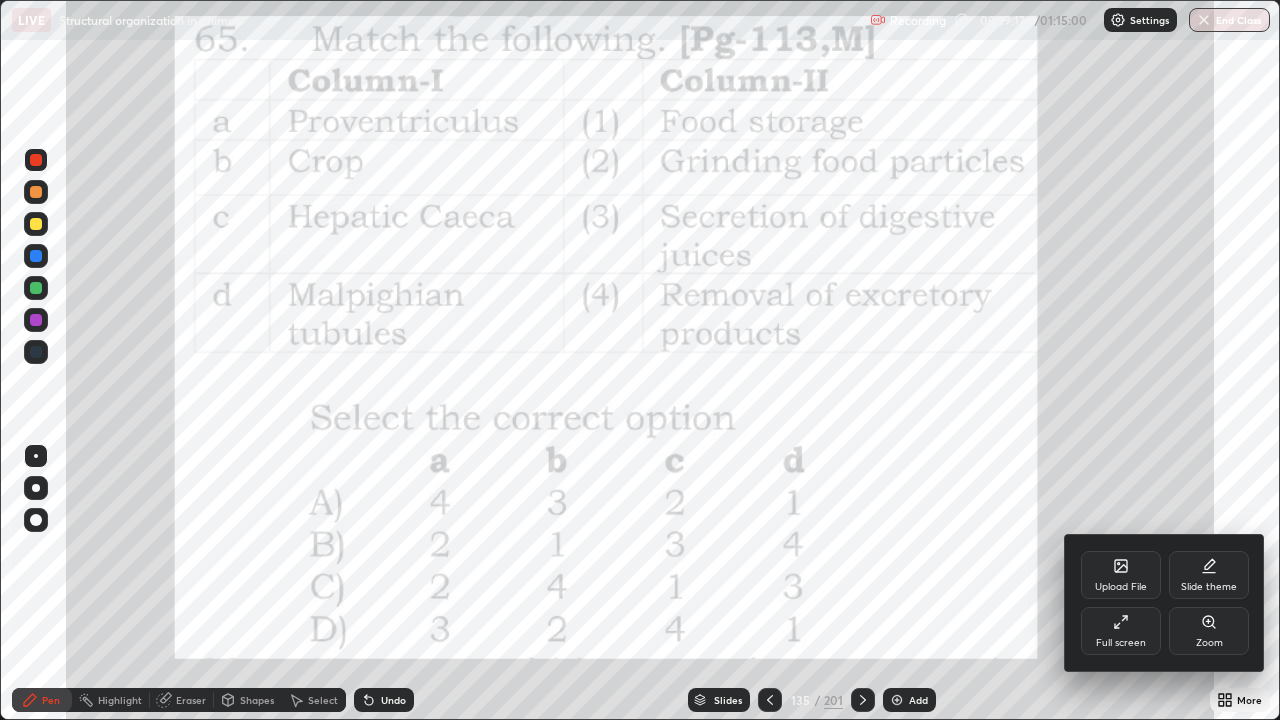 click on "Zoom" at bounding box center (1209, 631) 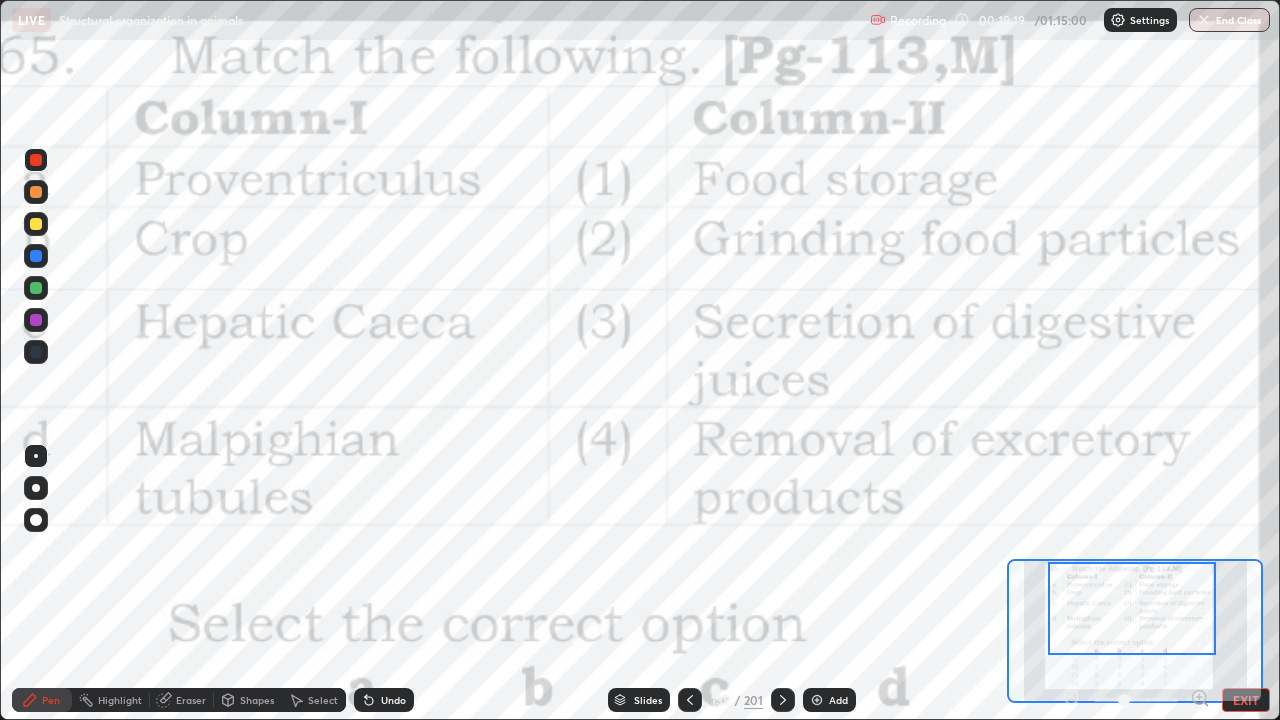 click 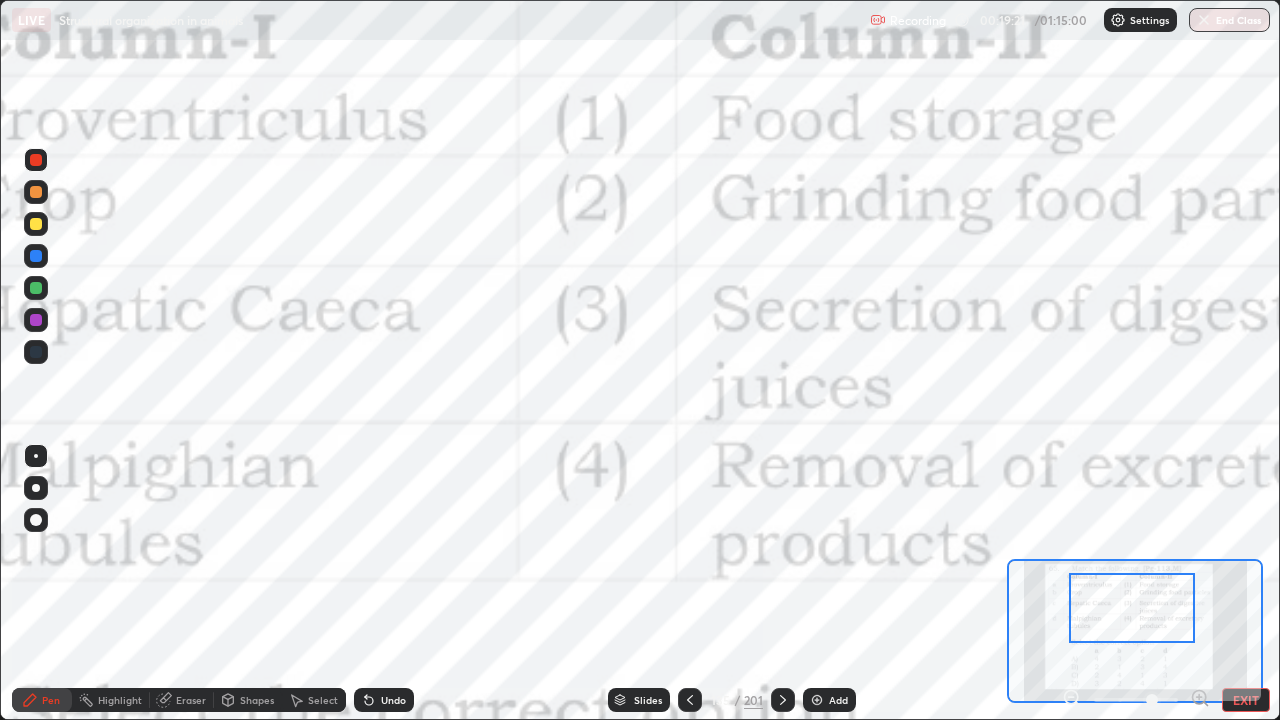 click 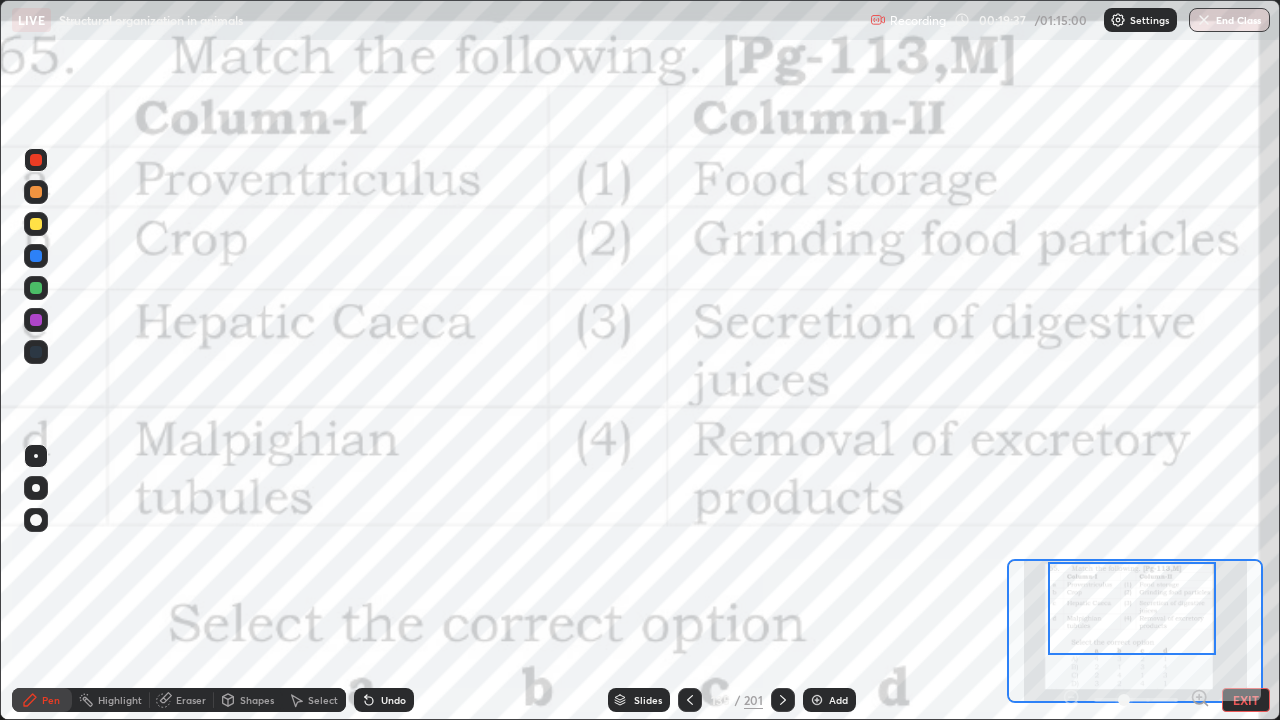 click 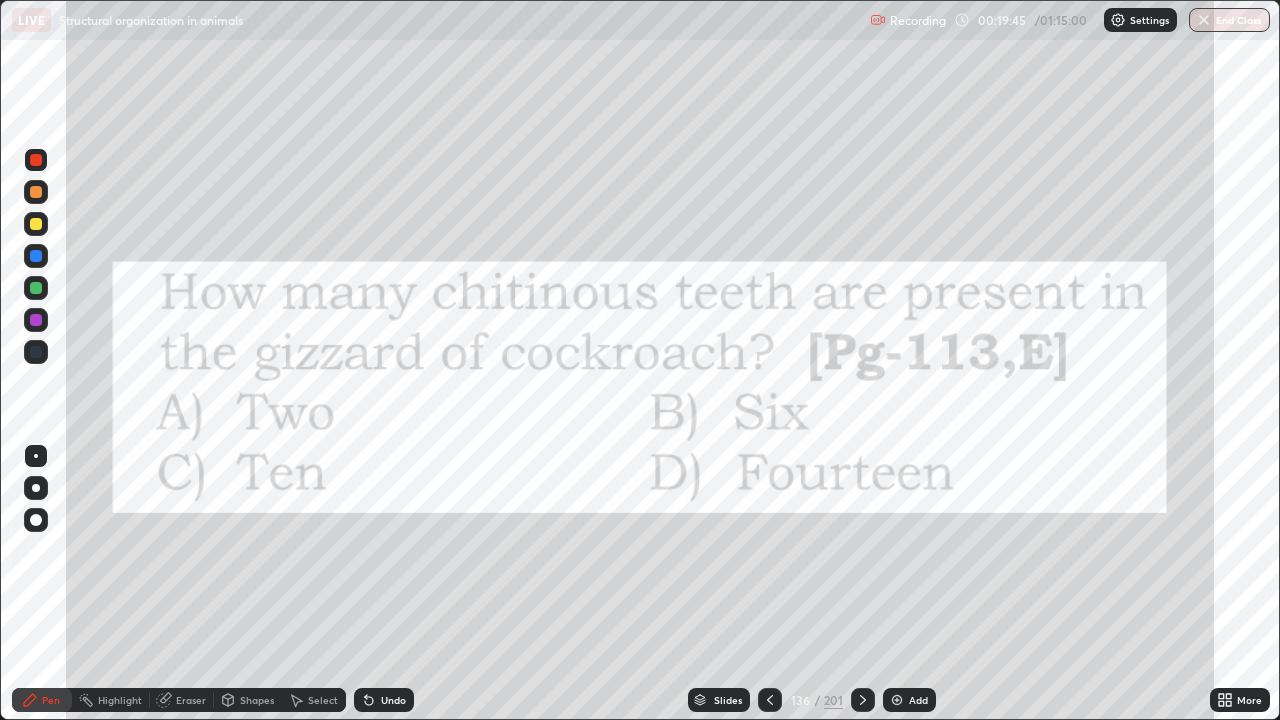 click 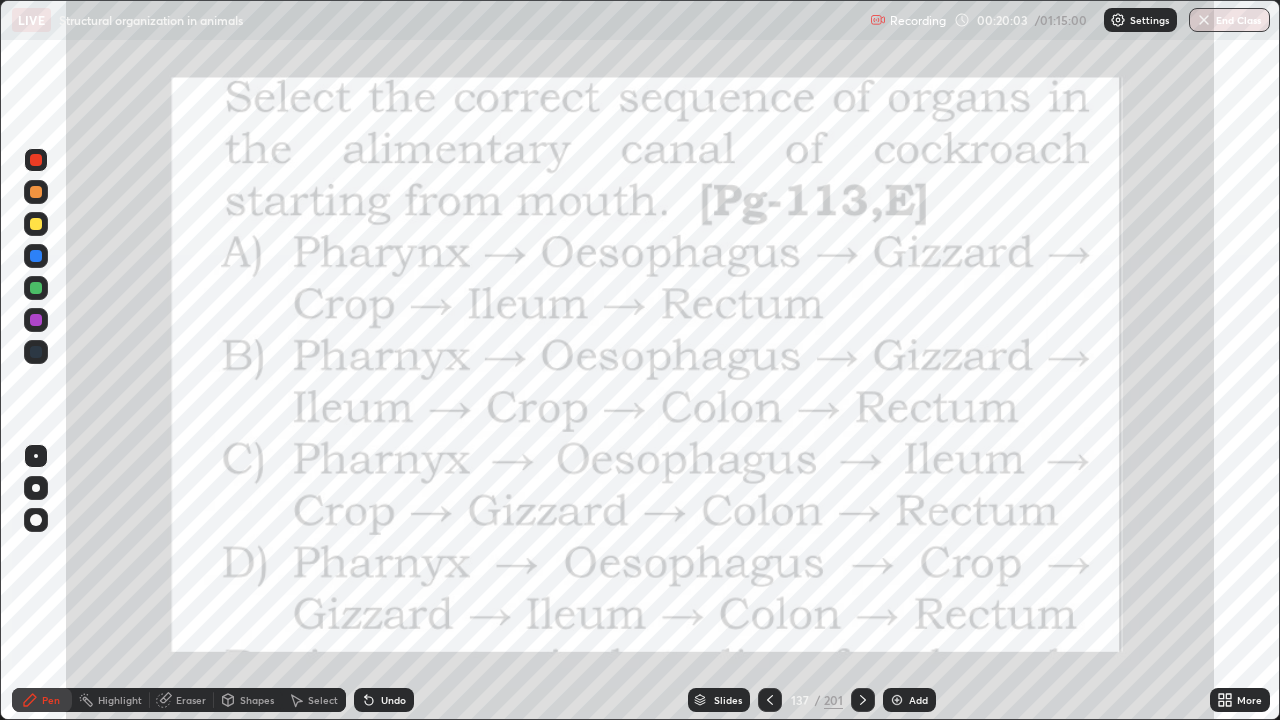 click 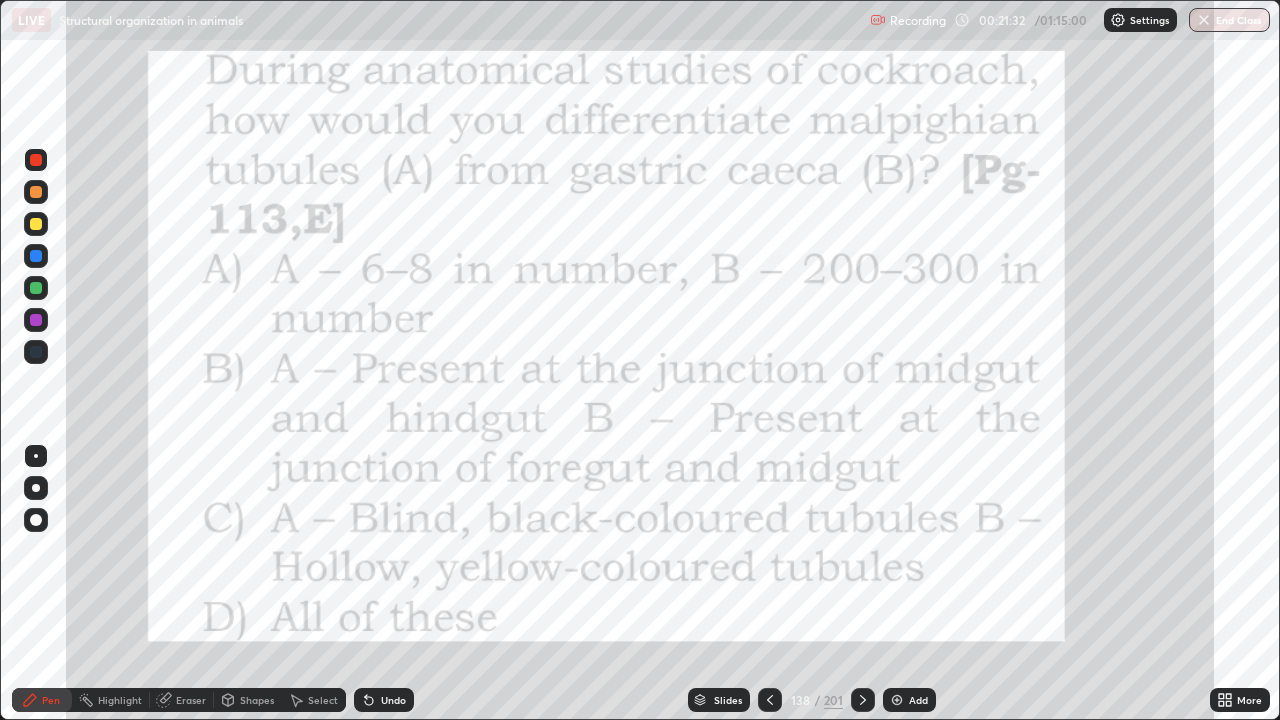 click 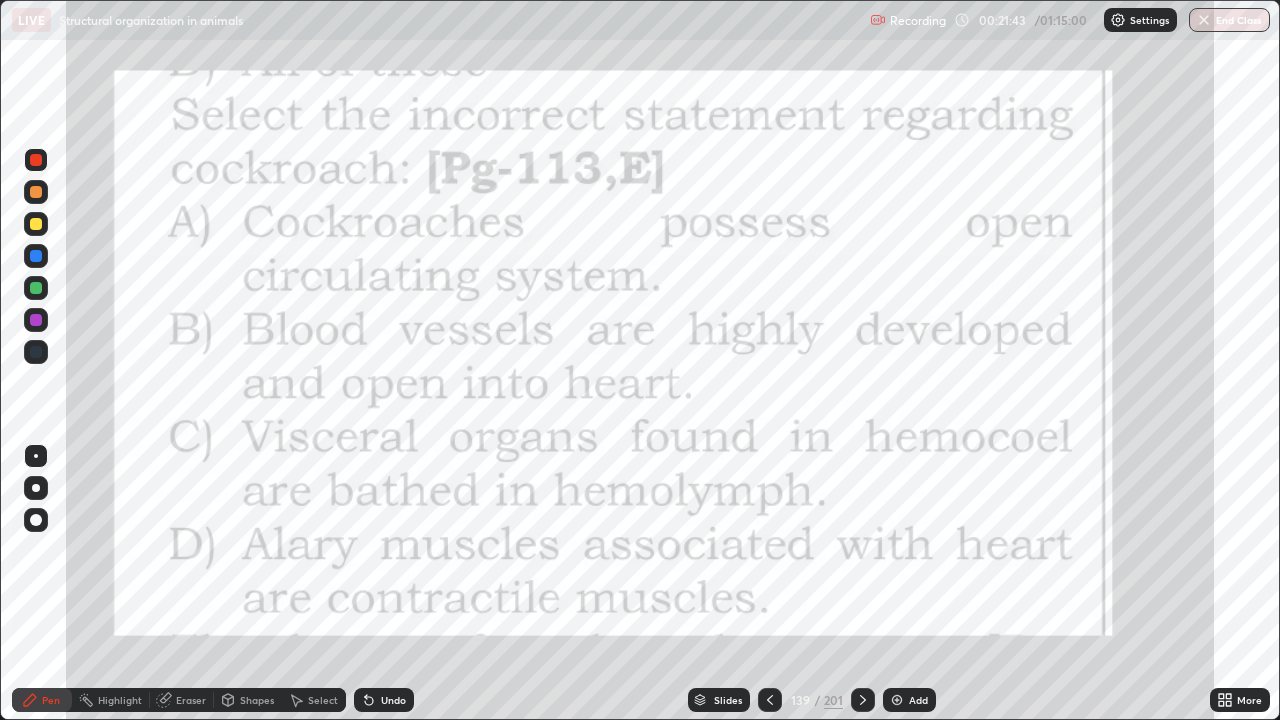 click 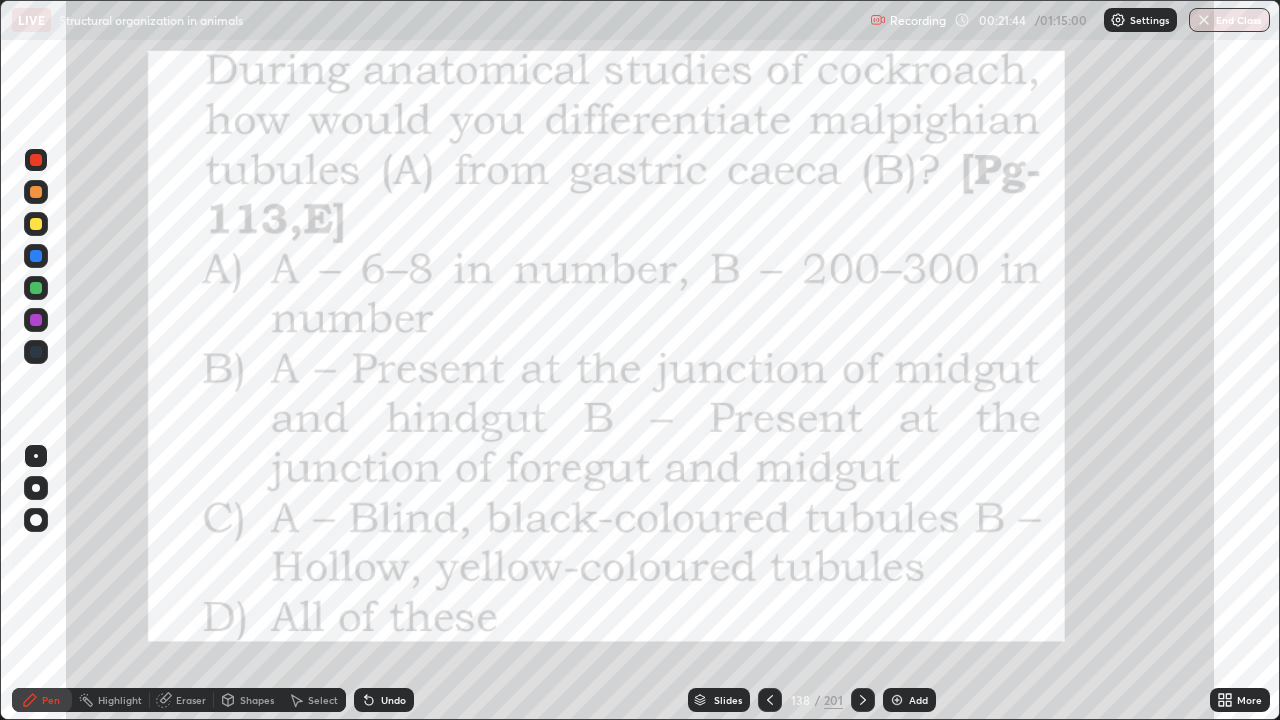 click on "Slides" at bounding box center [728, 700] 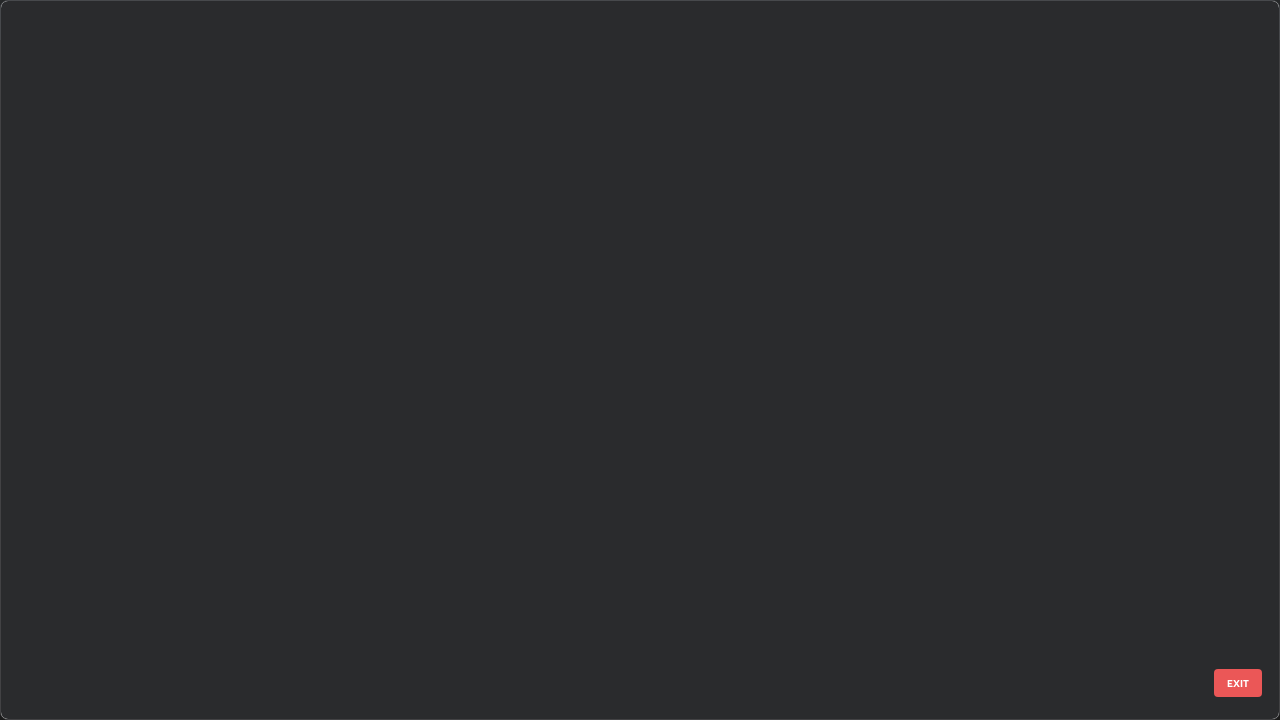 scroll, scrollTop: 9614, scrollLeft: 0, axis: vertical 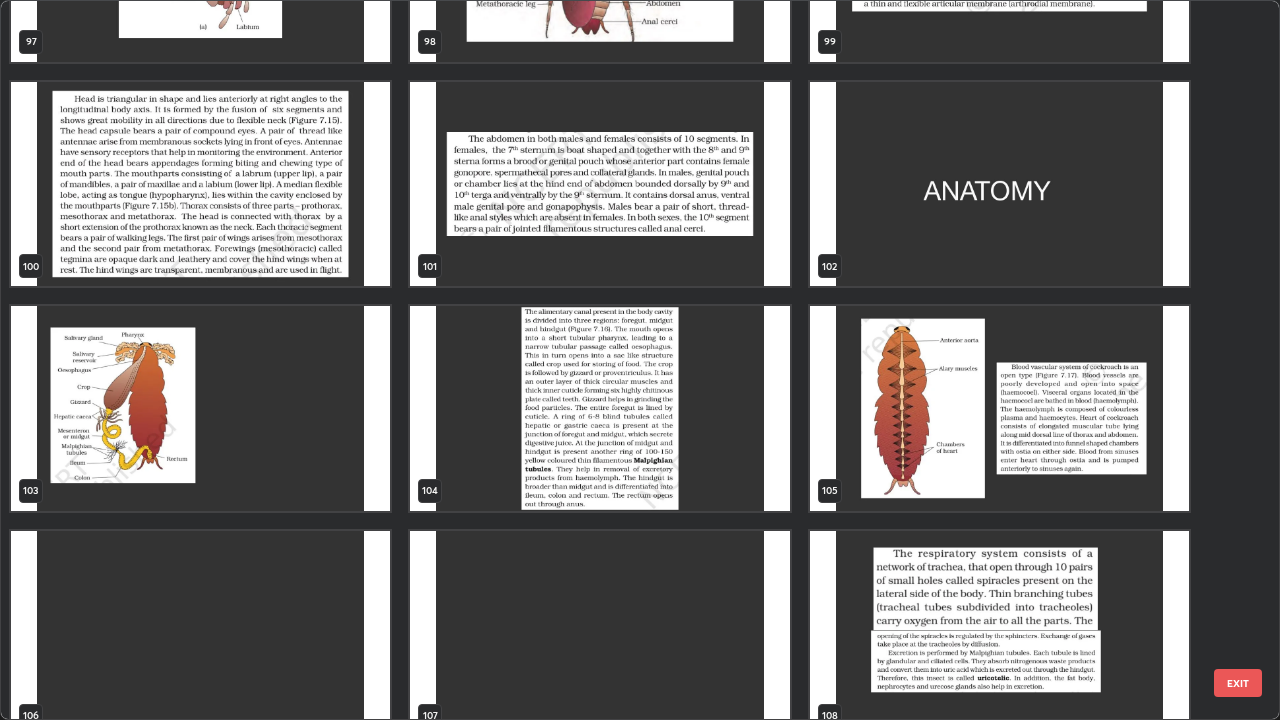 click at bounding box center [599, 408] 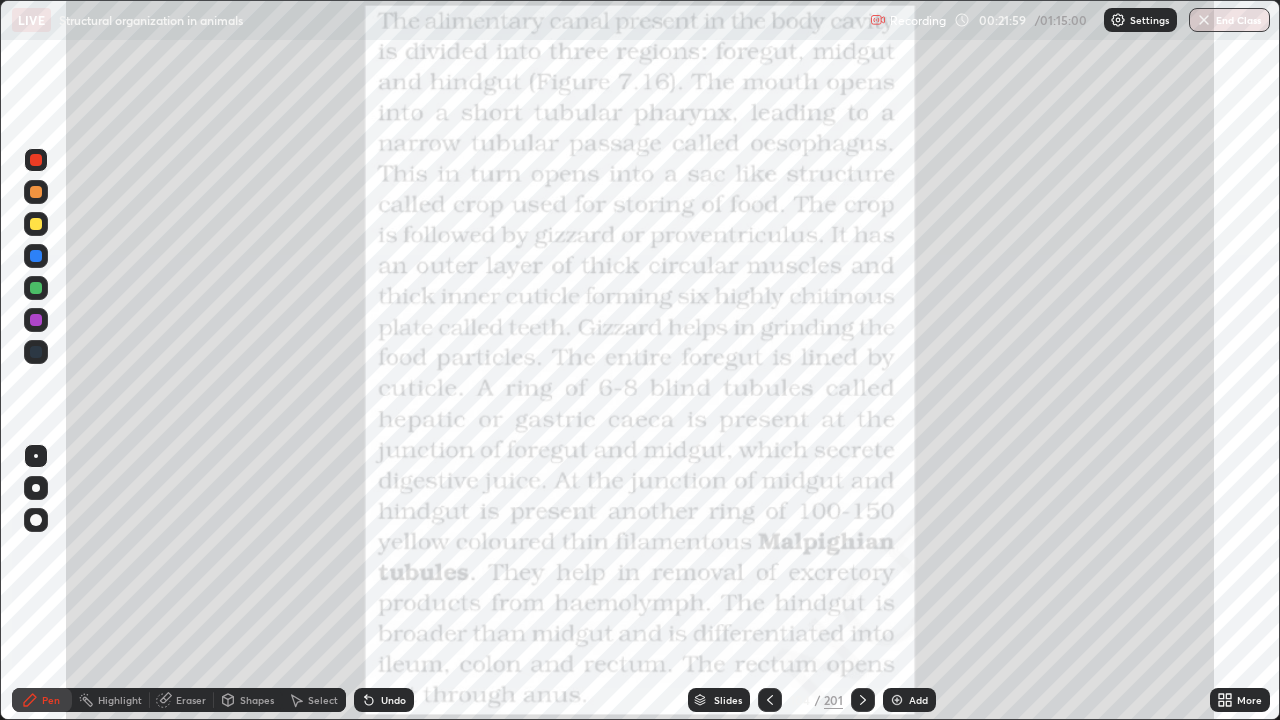 click on "Highlight" at bounding box center [120, 700] 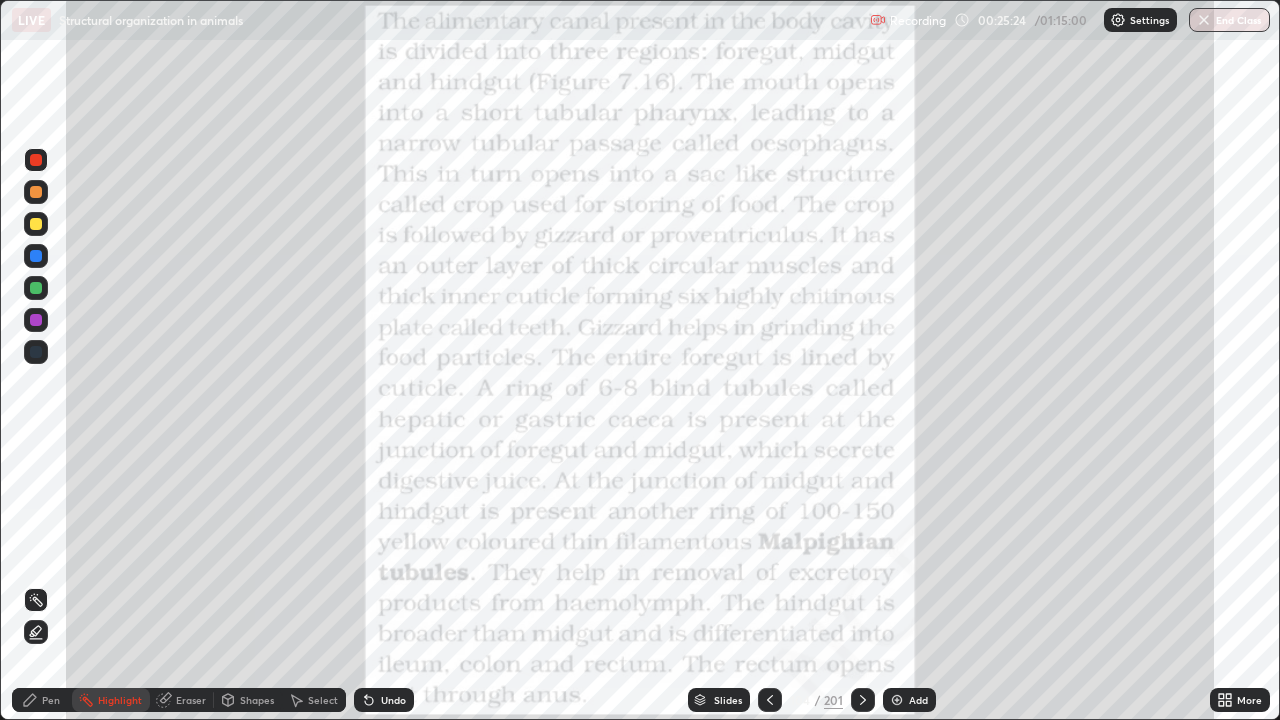 click 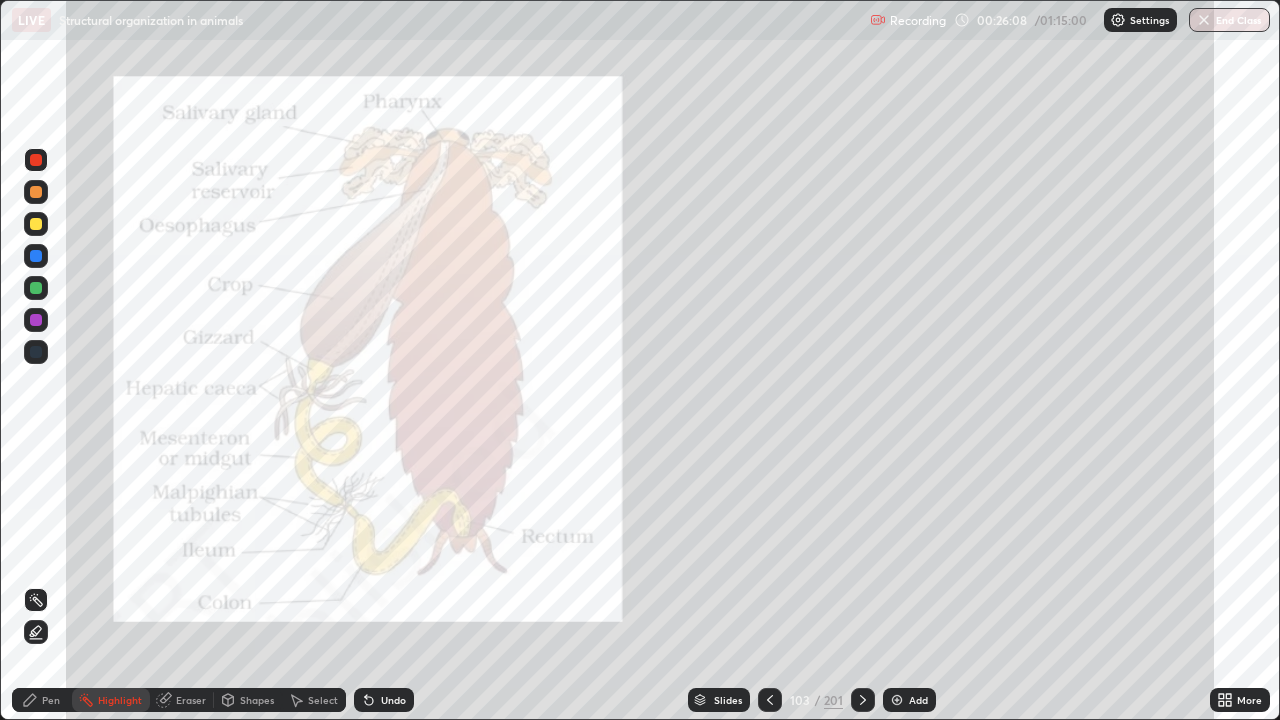 click 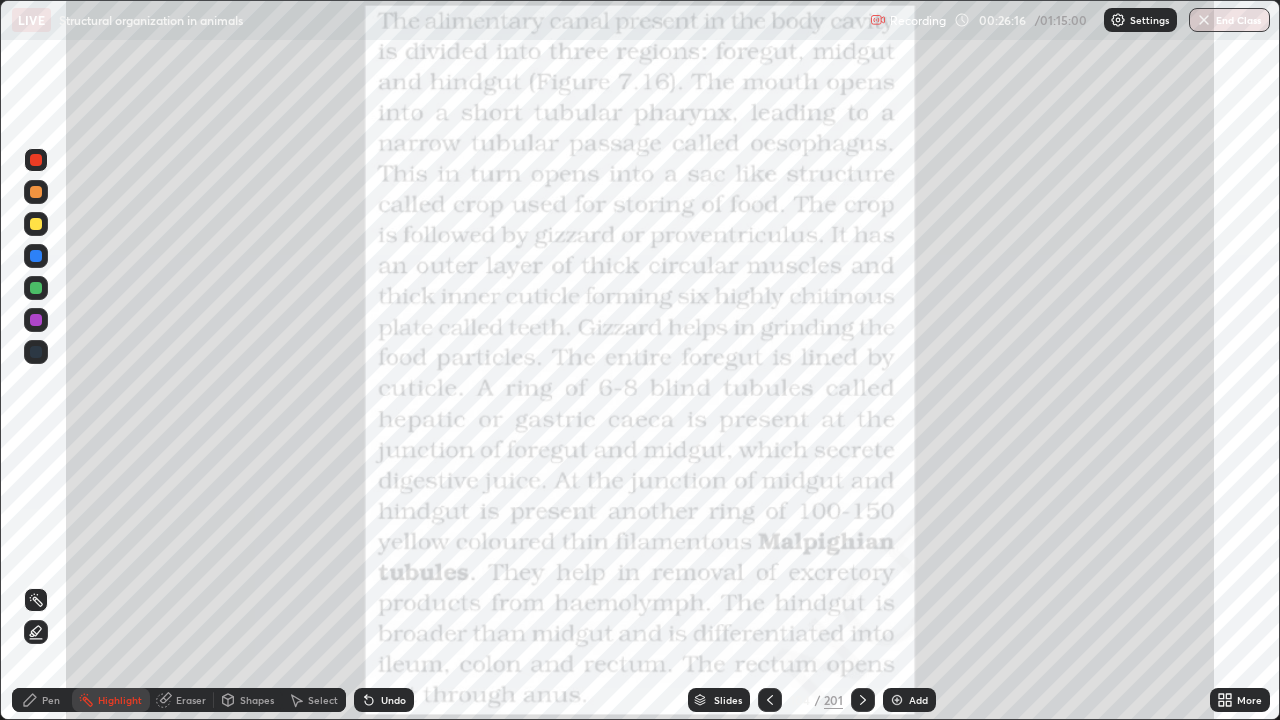 click 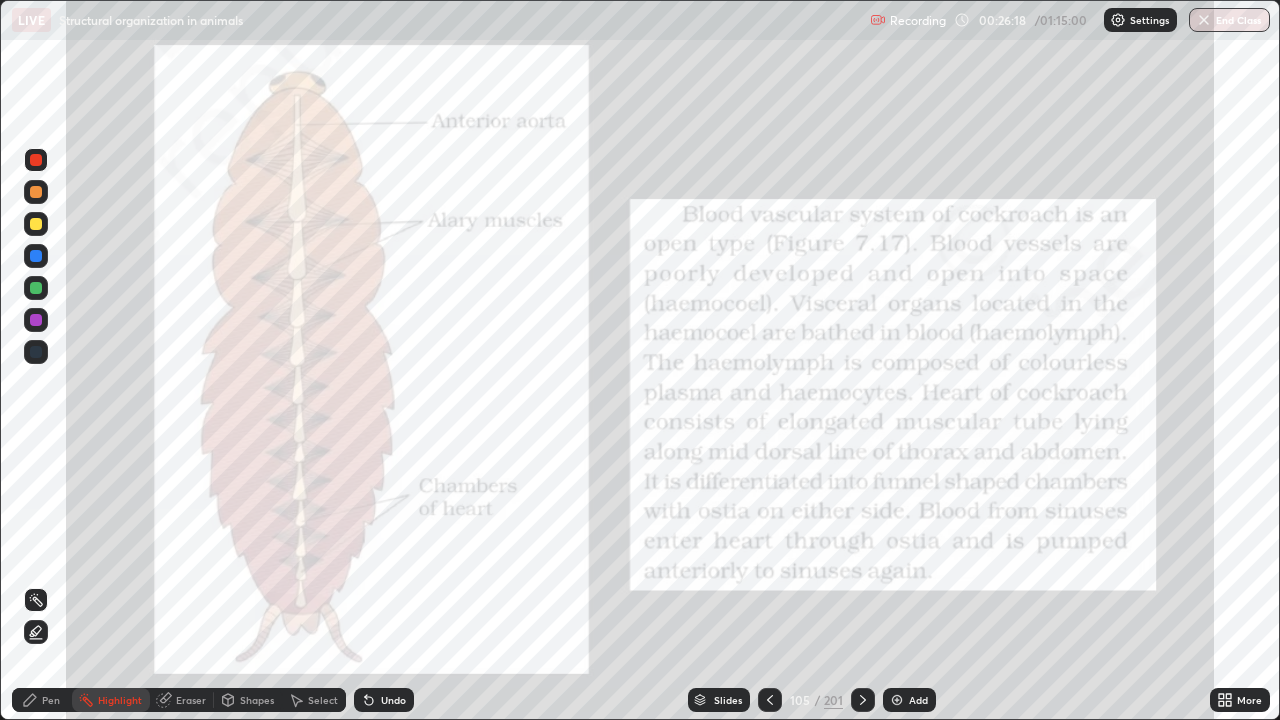 click 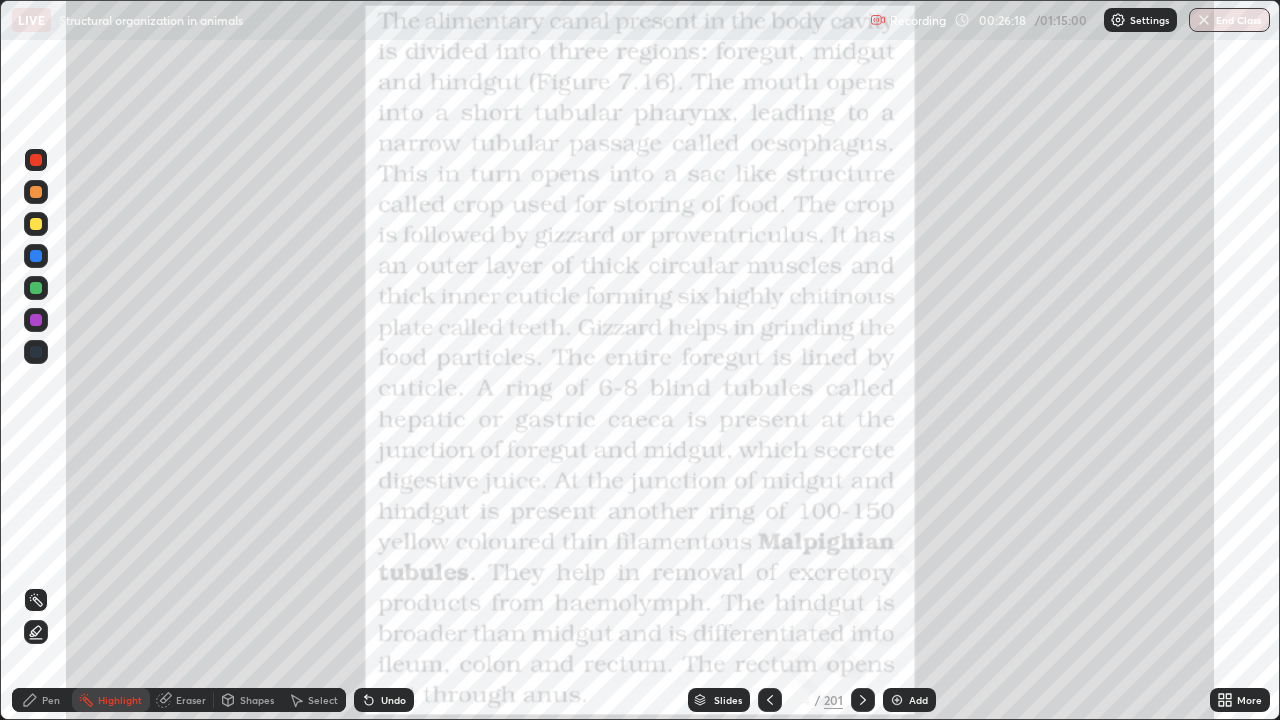 click on "Add" at bounding box center (918, 700) 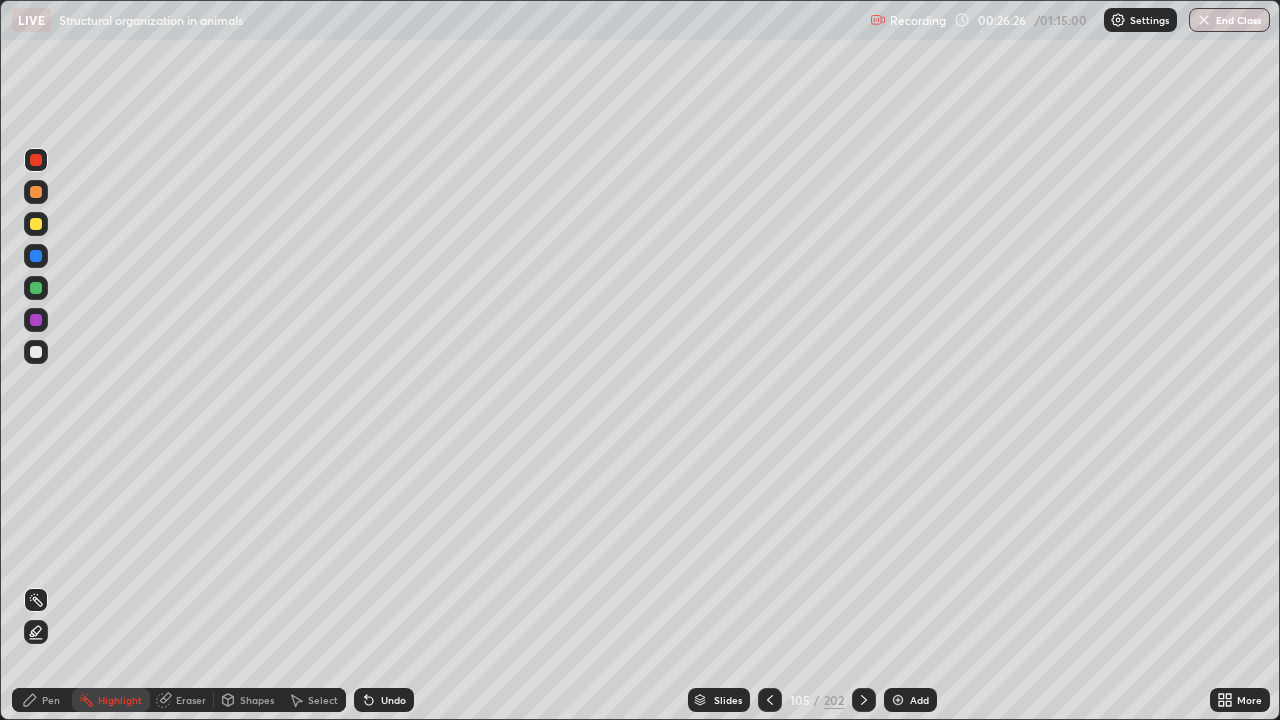 click on "Pen" at bounding box center [51, 700] 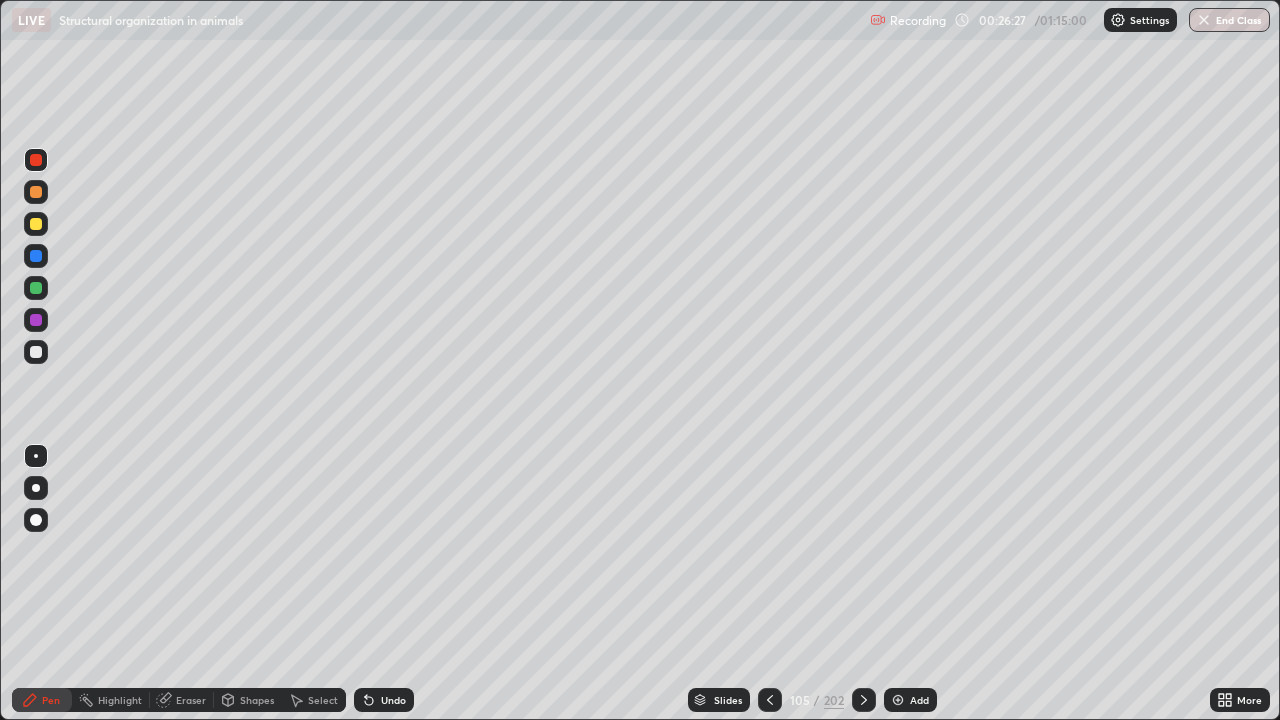 click at bounding box center (36, 224) 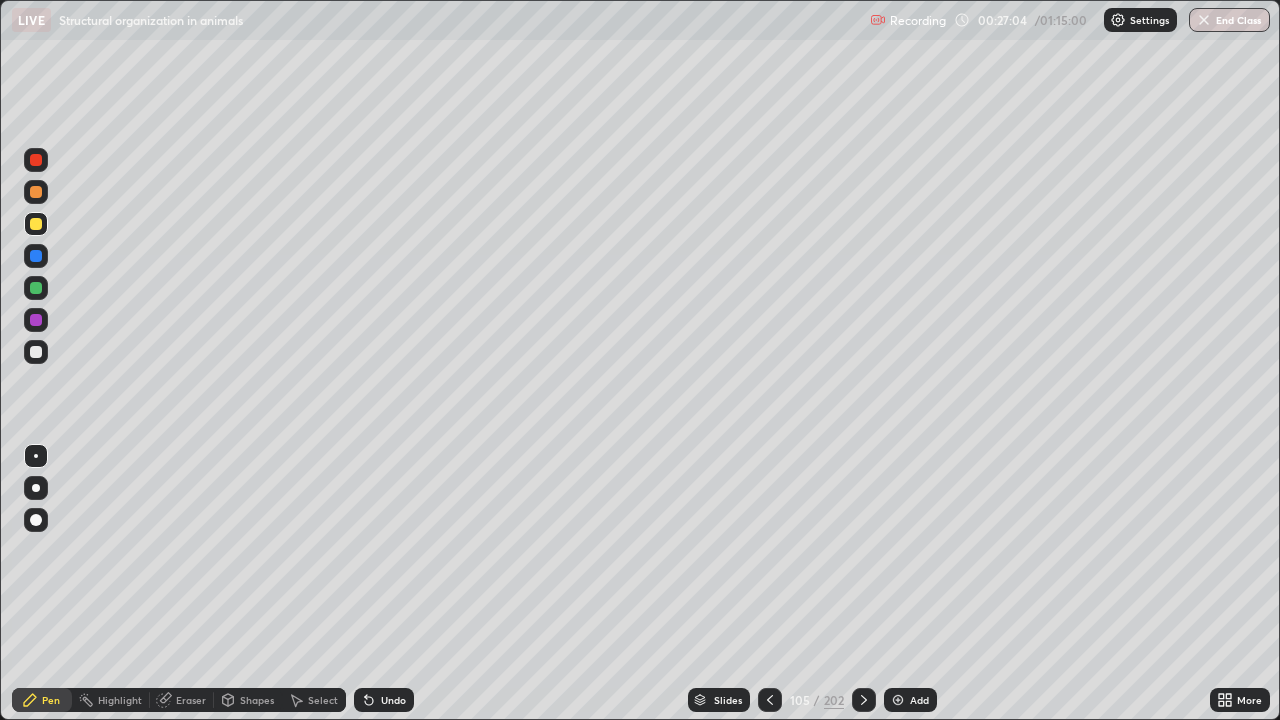 click at bounding box center [36, 456] 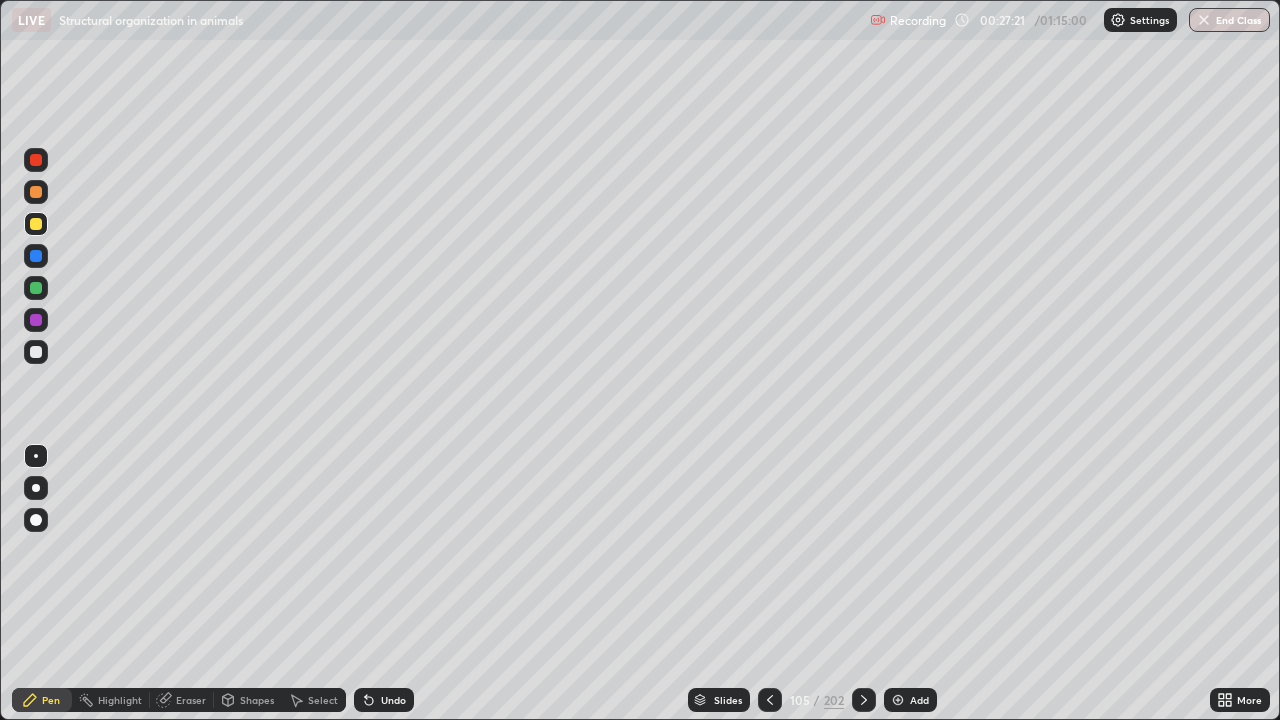 click at bounding box center [36, 352] 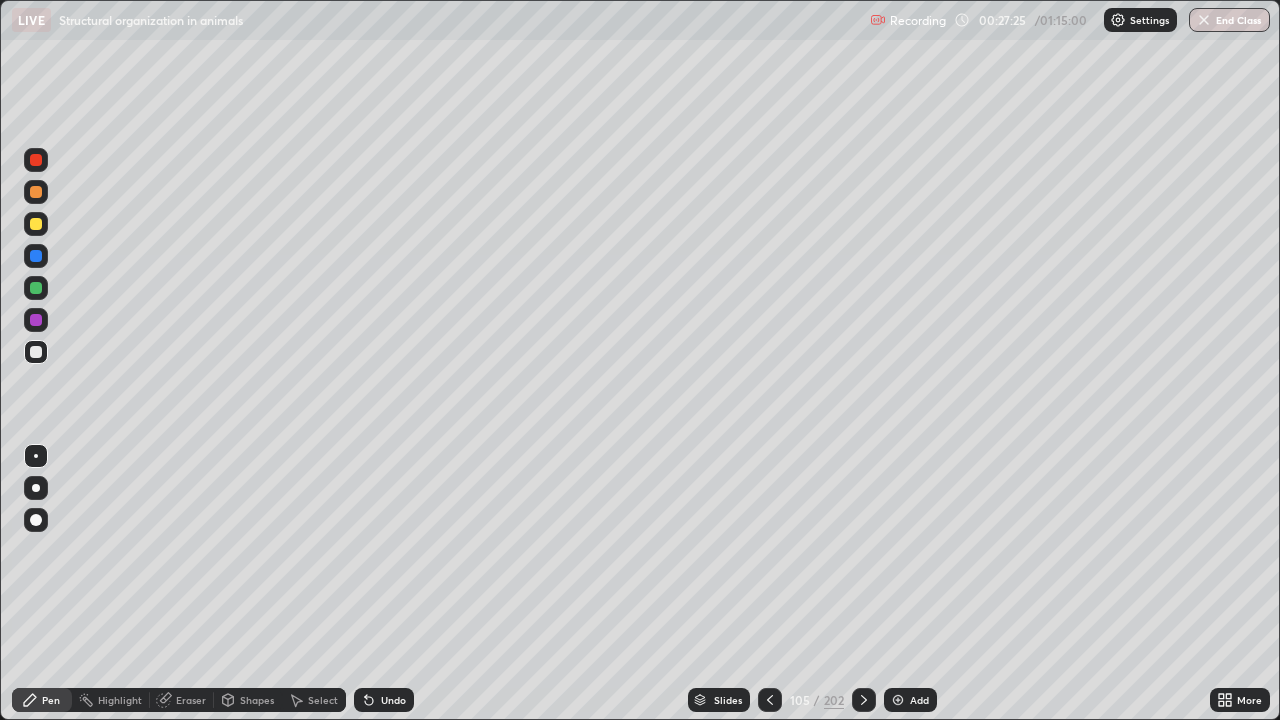 click on "Undo" at bounding box center (393, 700) 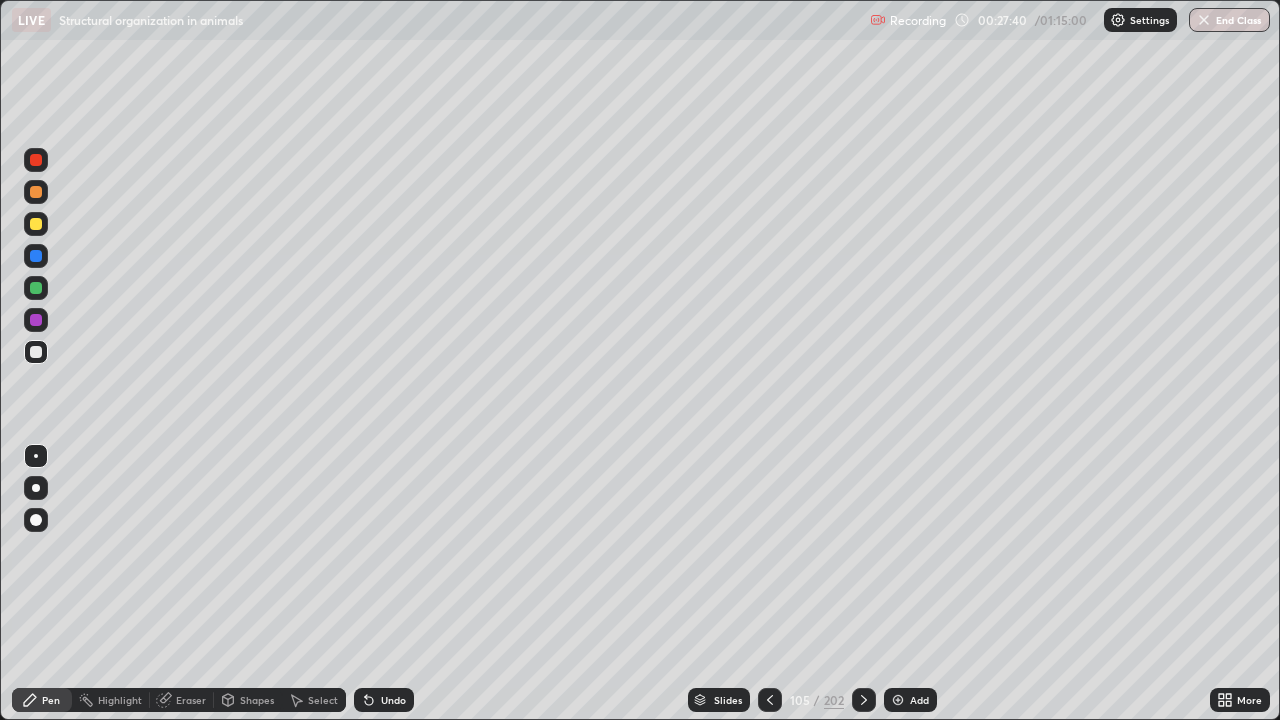 click 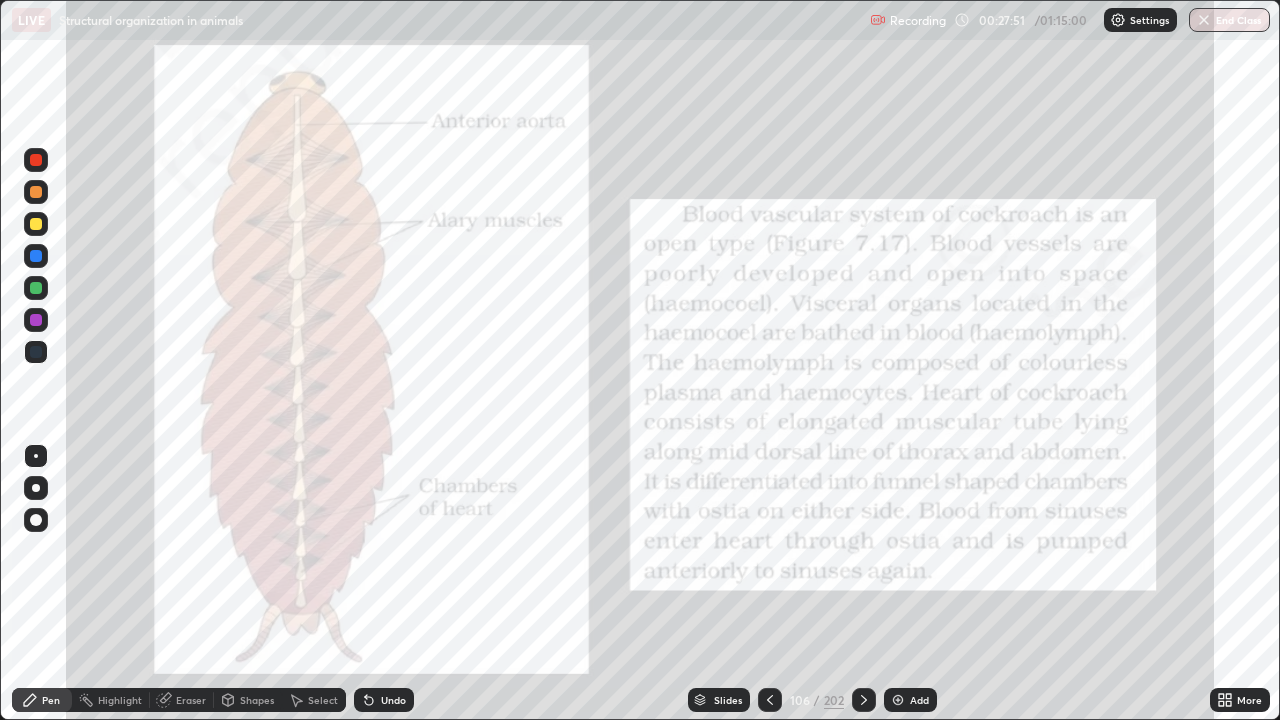 click 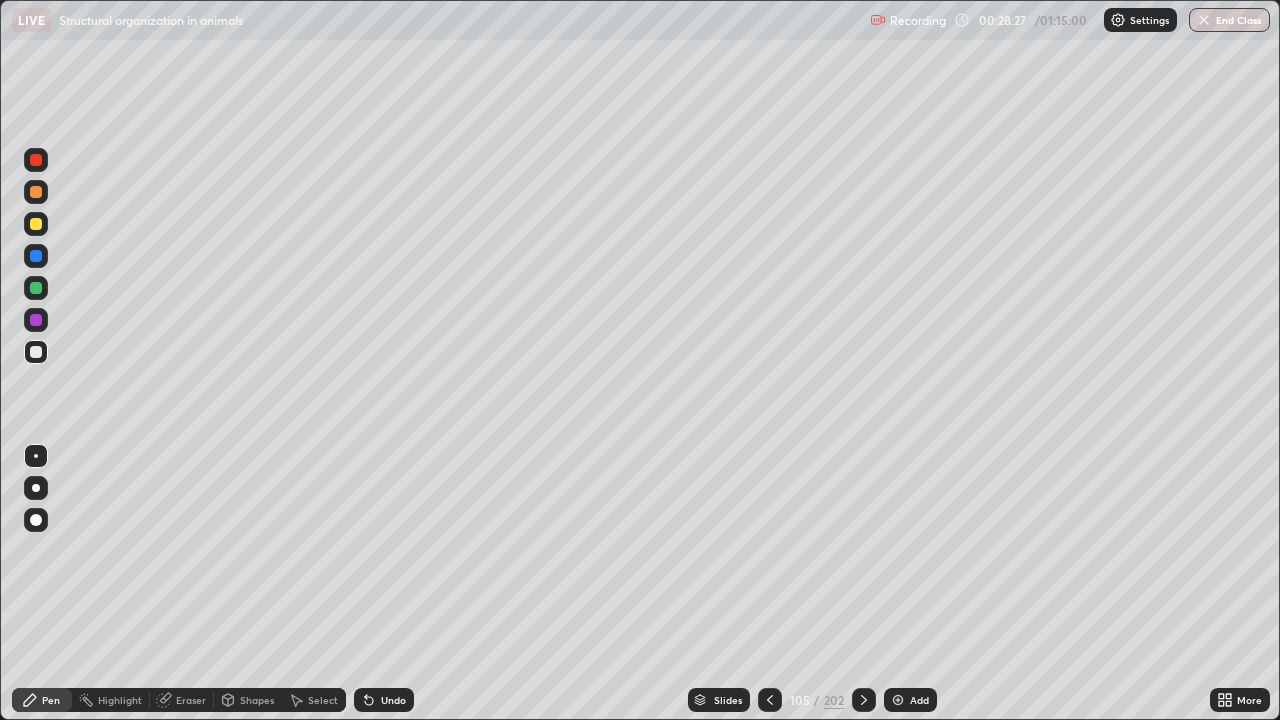 click at bounding box center (36, 320) 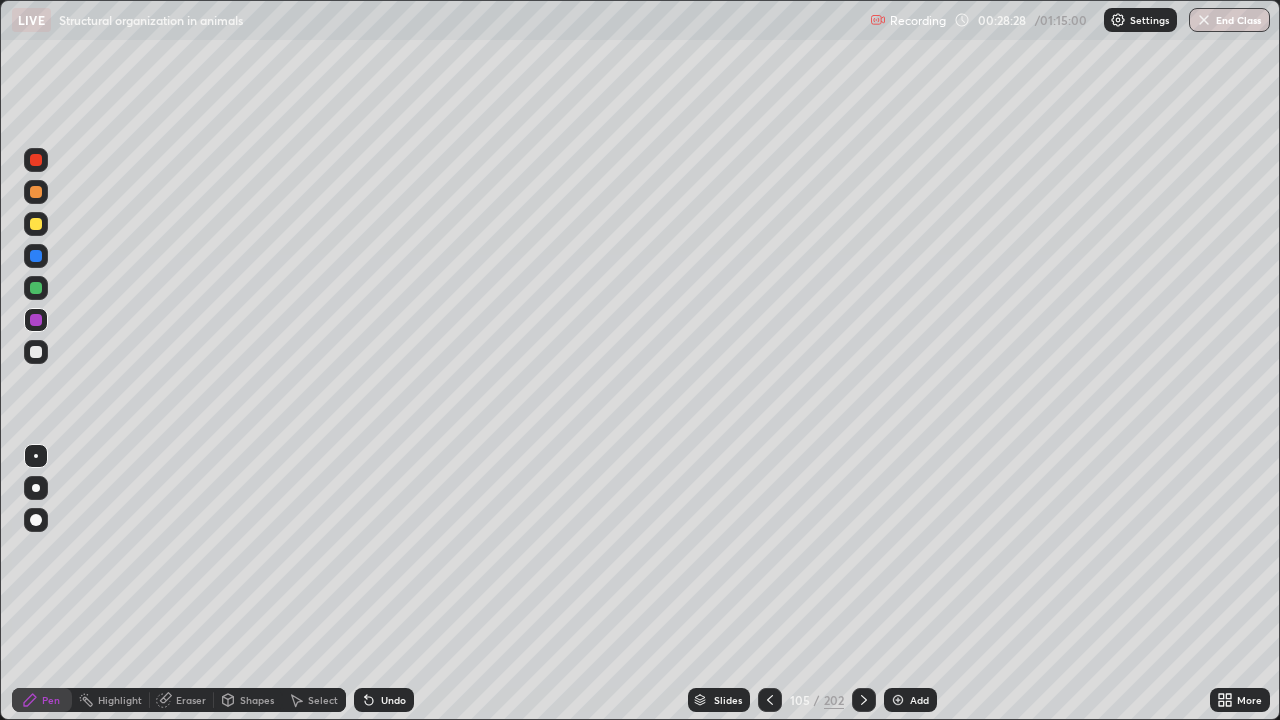 click at bounding box center (36, 520) 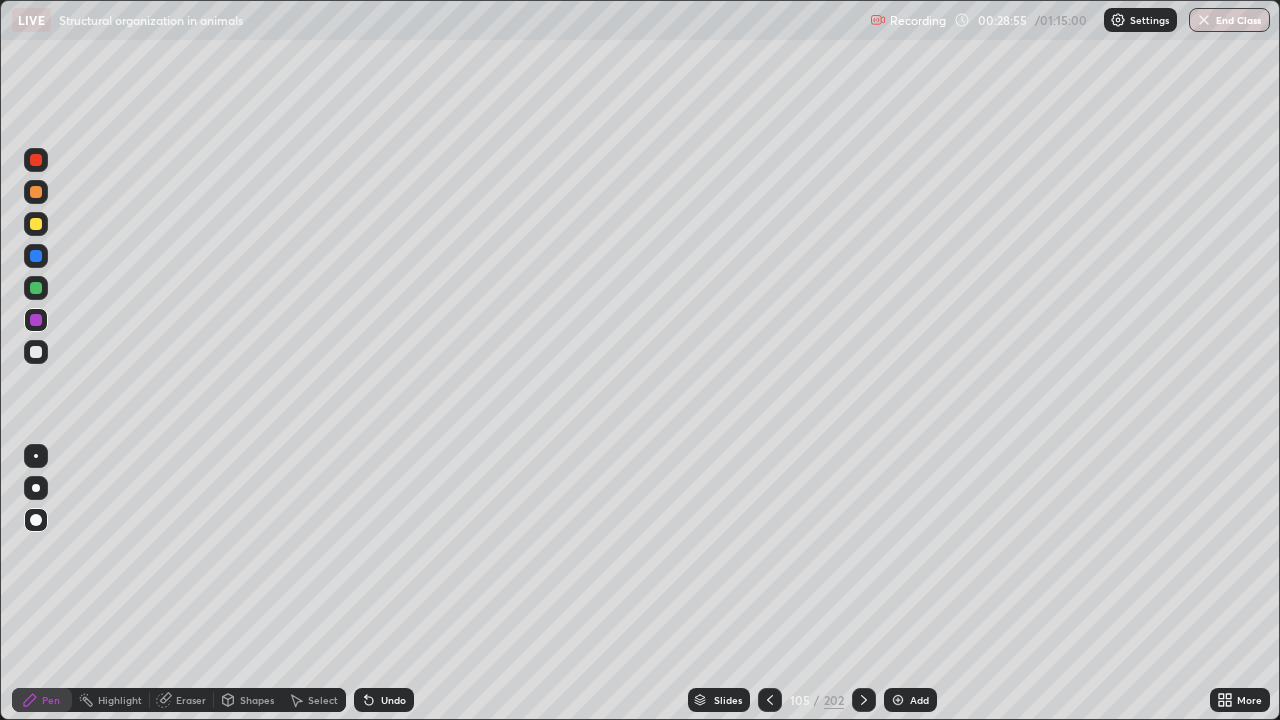 click at bounding box center (36, 352) 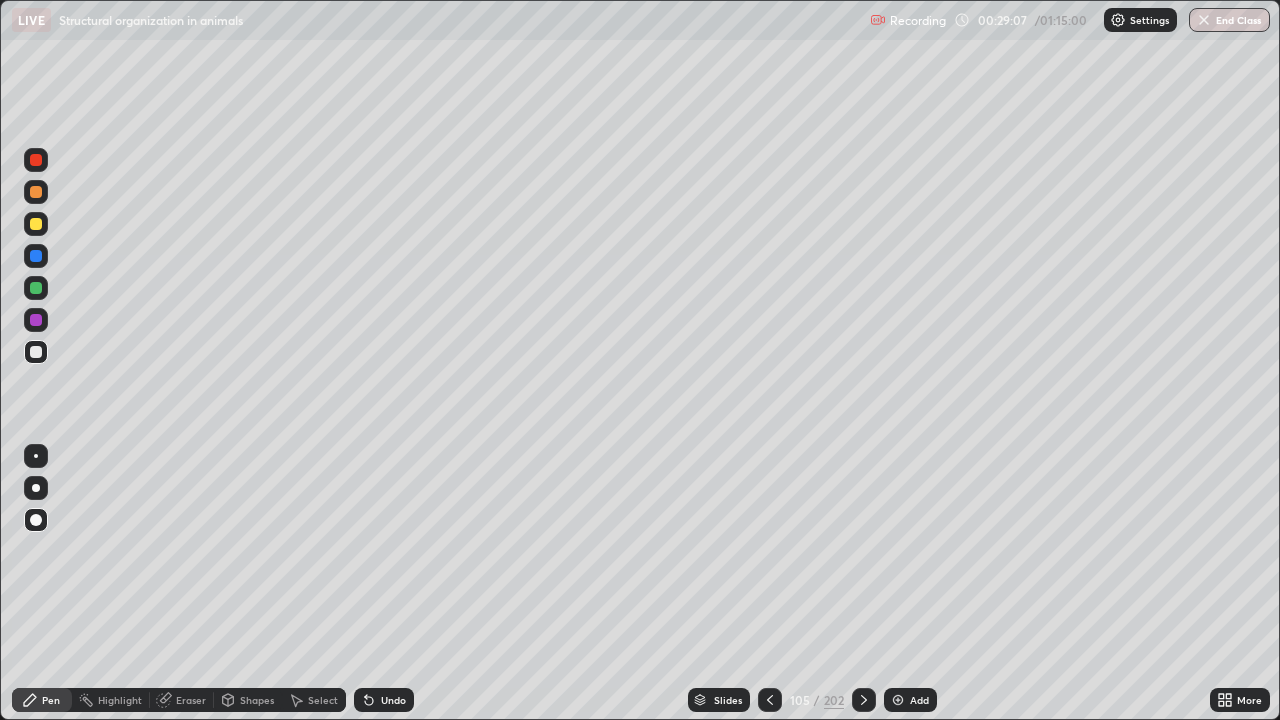 click at bounding box center [36, 456] 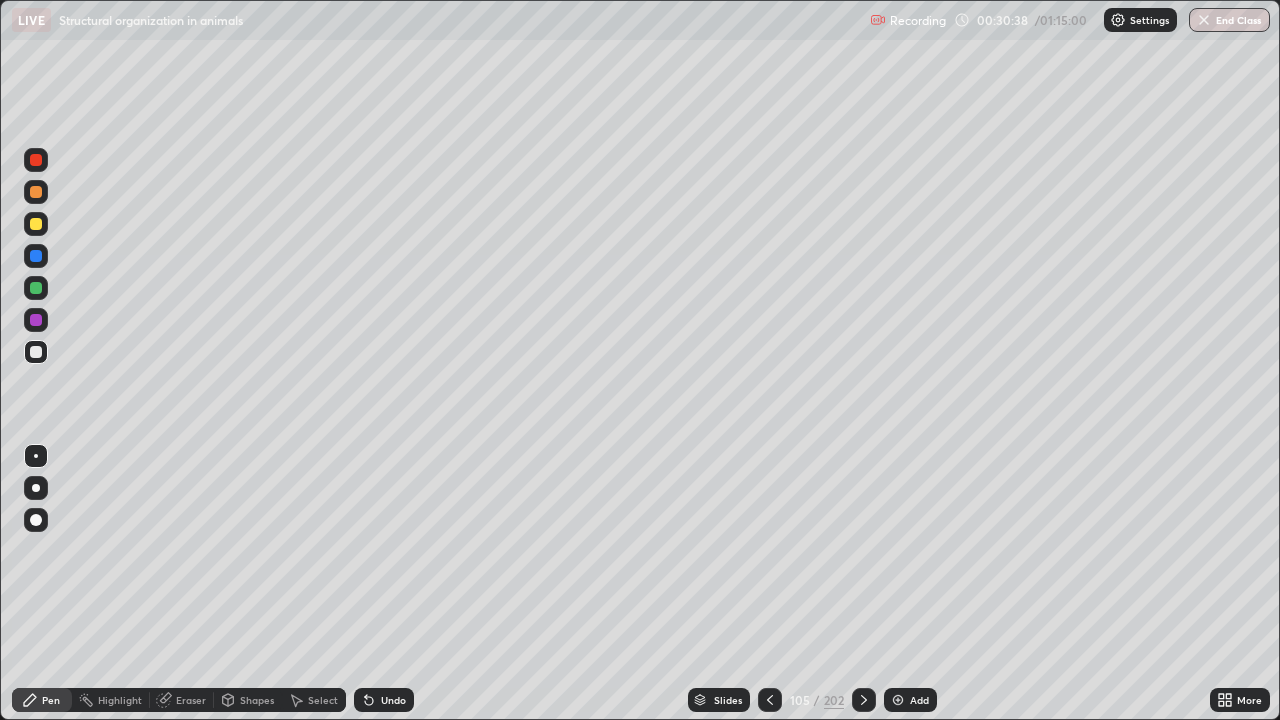click on "Undo" at bounding box center [393, 700] 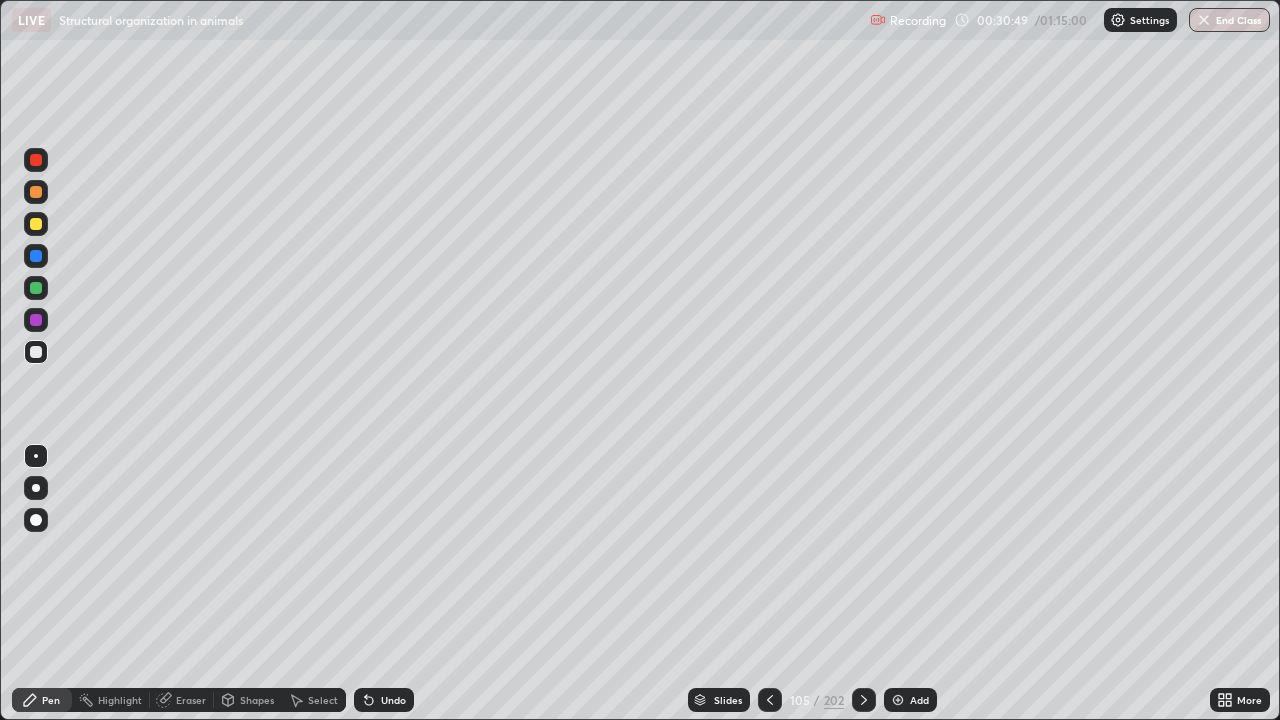 click at bounding box center (36, 256) 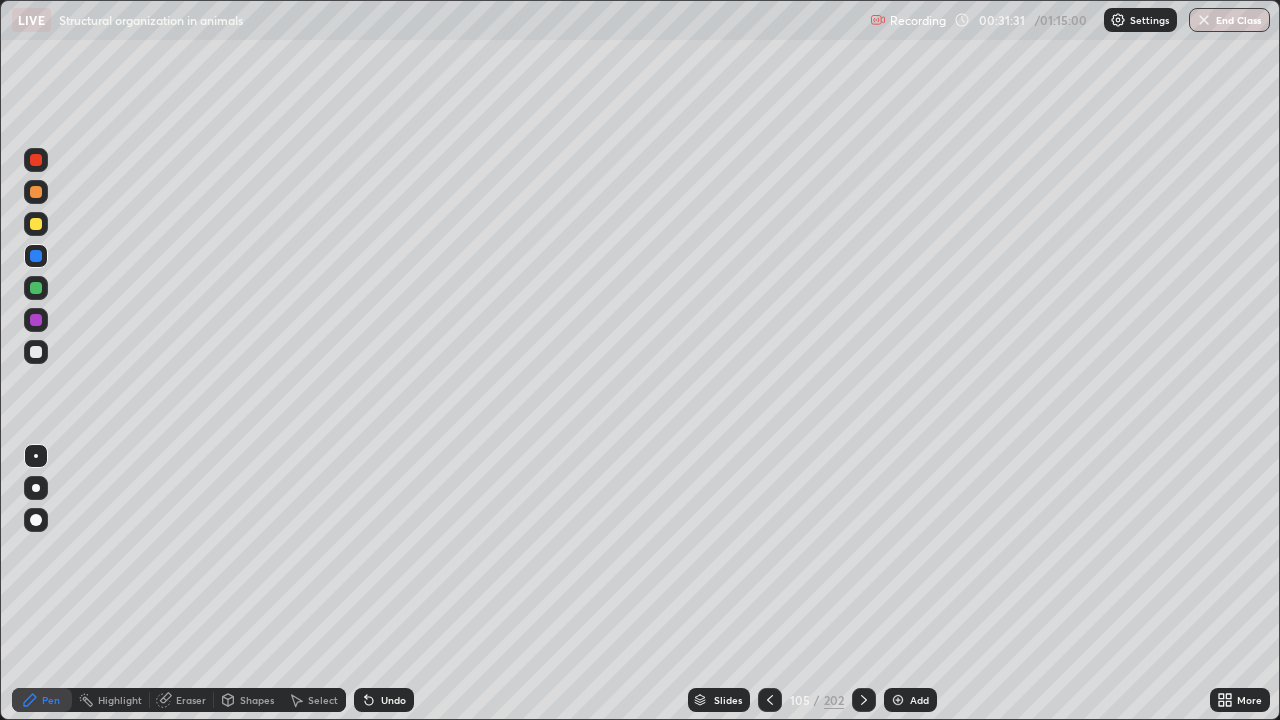 click at bounding box center [36, 352] 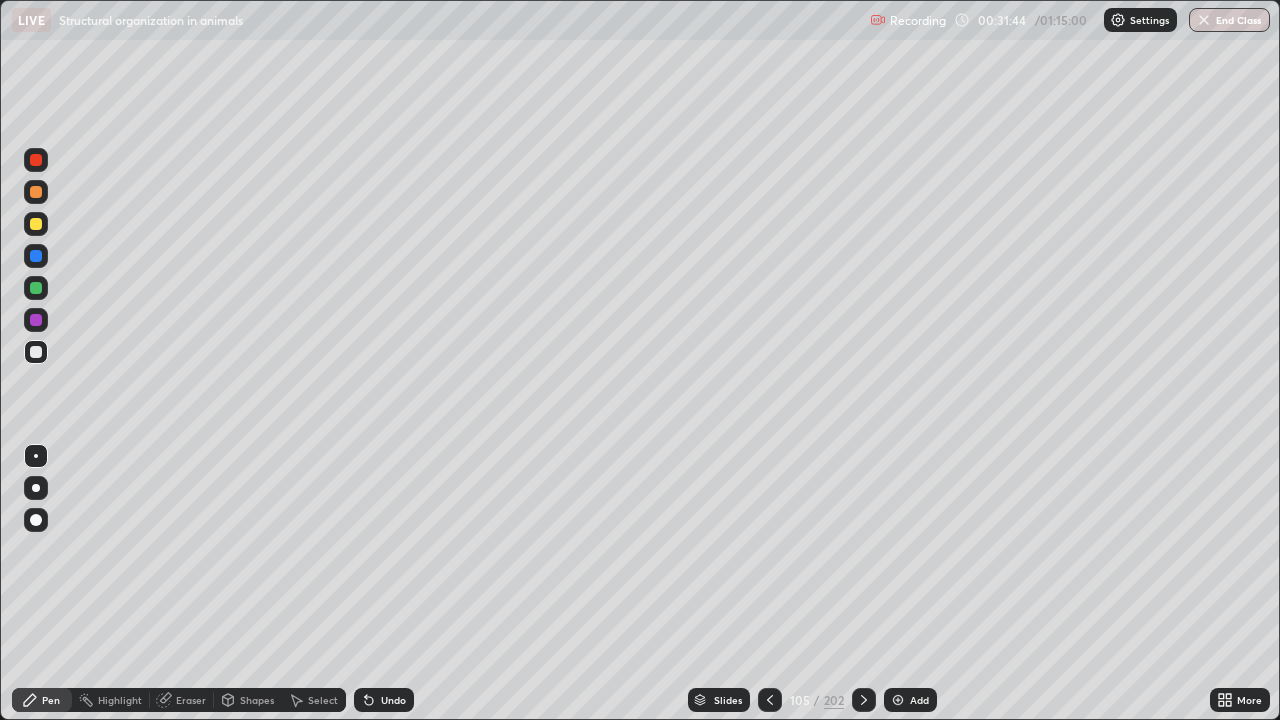 click at bounding box center [36, 256] 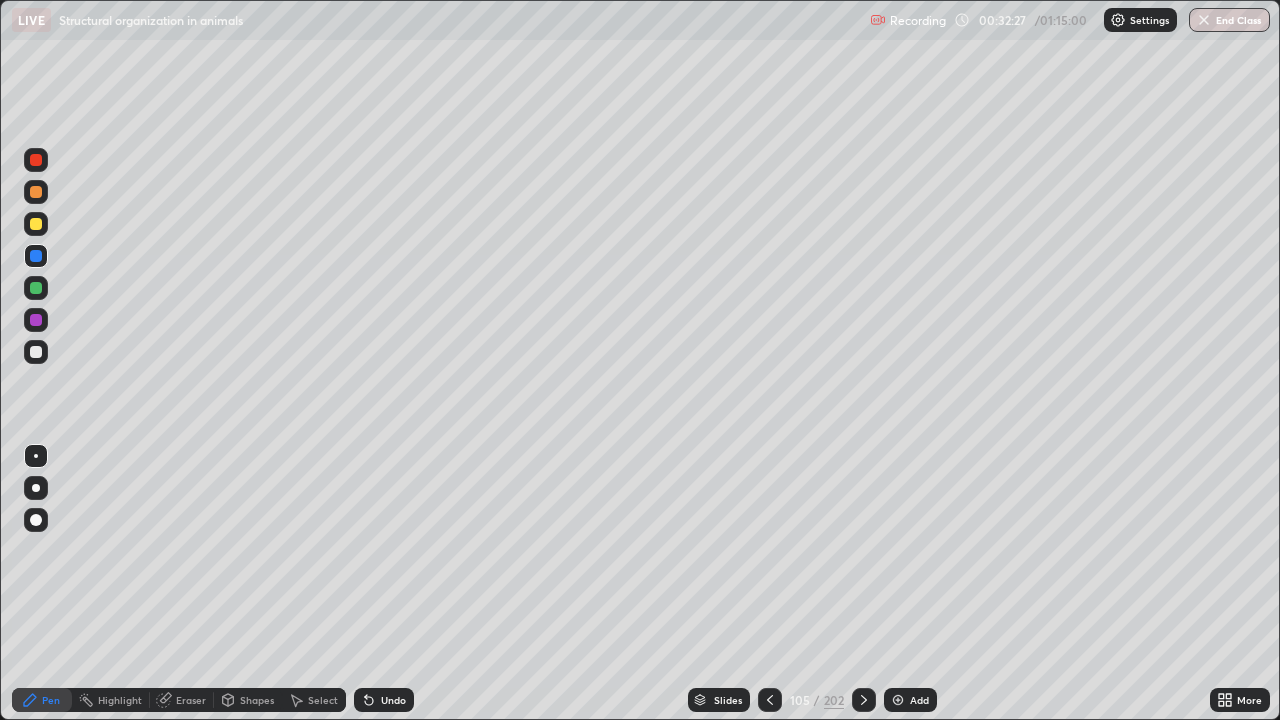 click at bounding box center (36, 288) 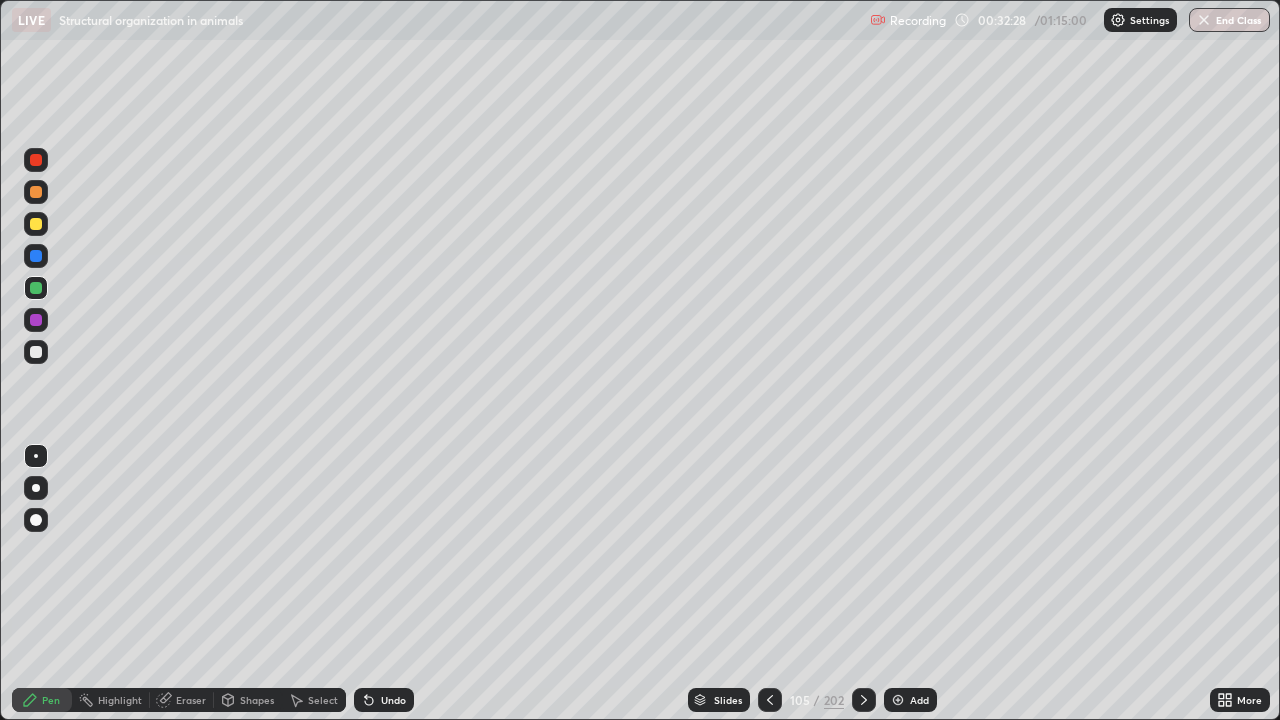 click at bounding box center (36, 488) 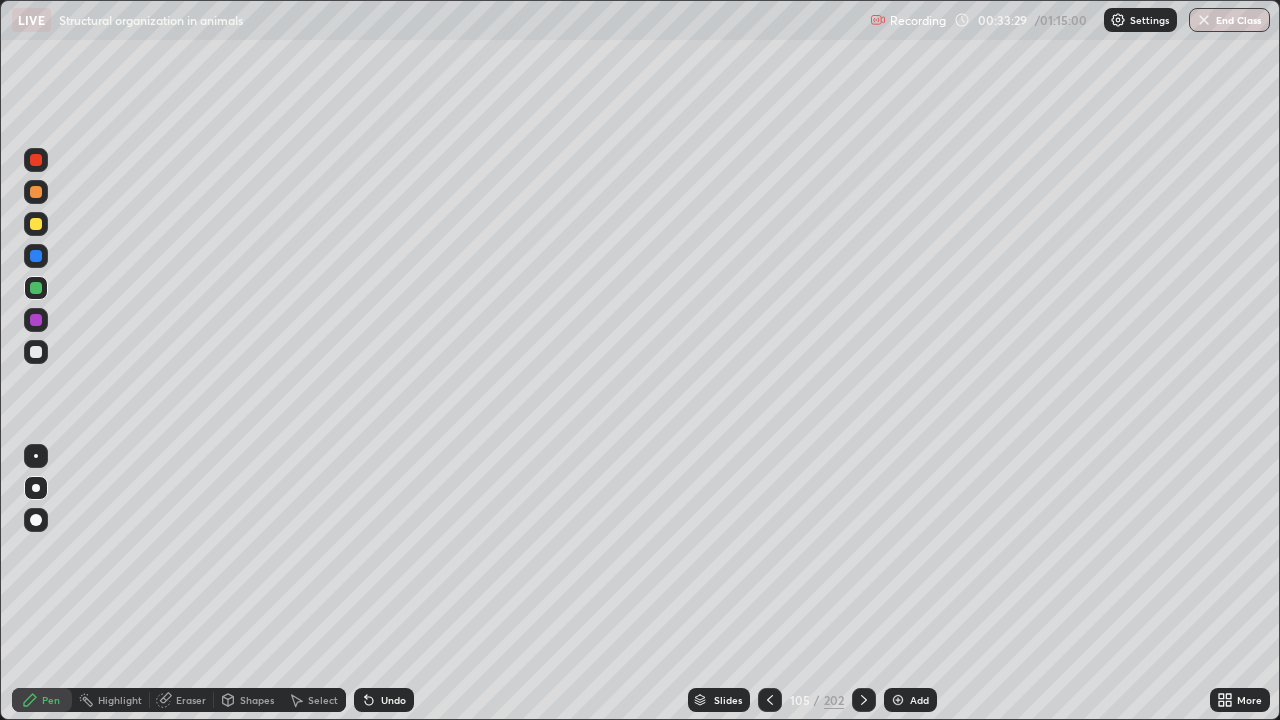 click at bounding box center (36, 224) 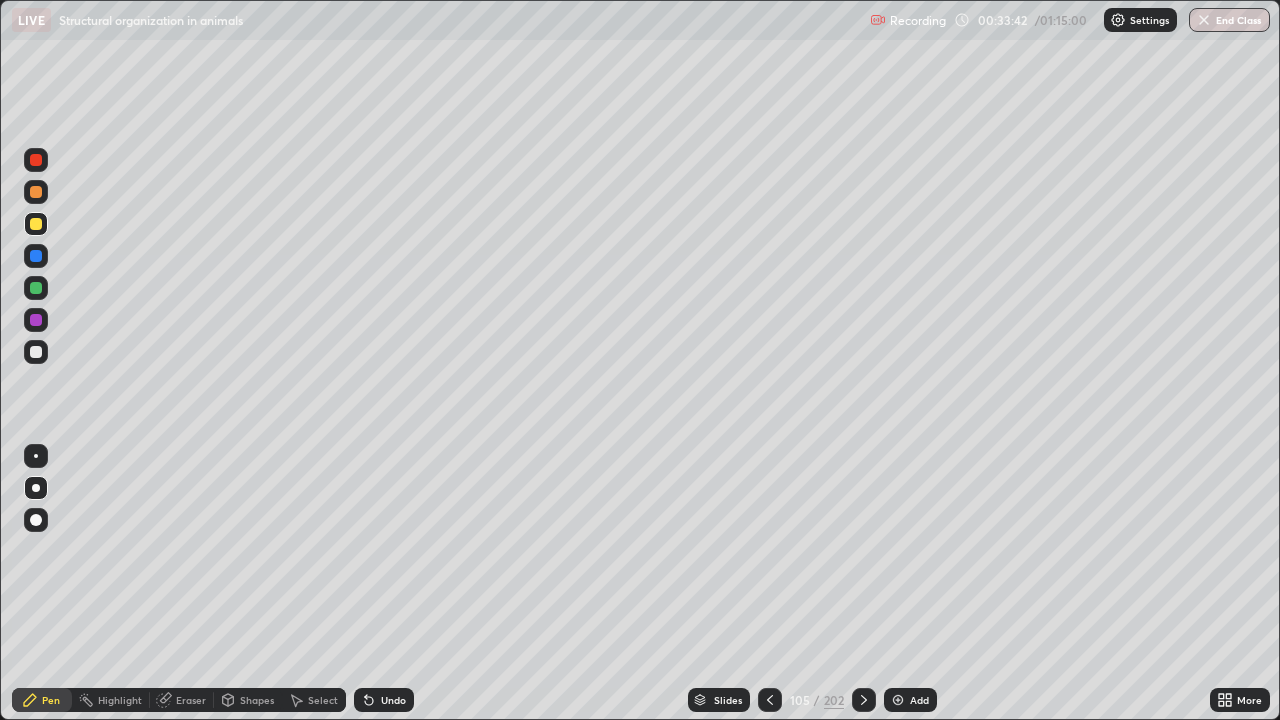 click on "Undo" at bounding box center [393, 700] 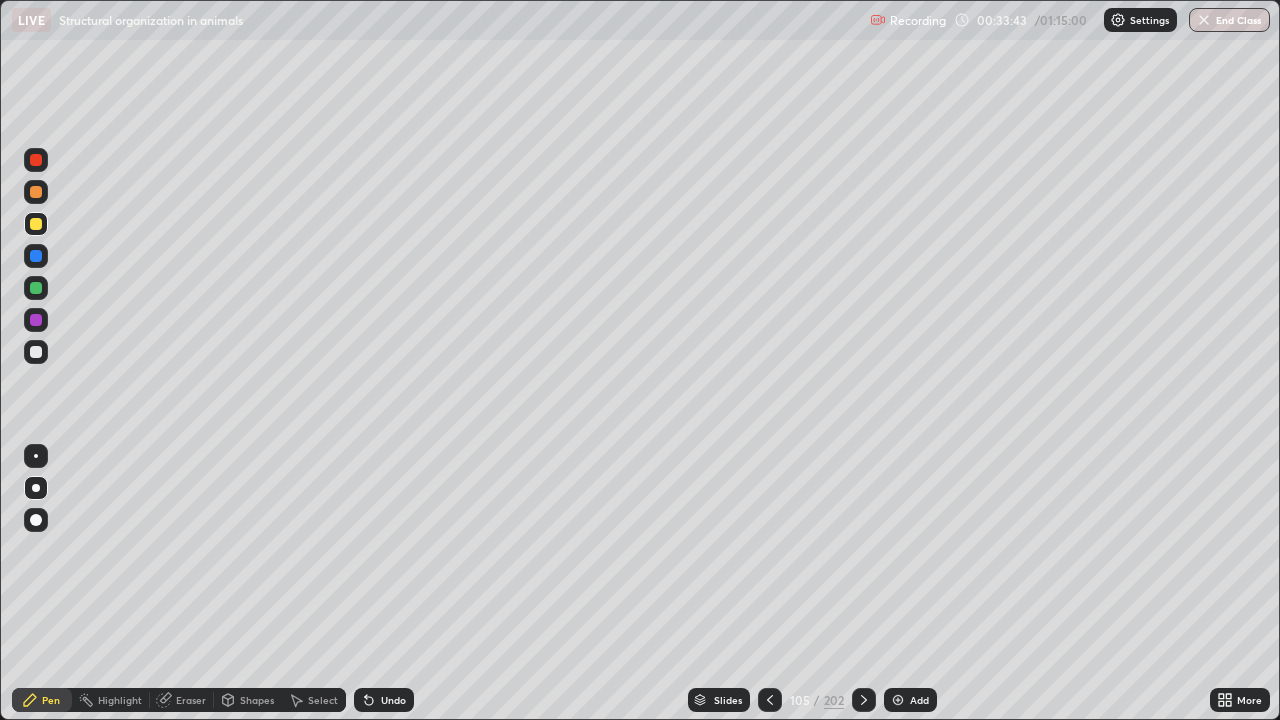click on "Undo" at bounding box center (384, 700) 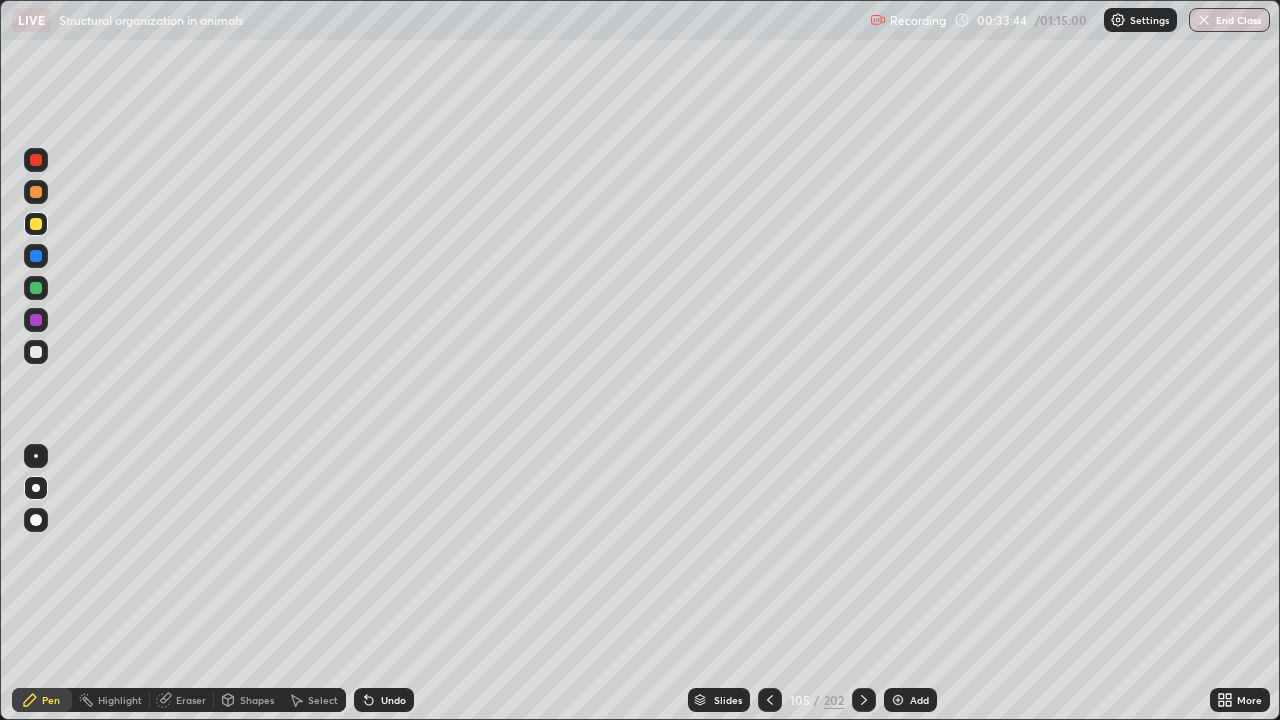 click on "Undo" at bounding box center (384, 700) 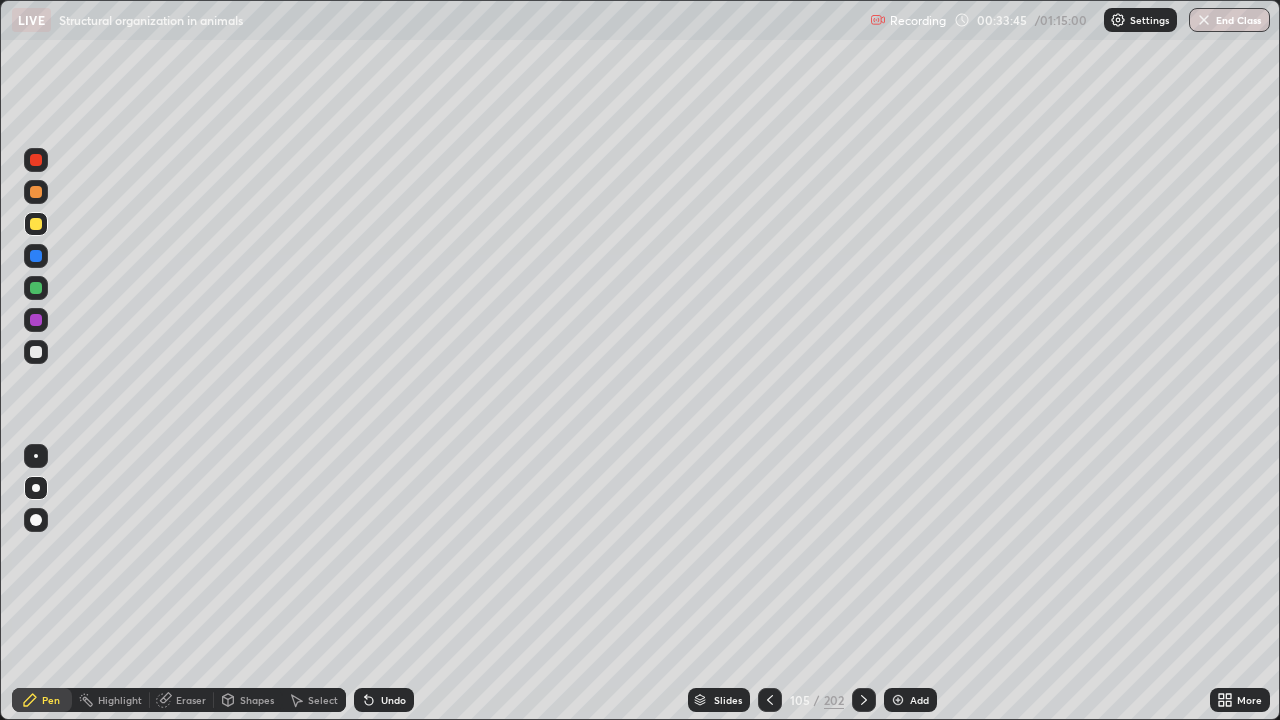 click on "Undo" at bounding box center [384, 700] 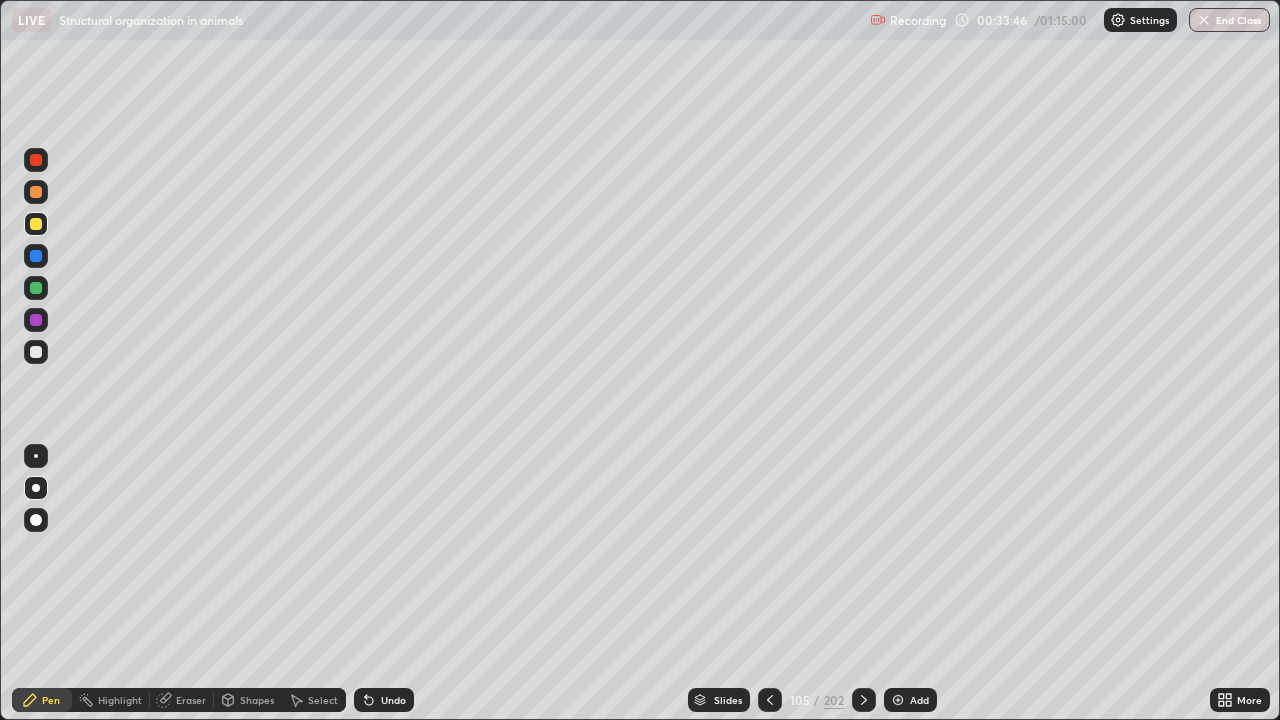 click on "Undo" at bounding box center [384, 700] 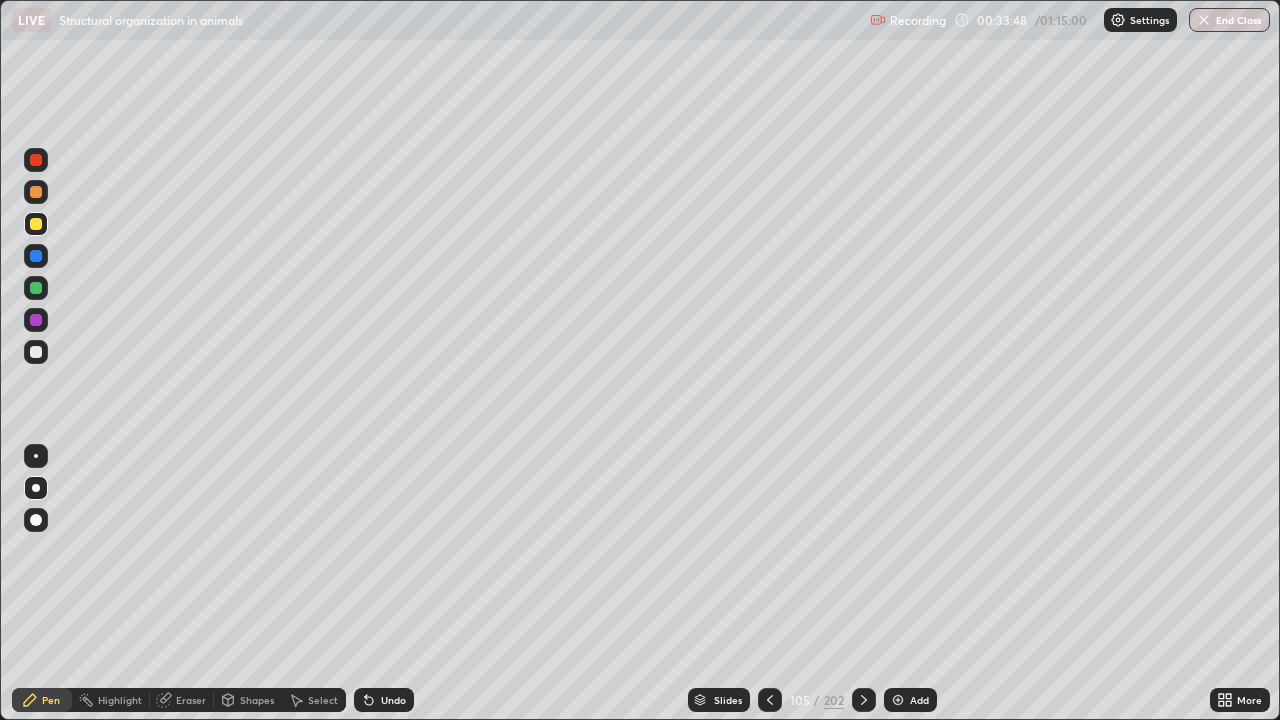click at bounding box center [36, 192] 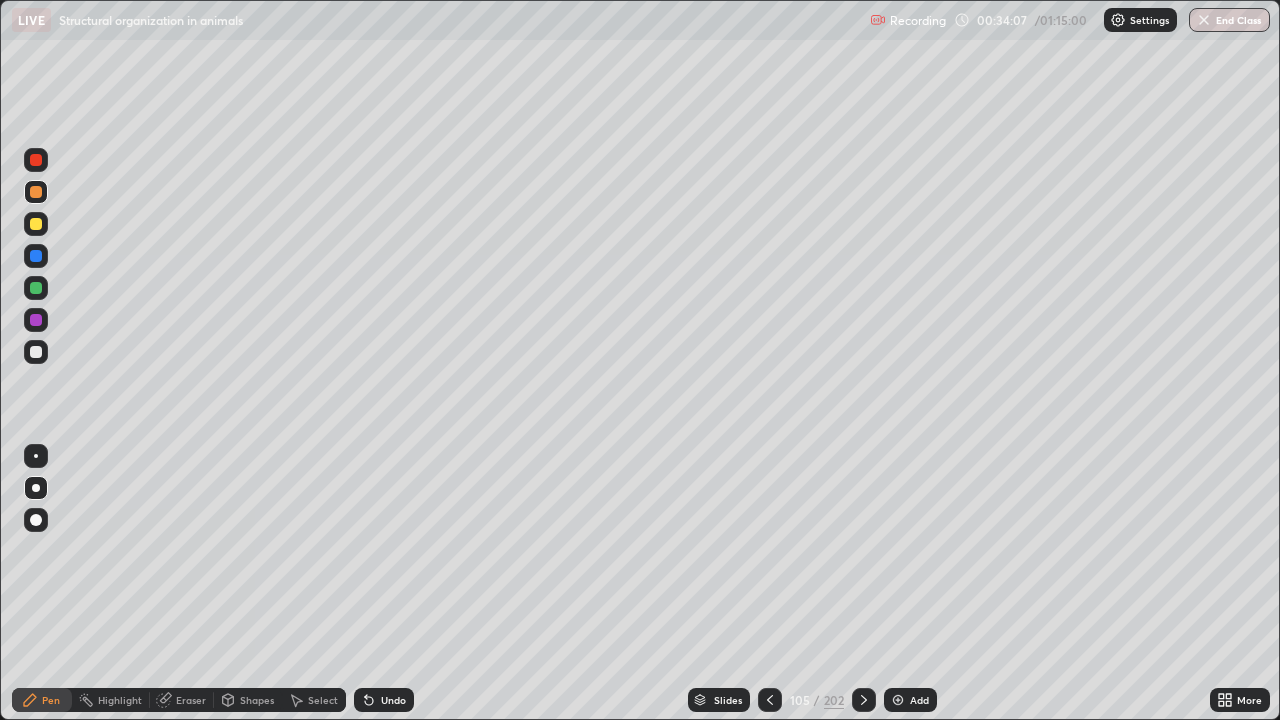 click on "Highlight" at bounding box center [120, 700] 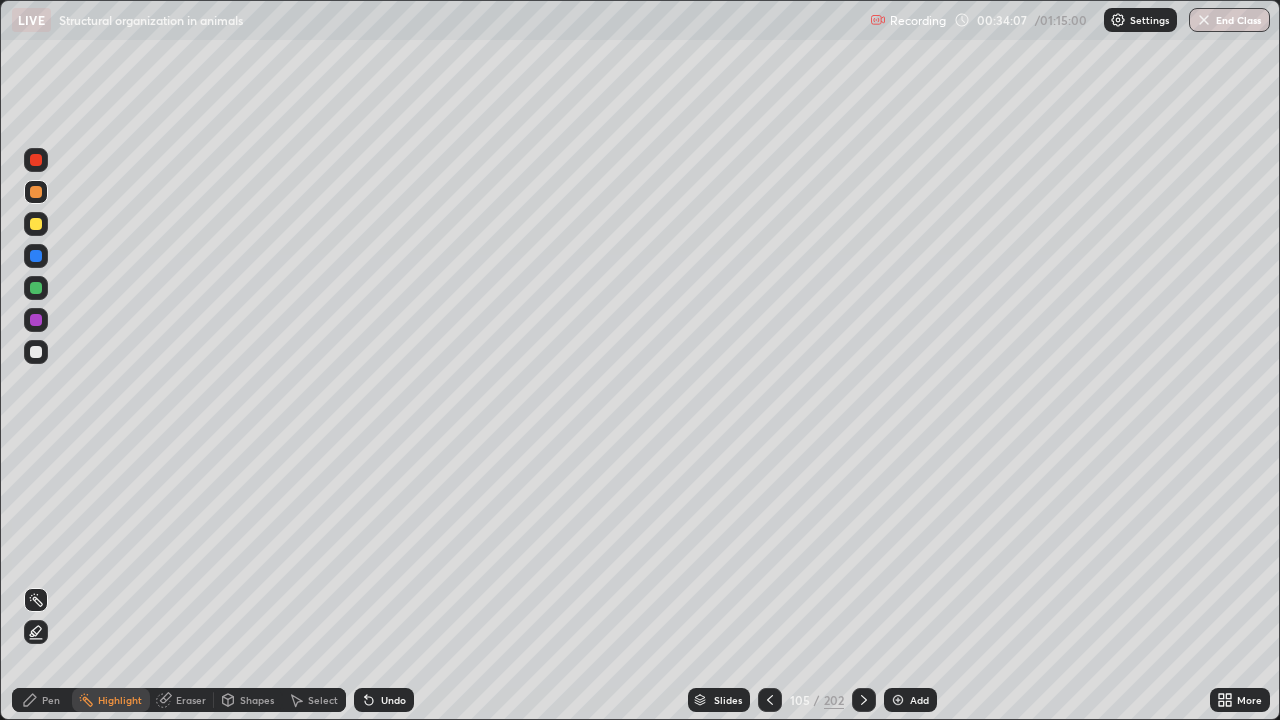 click on "Eraser" at bounding box center [182, 700] 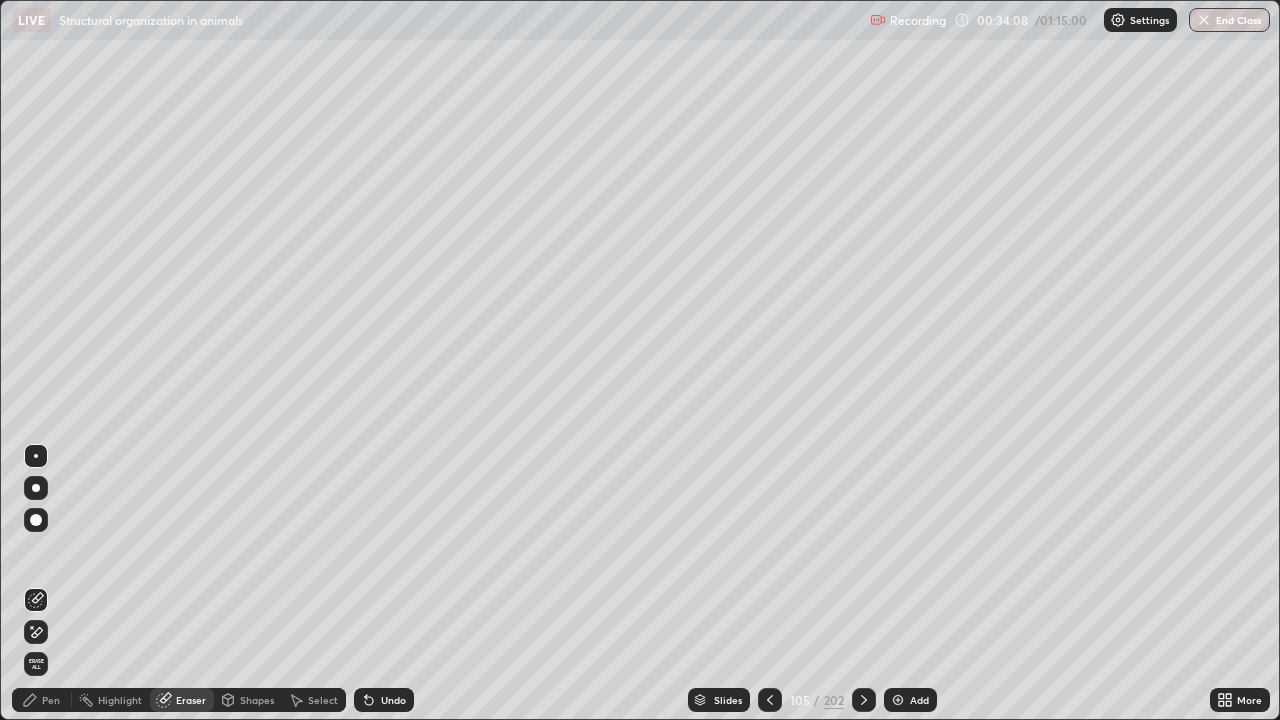 click on "Pen" at bounding box center (42, 700) 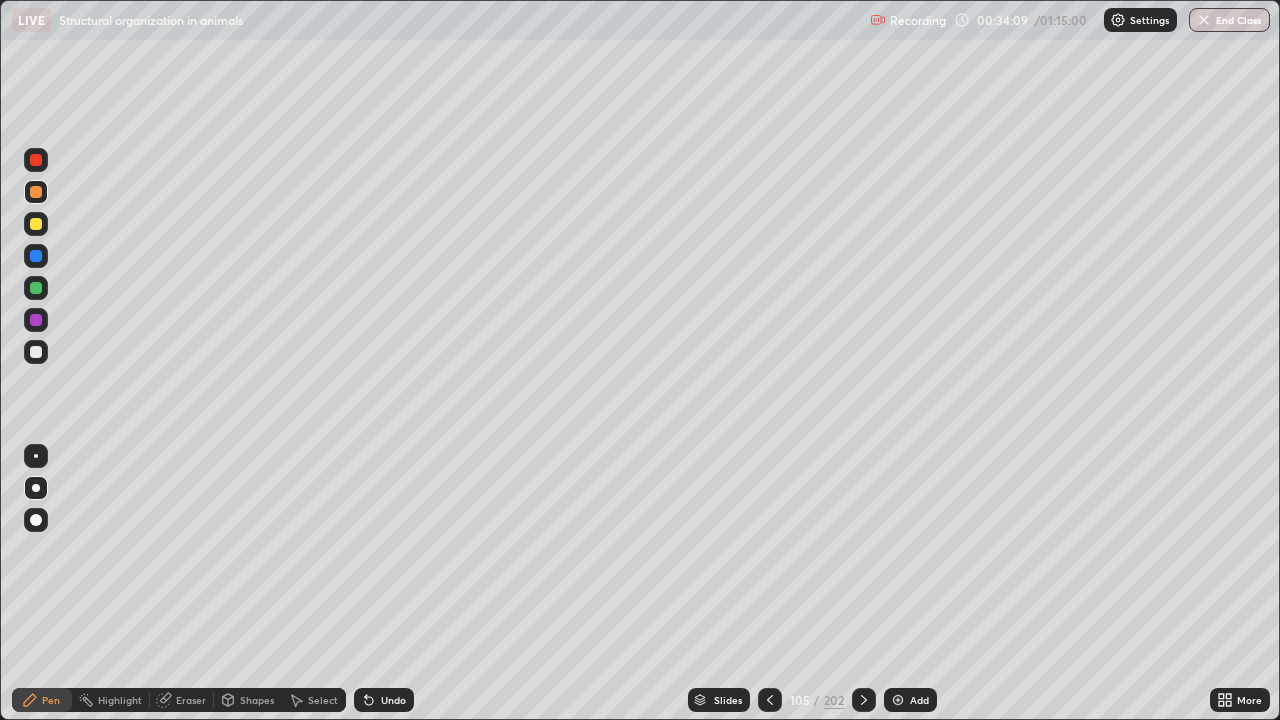 click at bounding box center (36, 320) 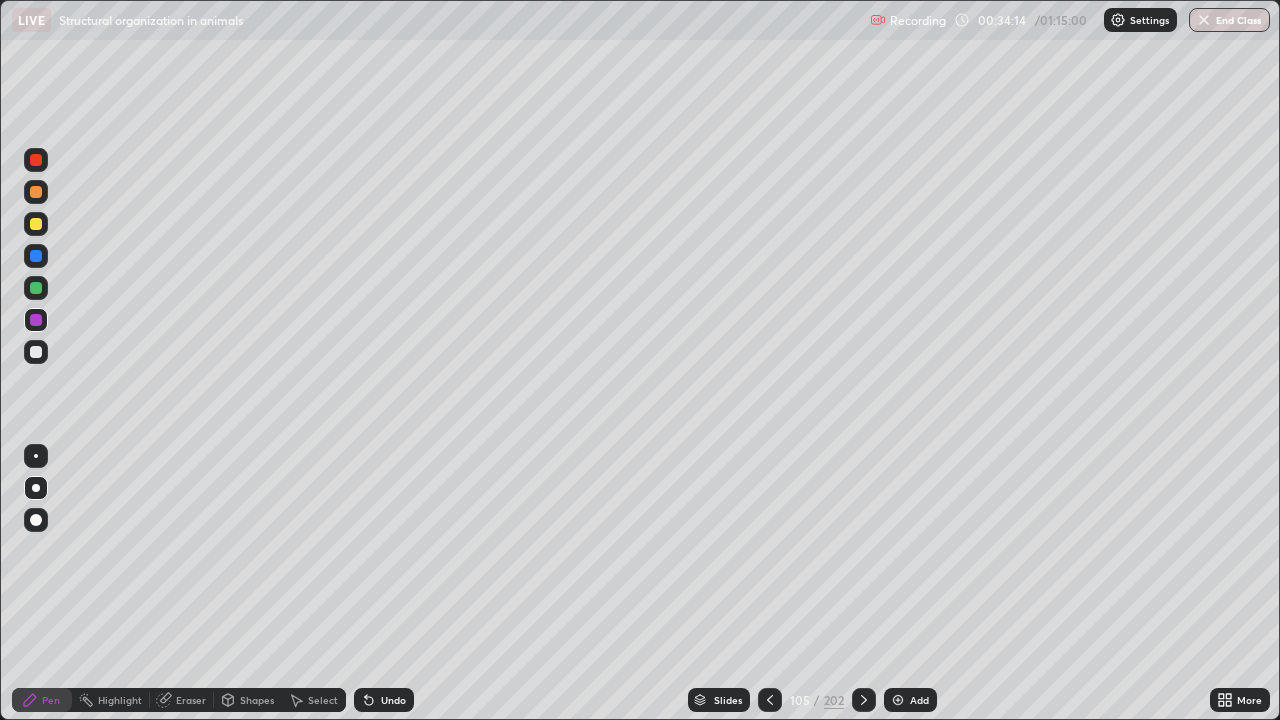 click at bounding box center [36, 192] 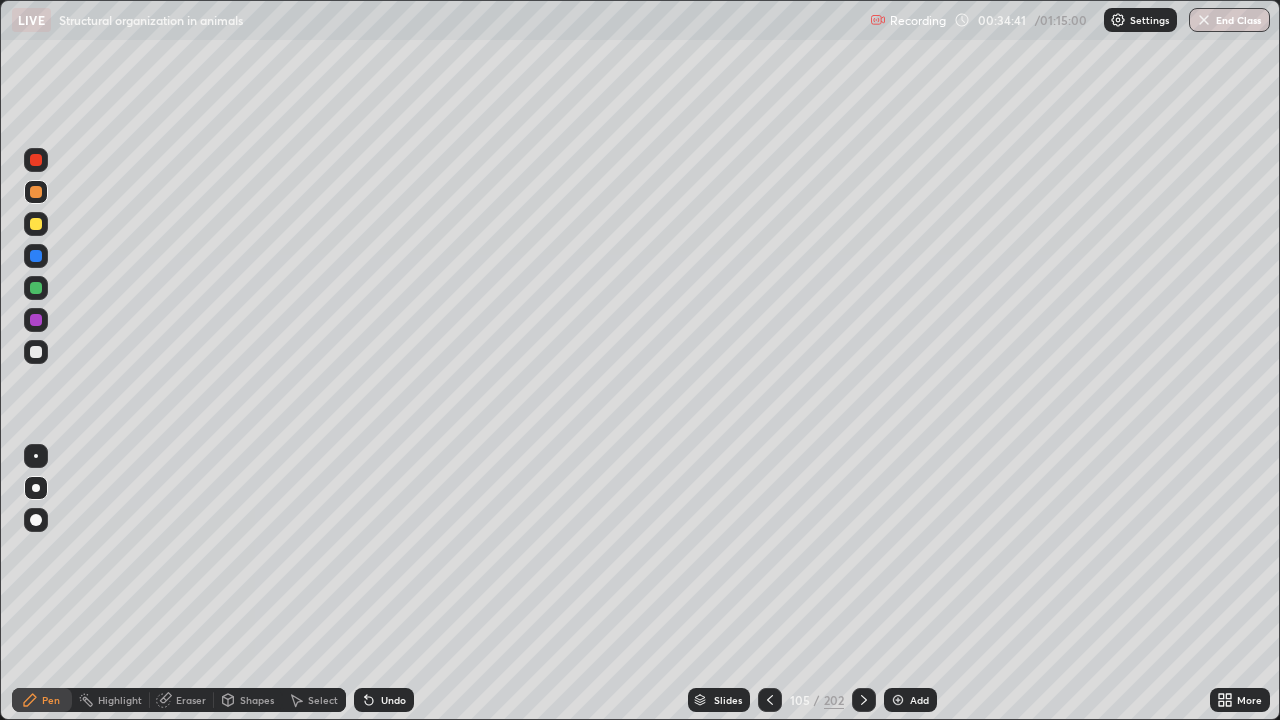 click at bounding box center (36, 456) 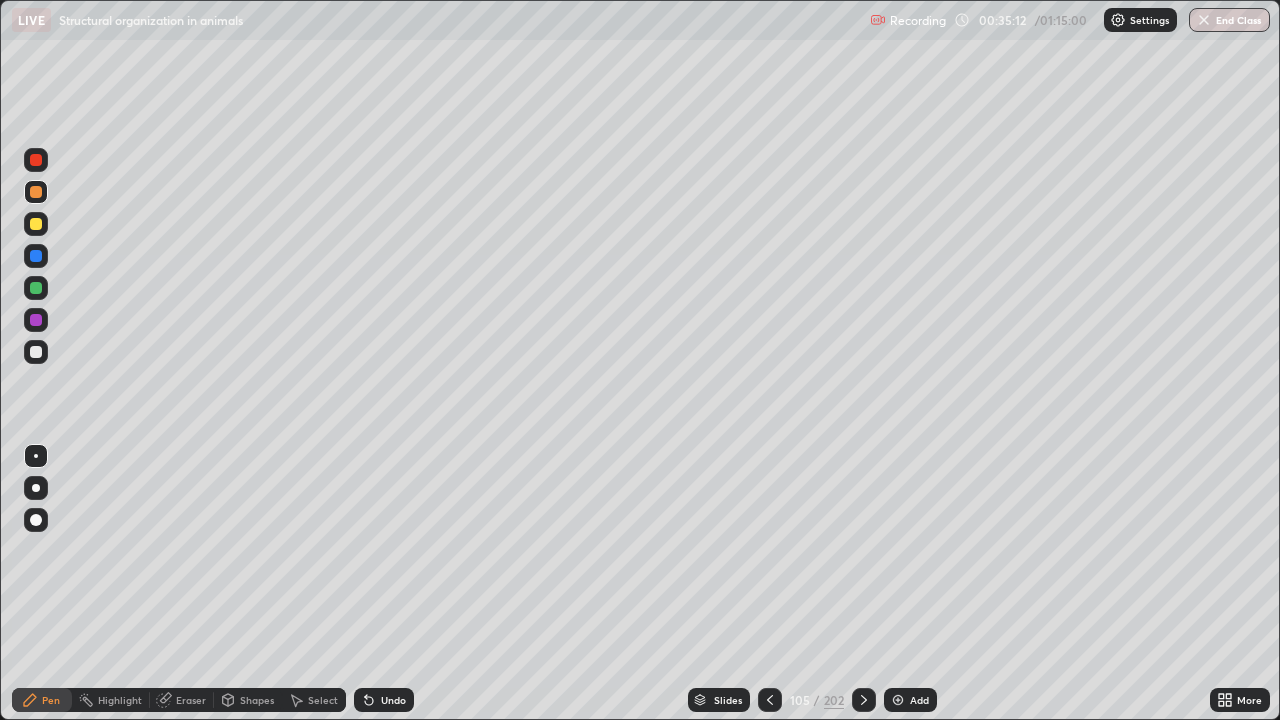 click on "Highlight" at bounding box center (120, 700) 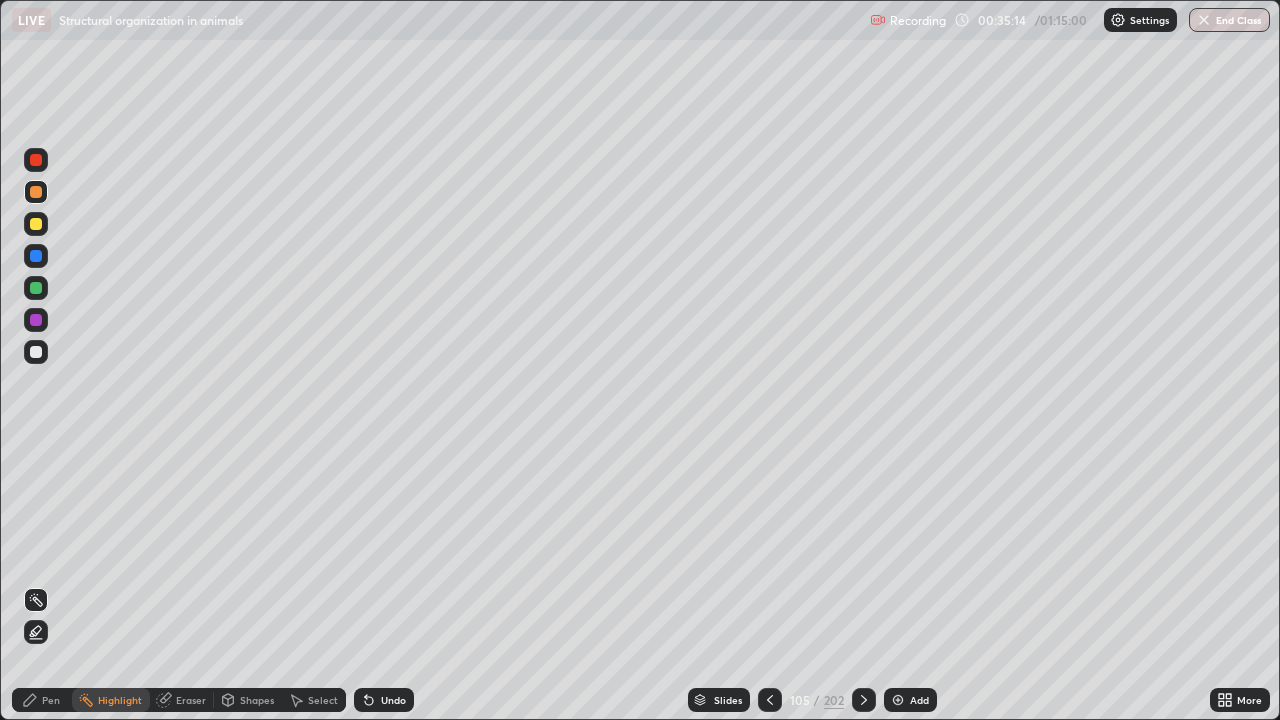click at bounding box center [36, 160] 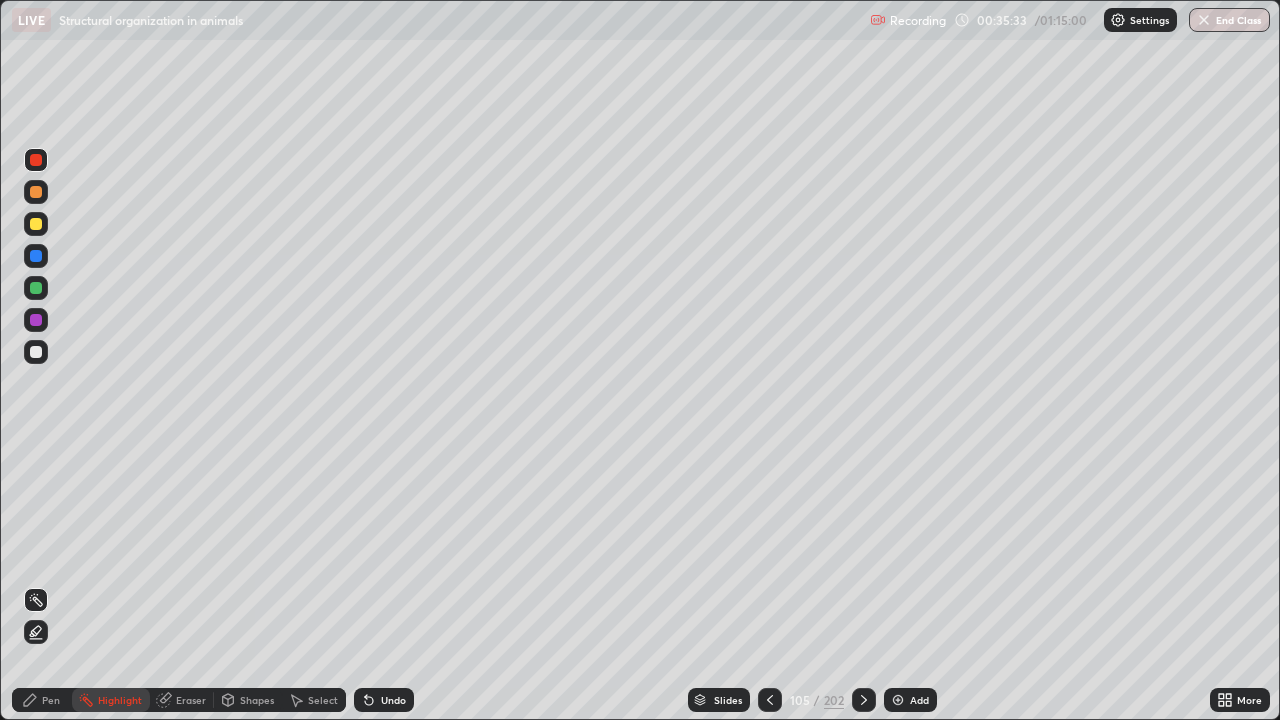 click at bounding box center [36, 352] 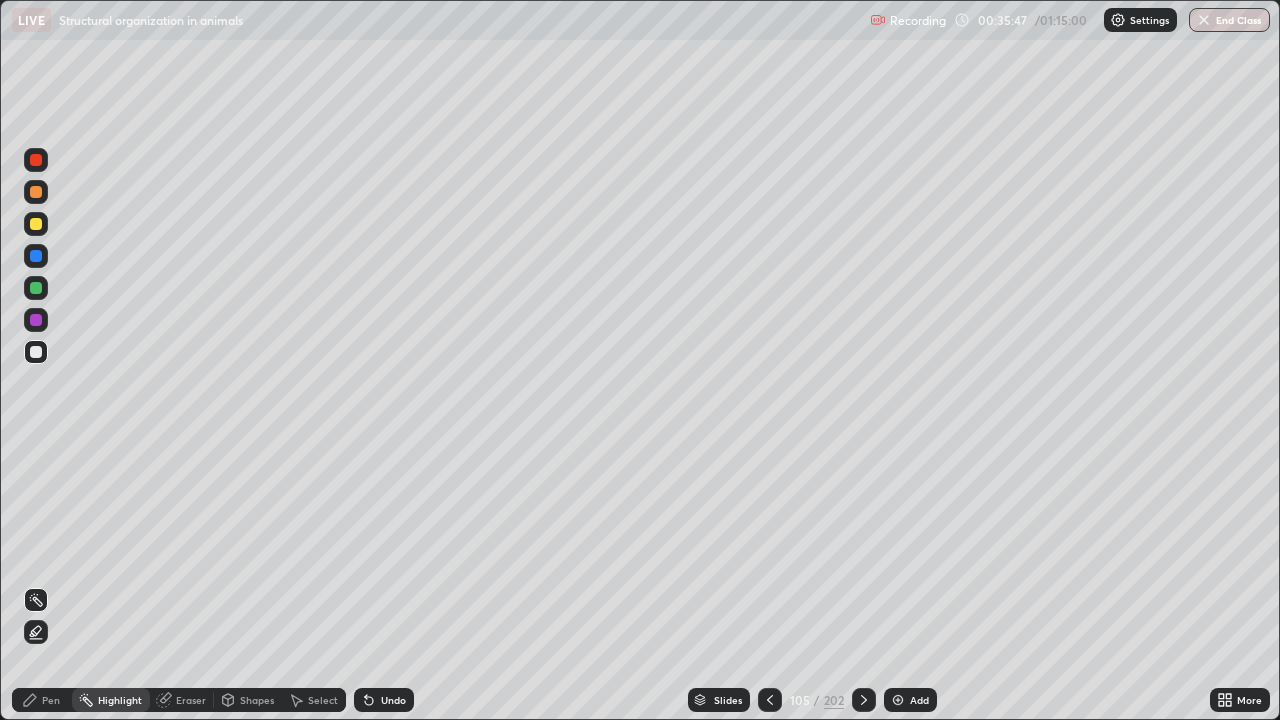 click on "Undo" at bounding box center (393, 700) 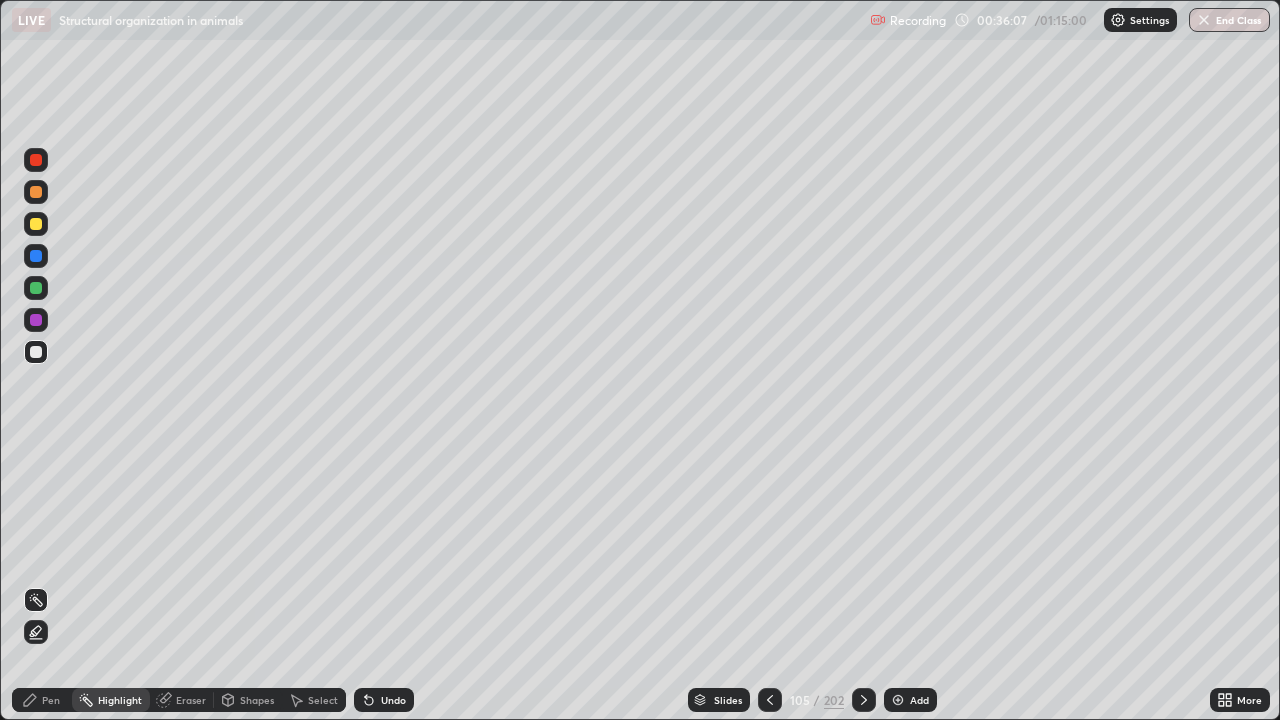 click at bounding box center (36, 352) 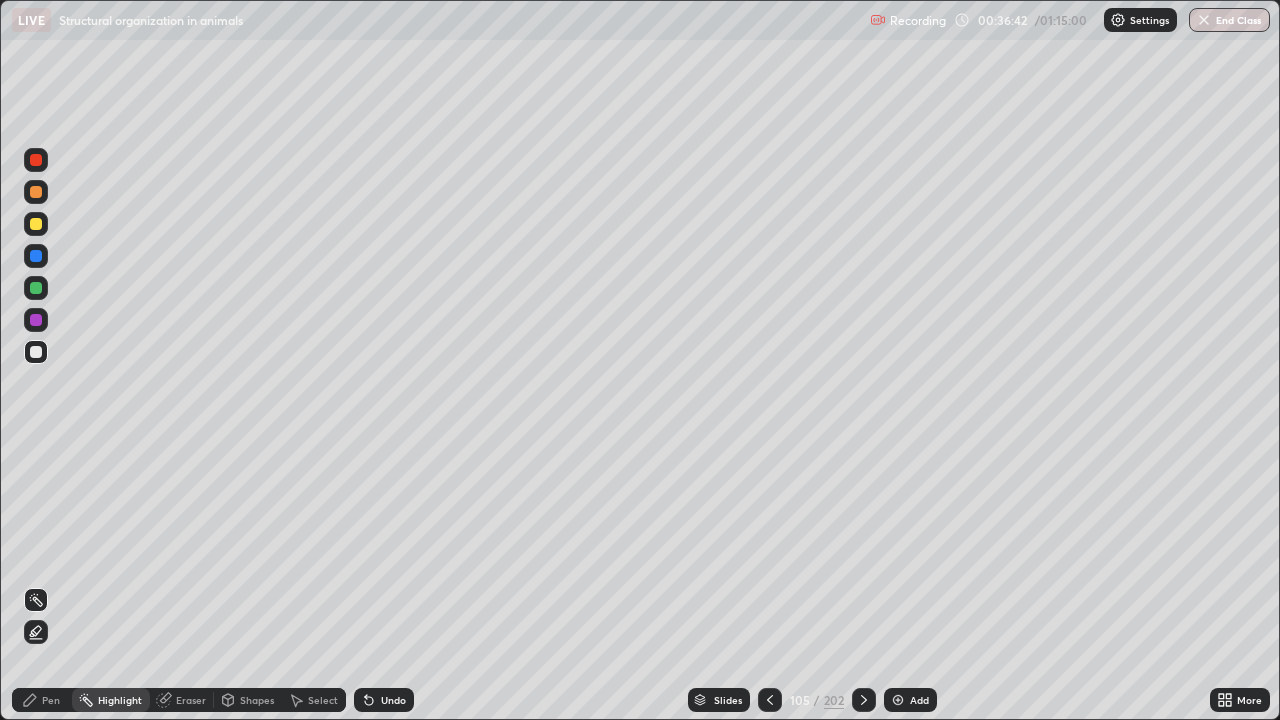 click at bounding box center (36, 320) 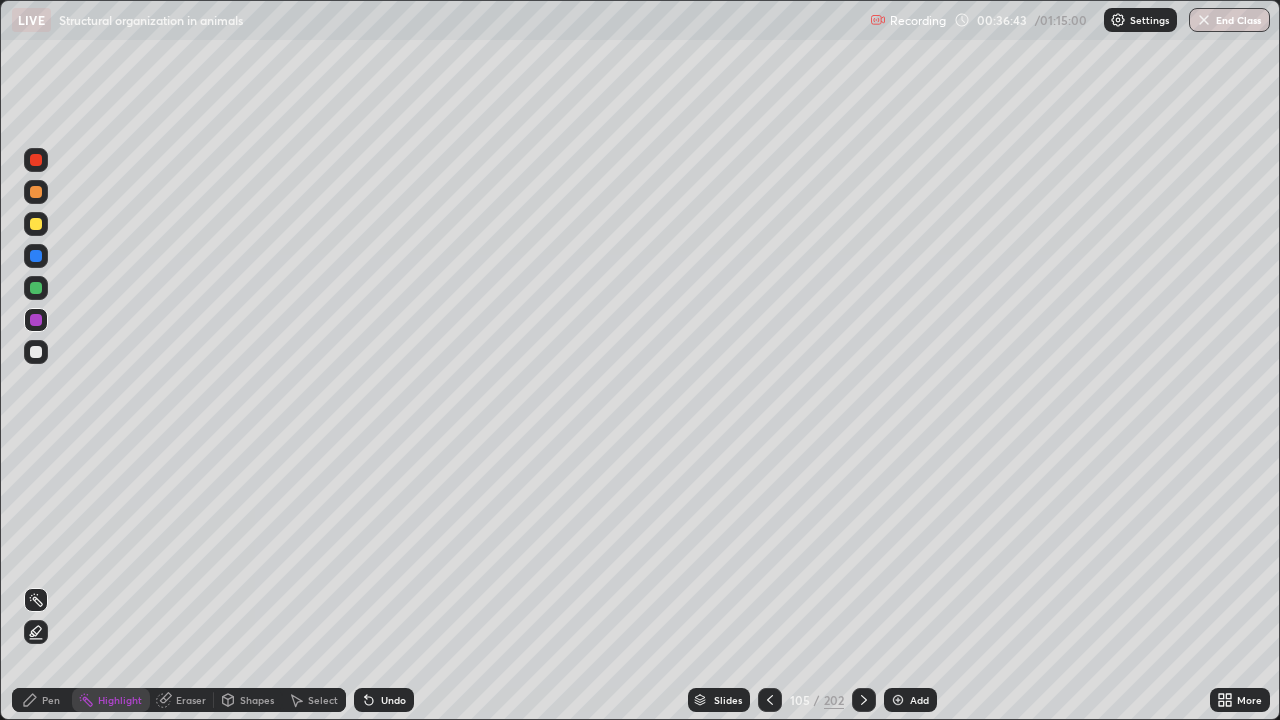 click 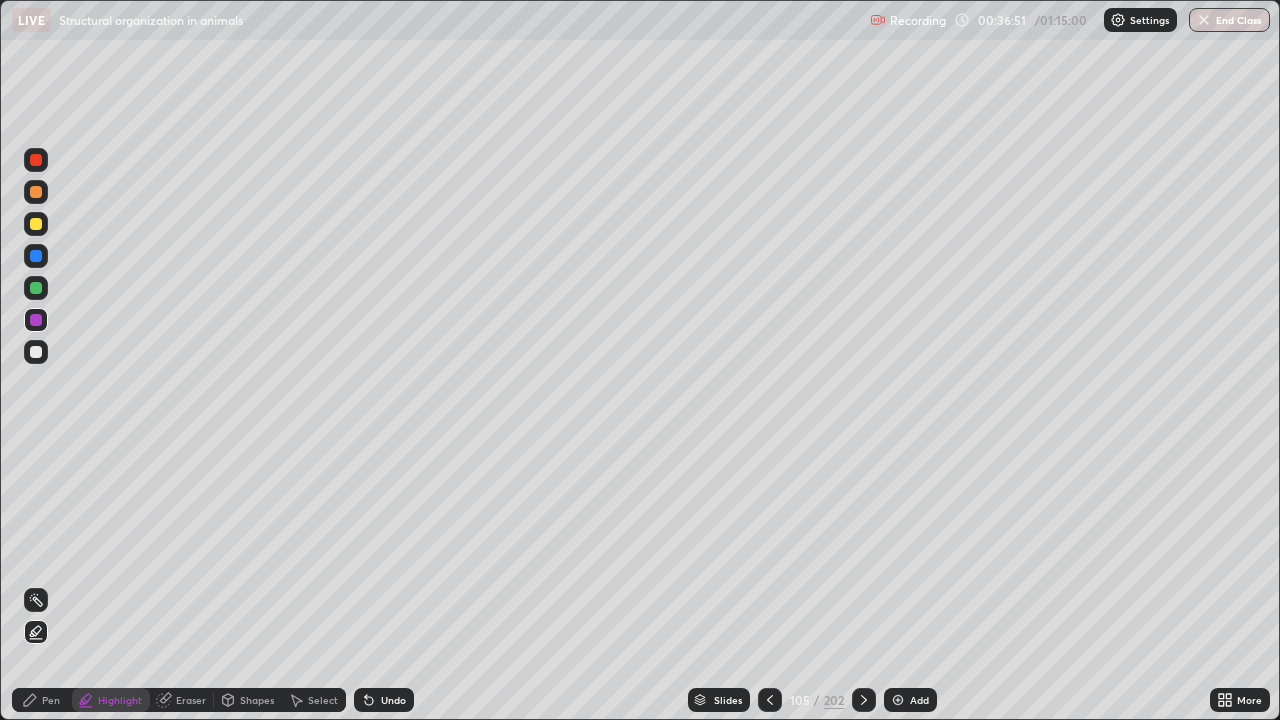 click 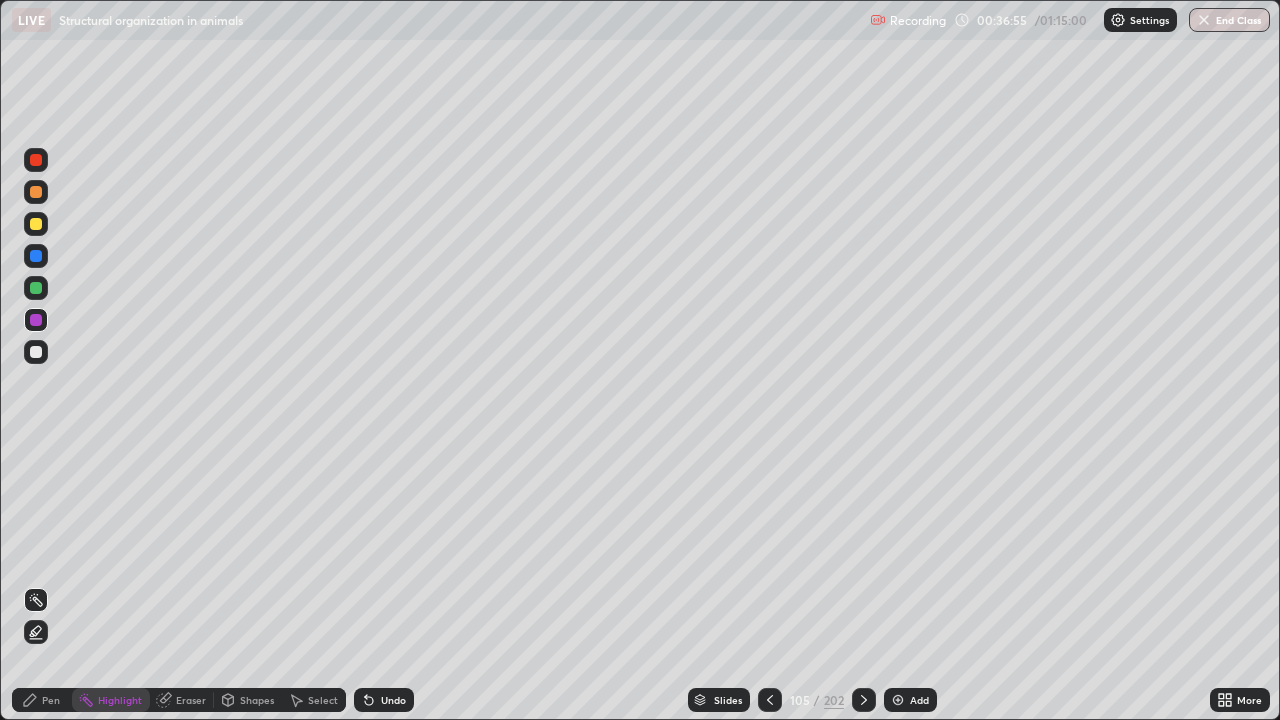 click on "Pen" at bounding box center [51, 700] 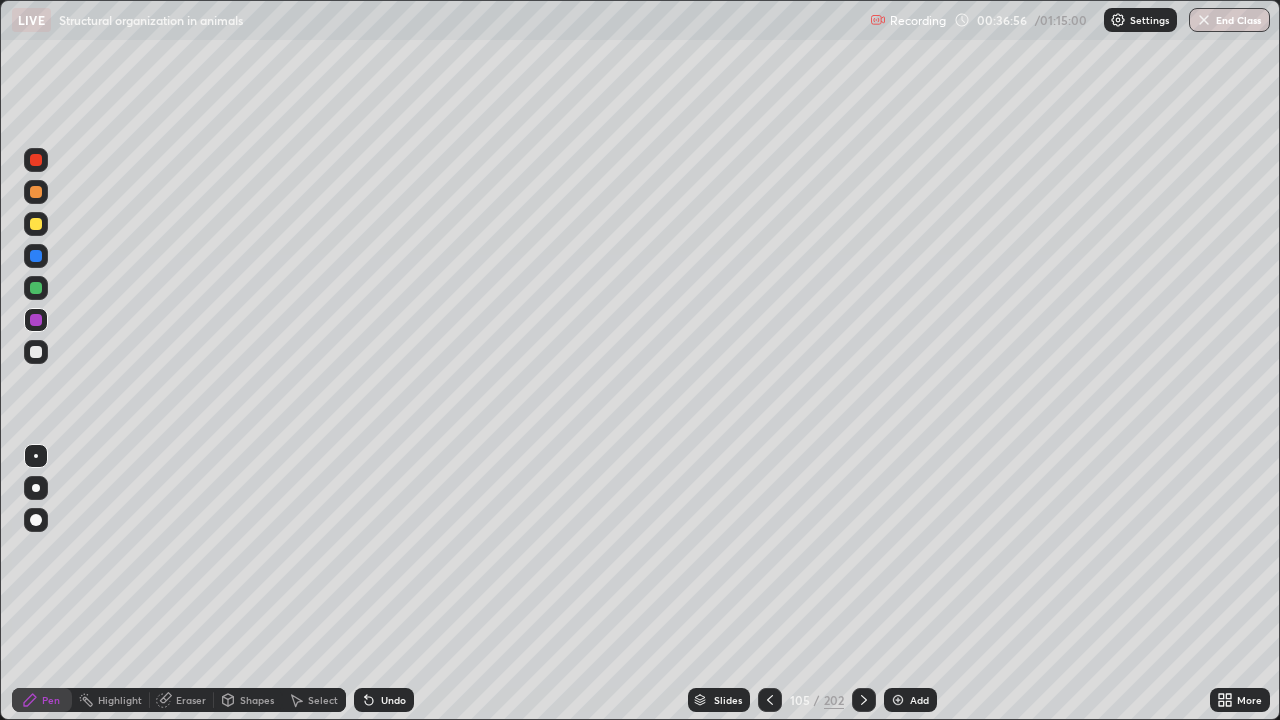 click on "Highlight" at bounding box center (120, 700) 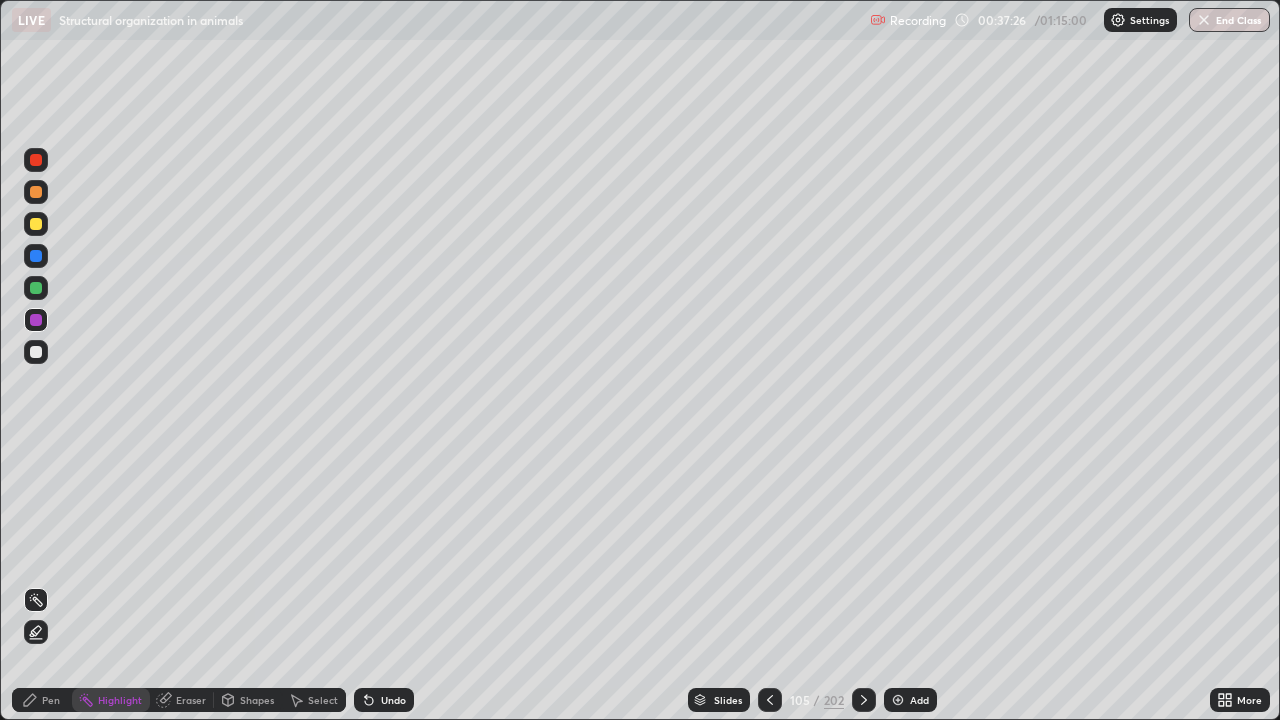 click at bounding box center (36, 352) 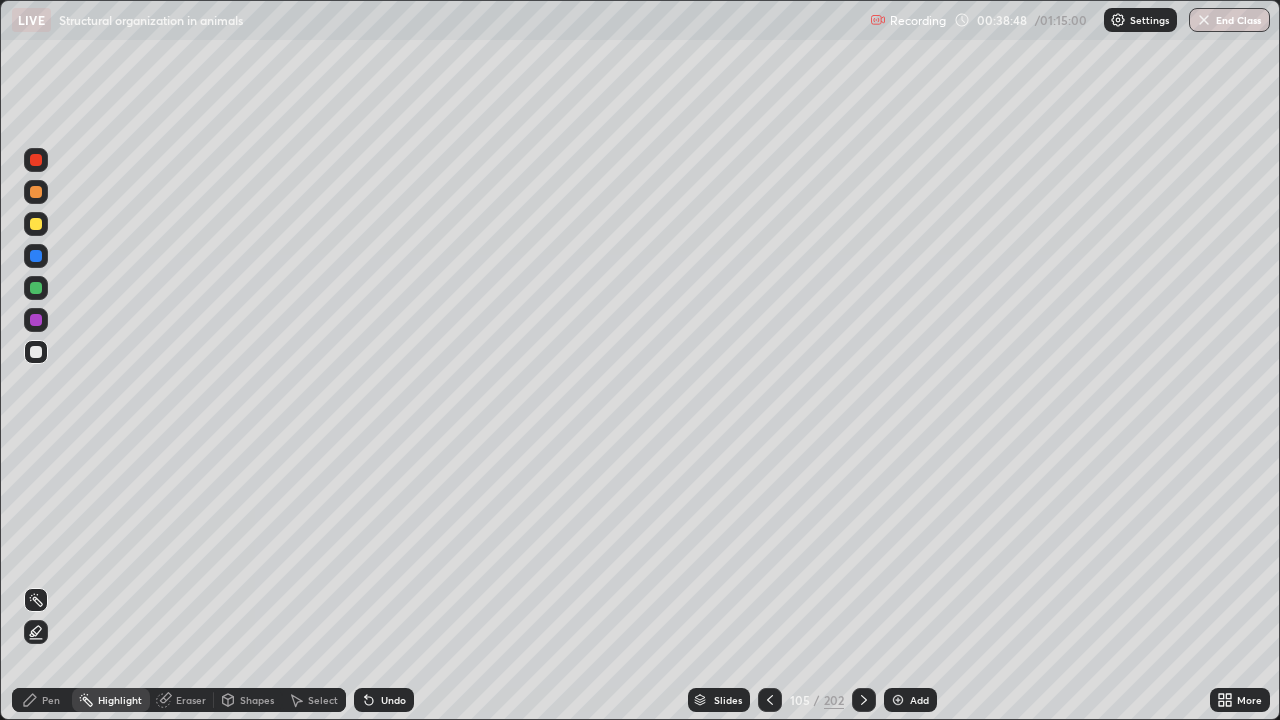 click on "Pen" at bounding box center [51, 700] 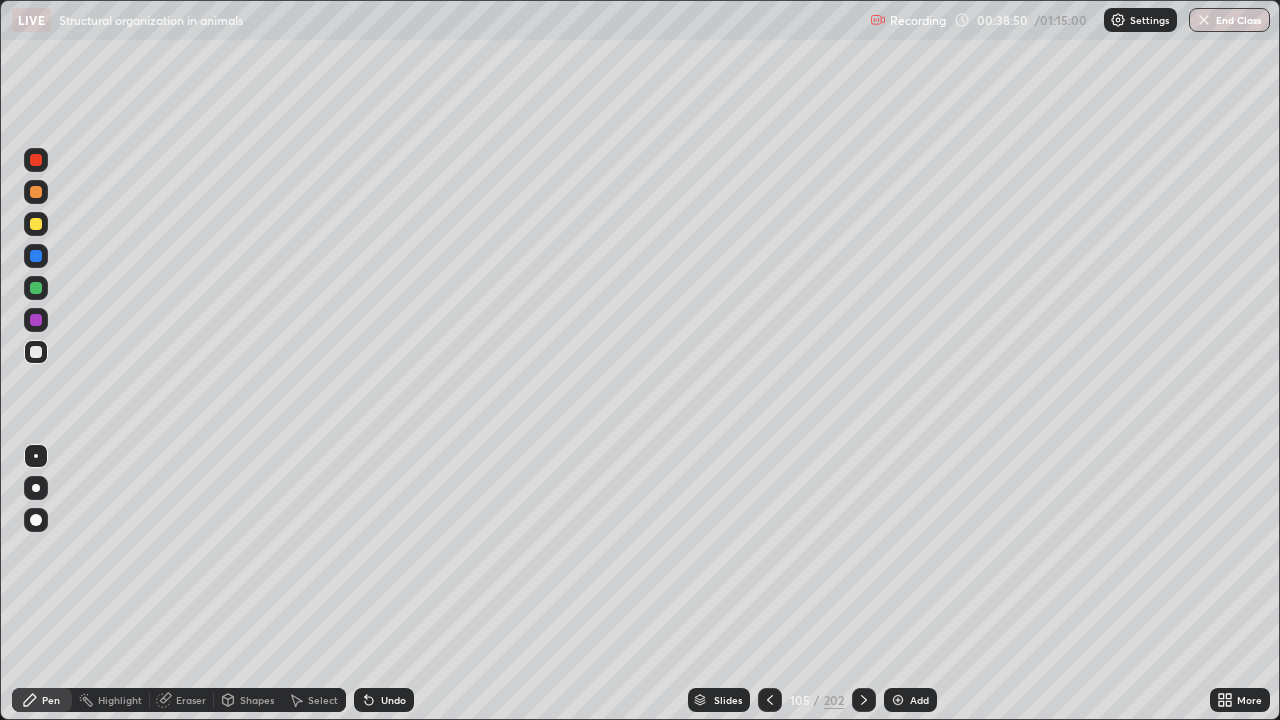 click at bounding box center [36, 320] 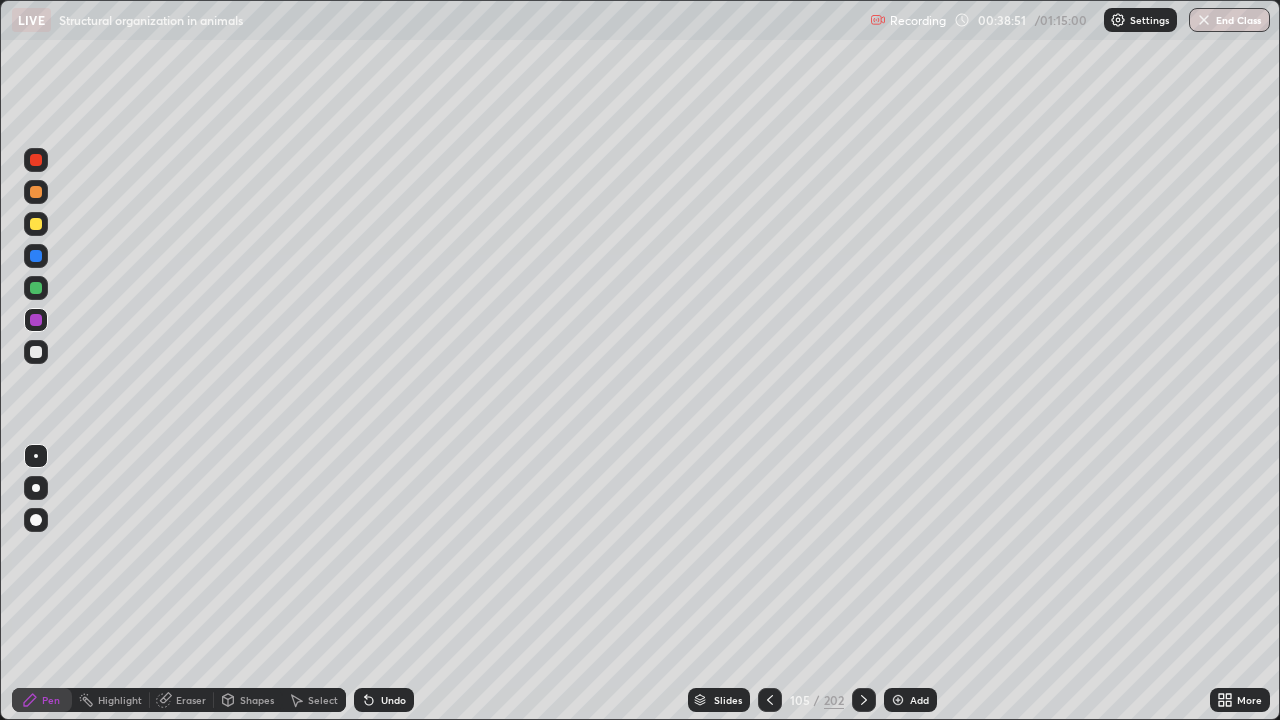 click at bounding box center [36, 288] 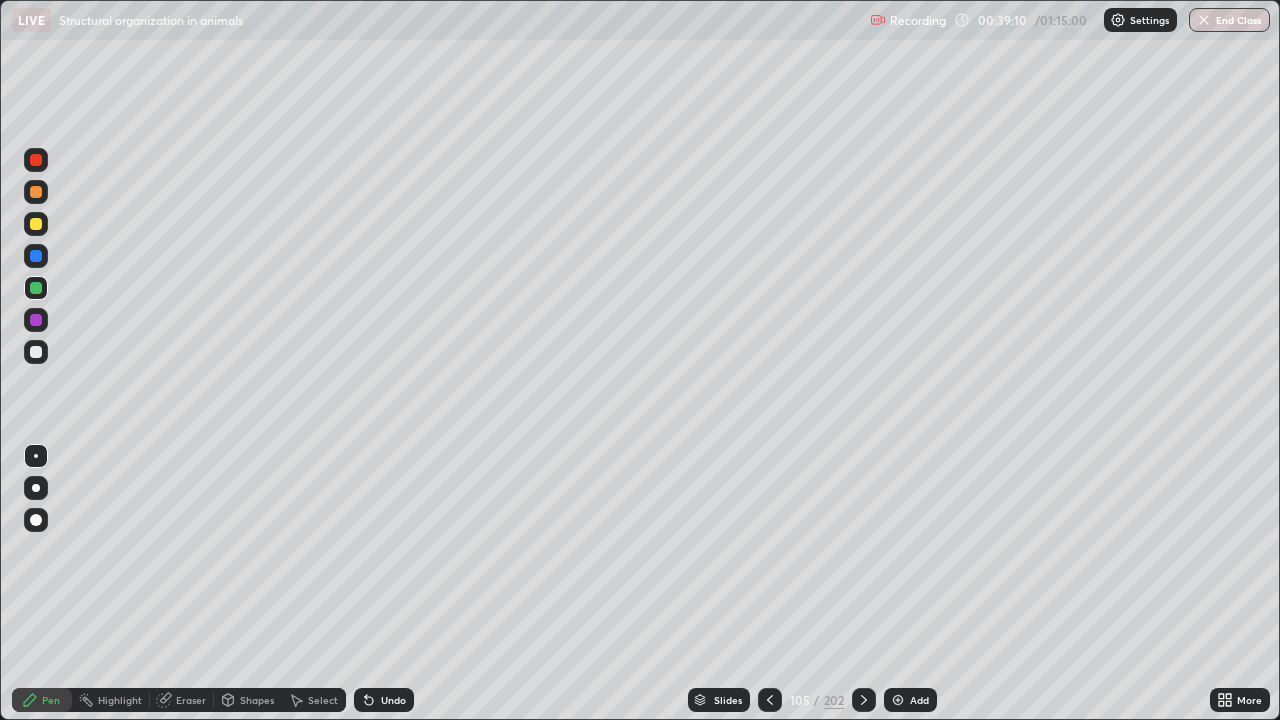 click at bounding box center [36, 224] 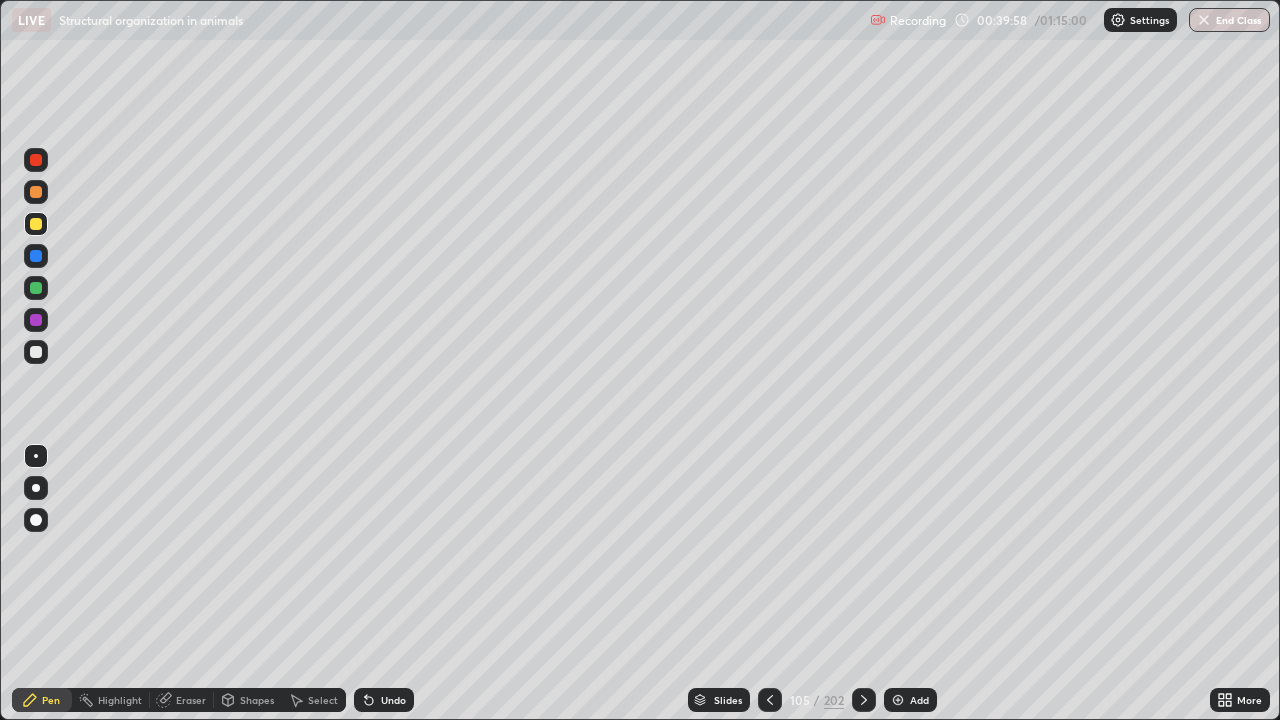 click on "Highlight" at bounding box center (120, 700) 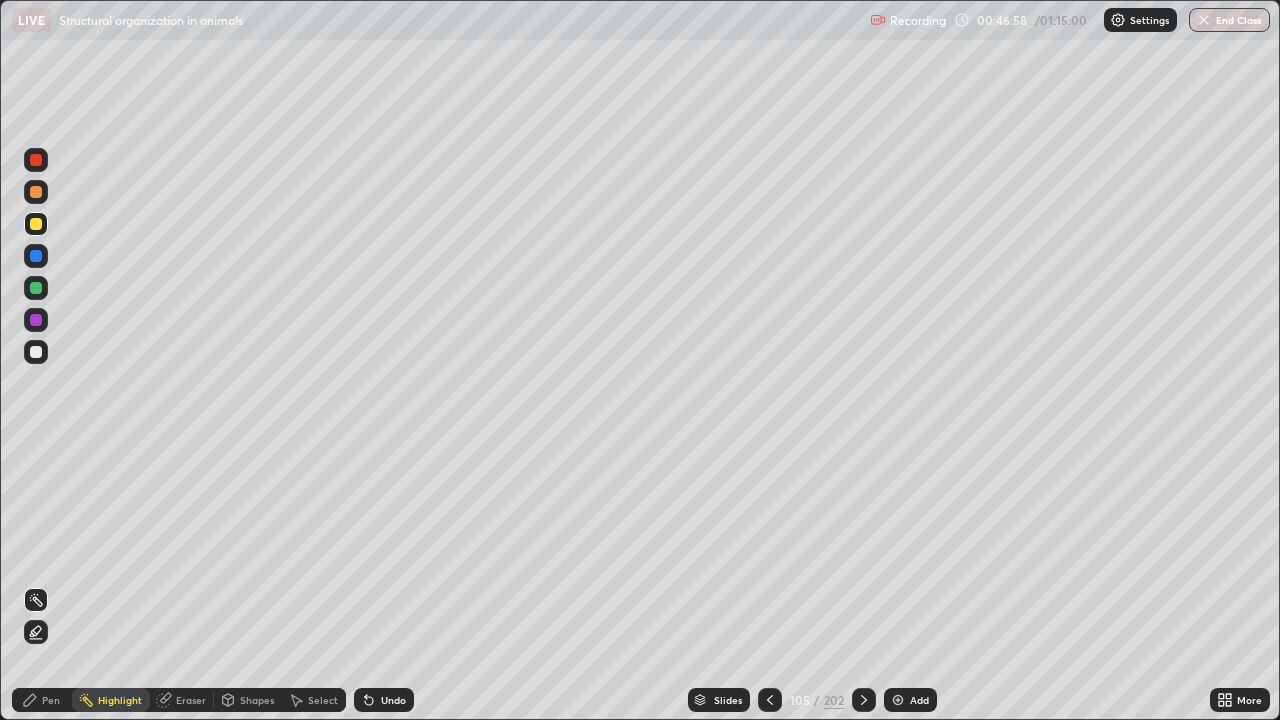 click 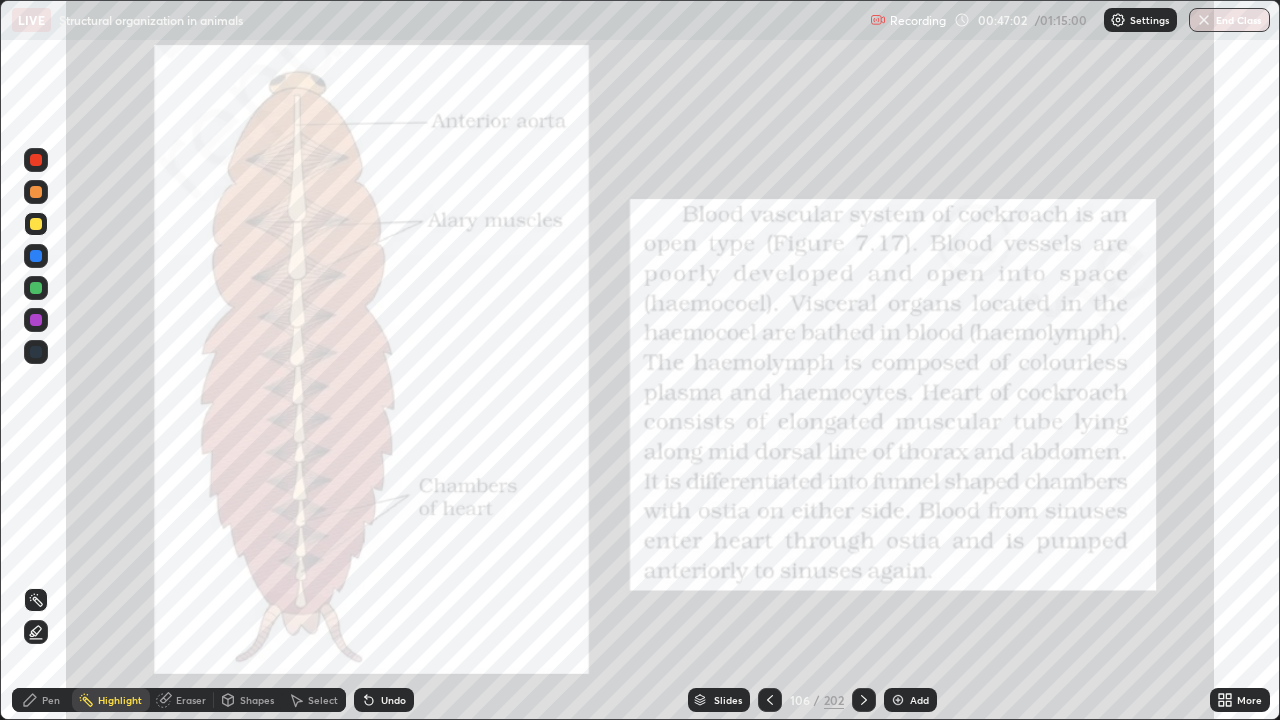 click at bounding box center [770, 700] 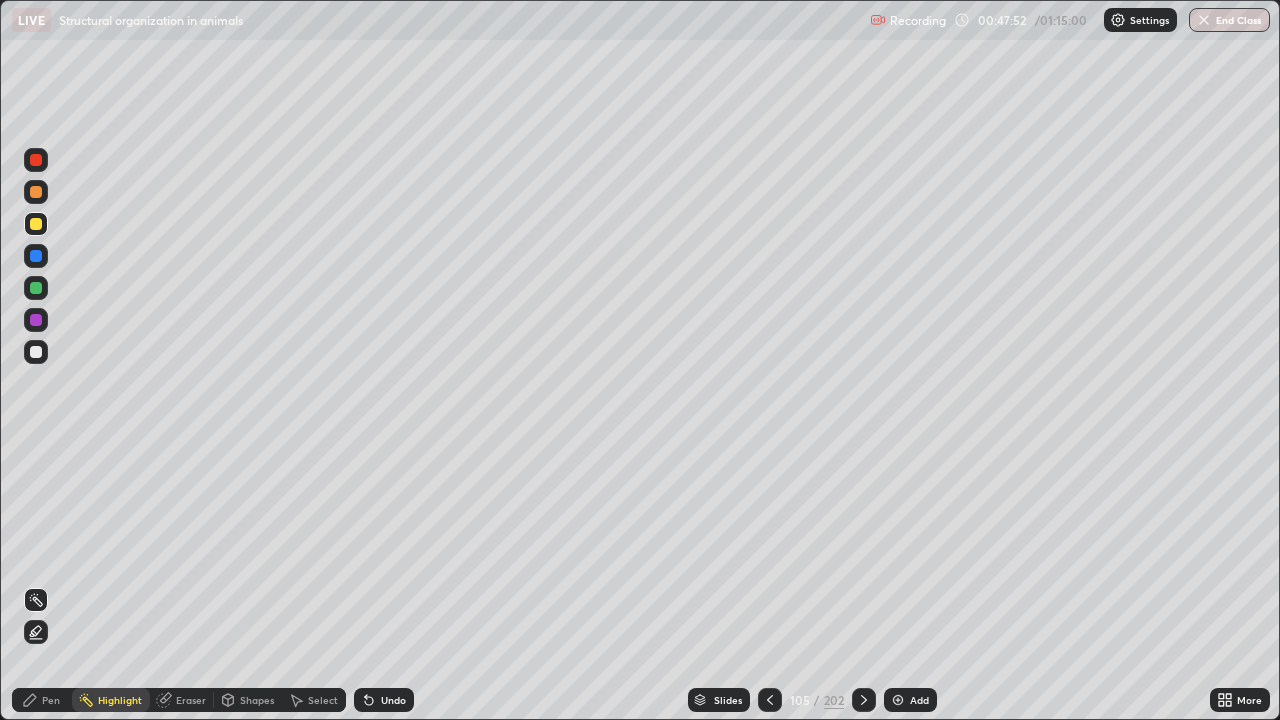 click 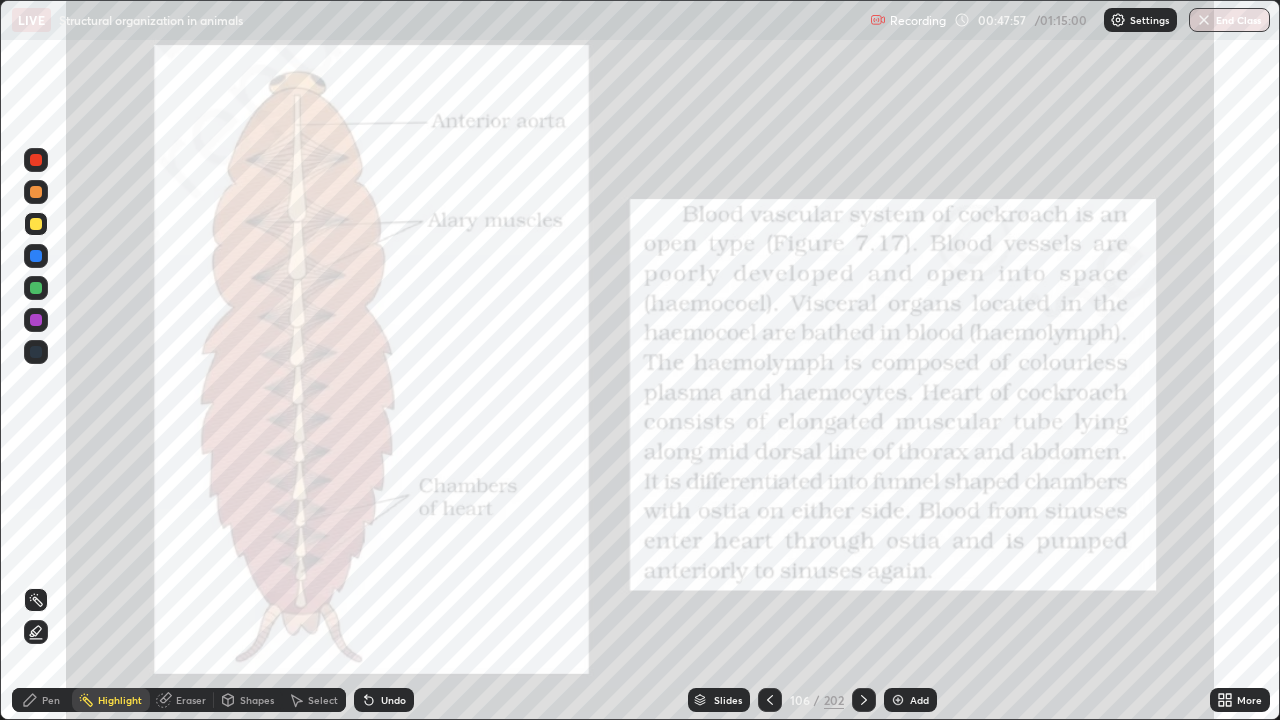 click at bounding box center (36, 160) 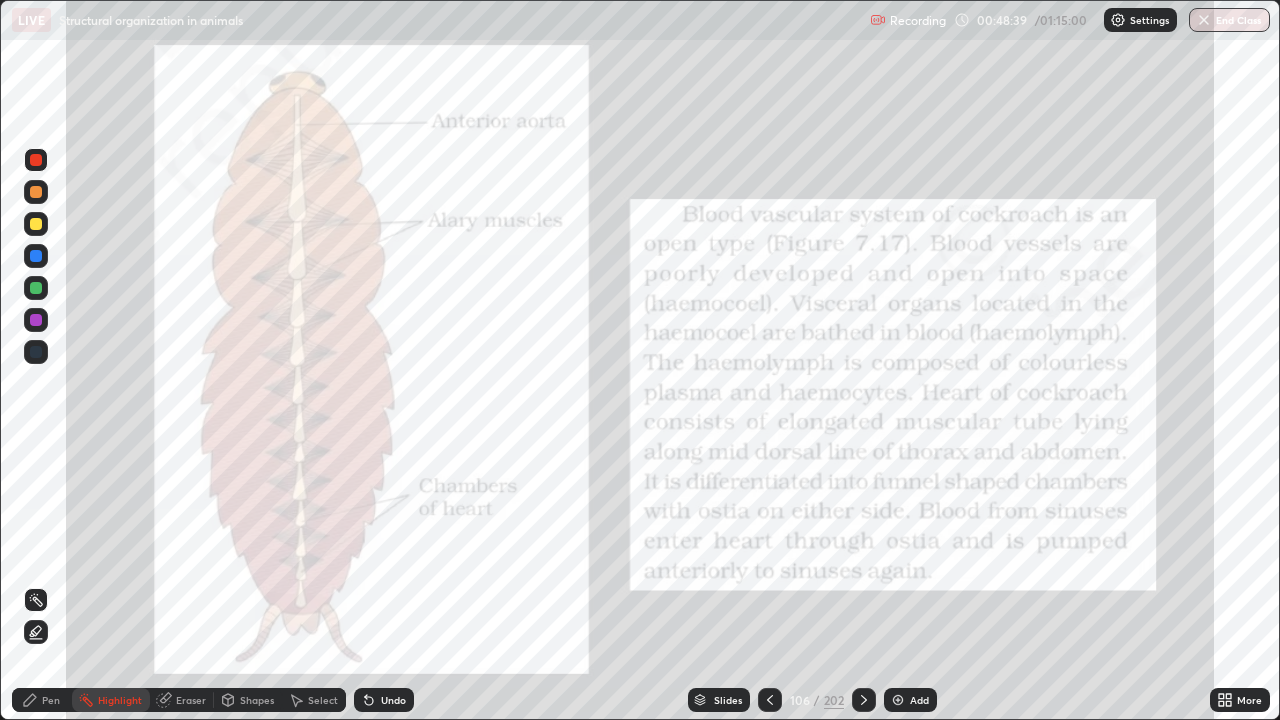 click 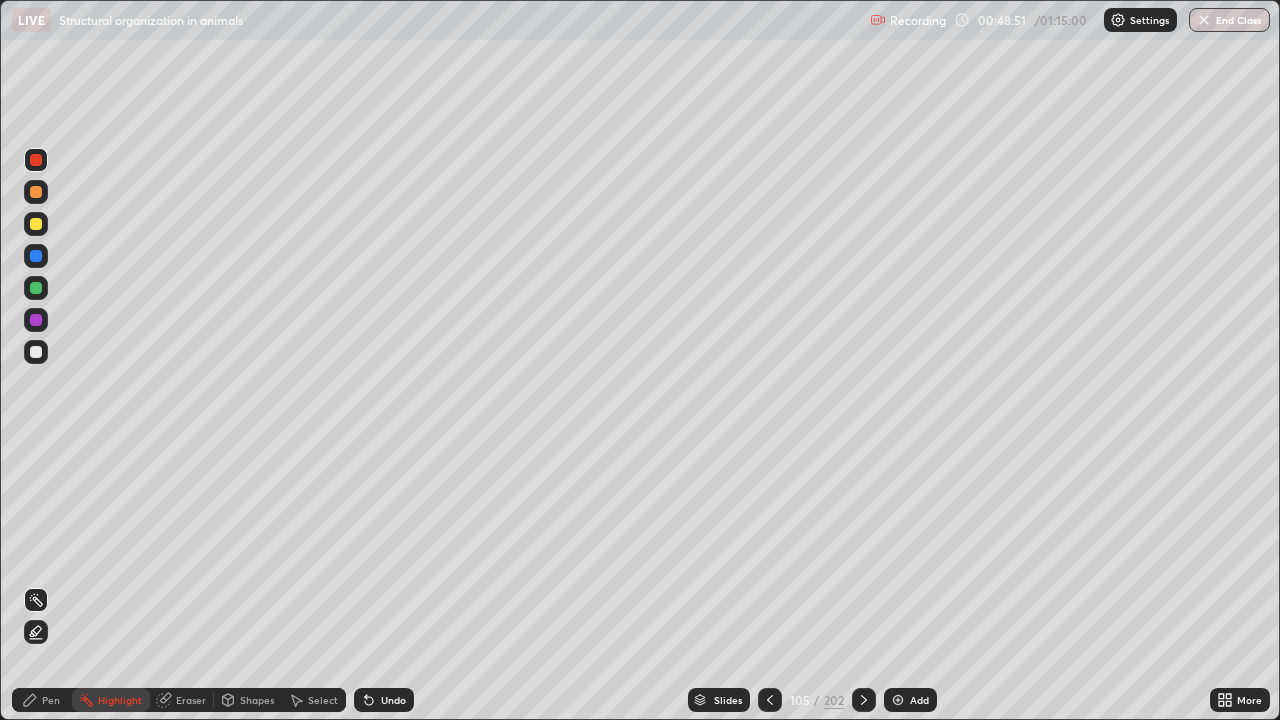click 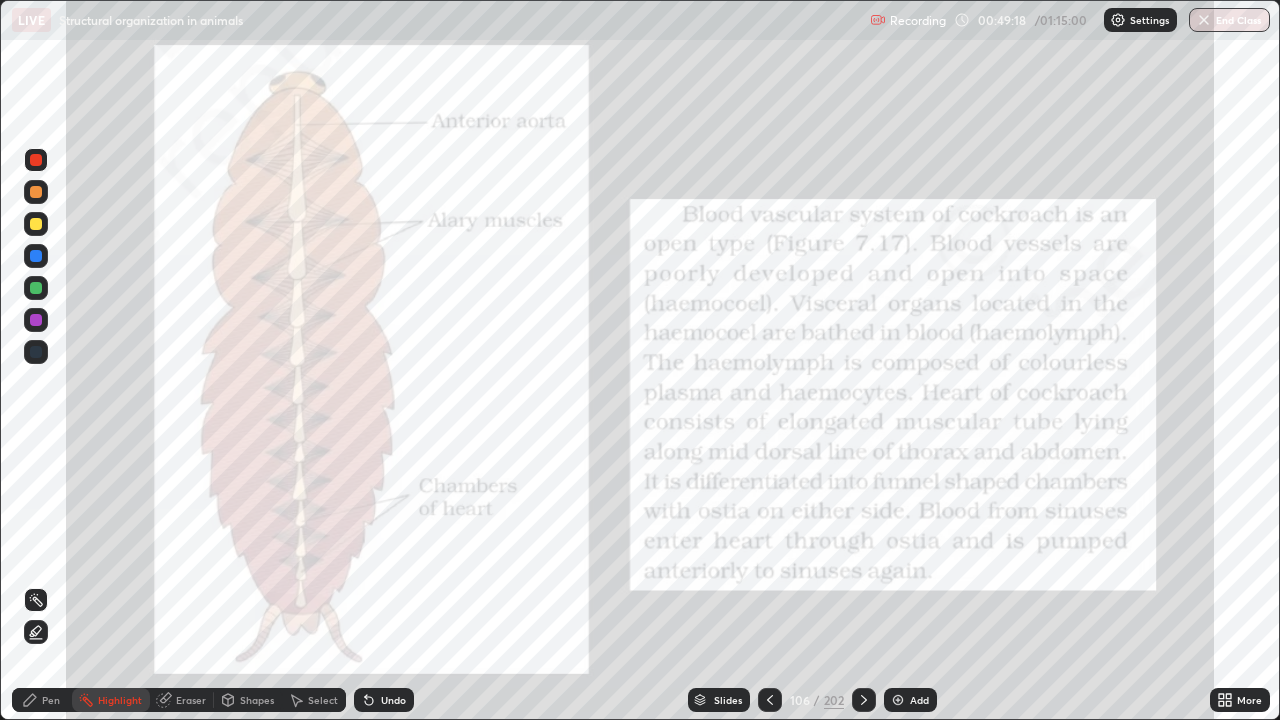 click 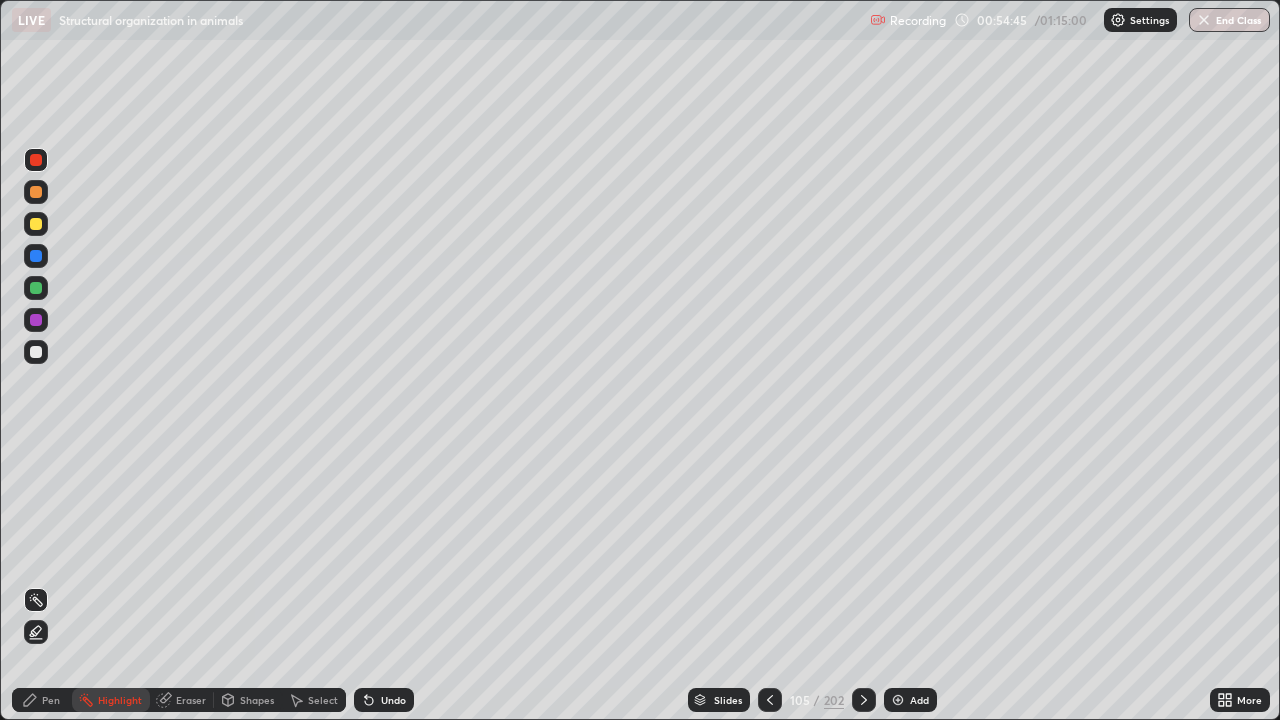 click 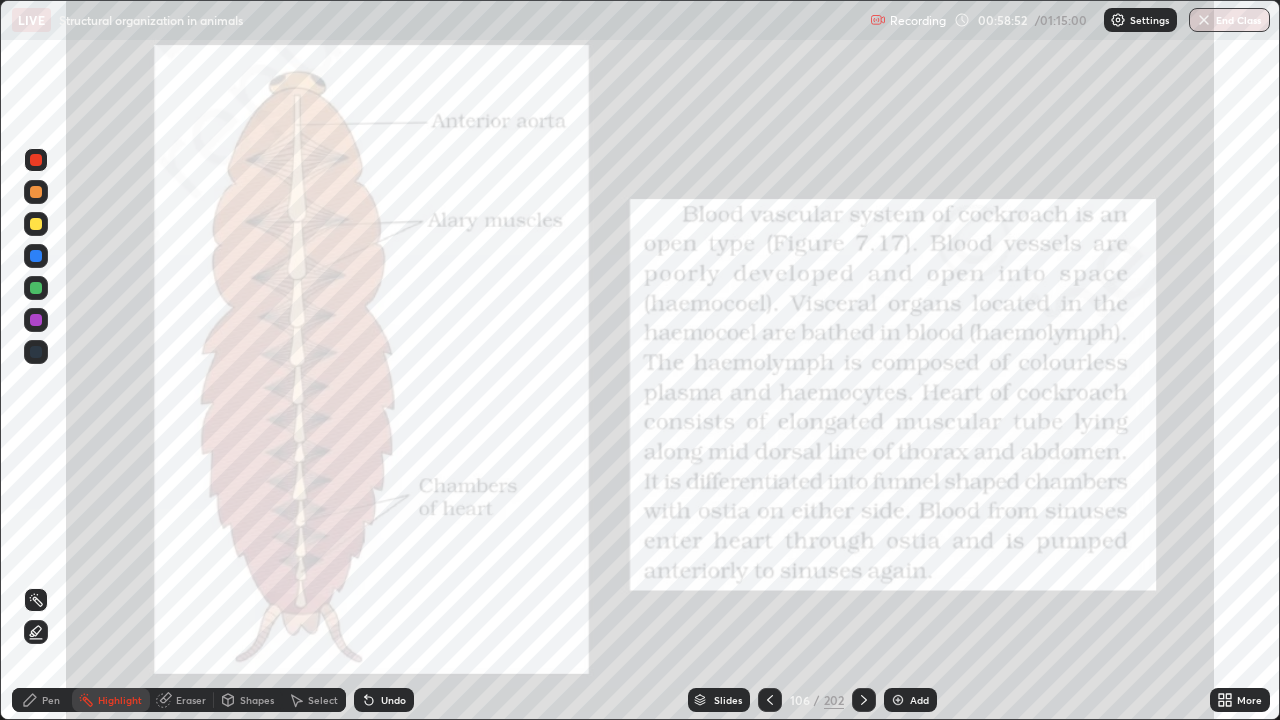 click 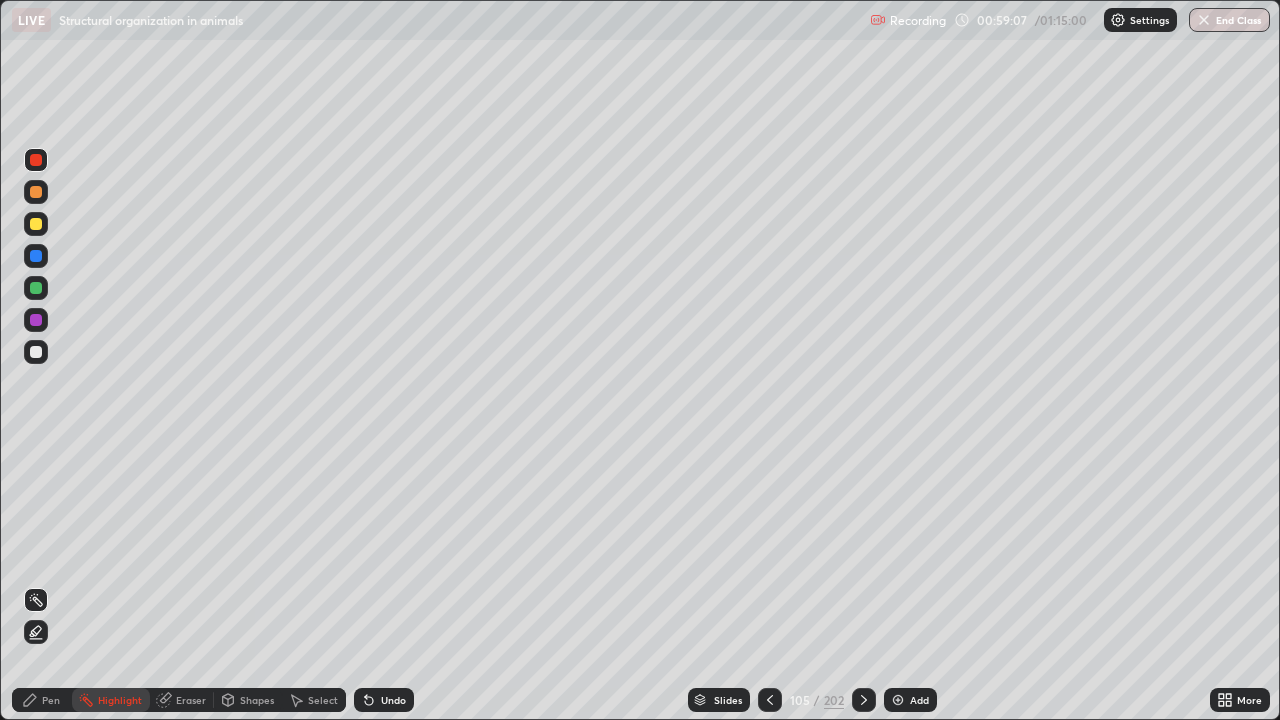 click 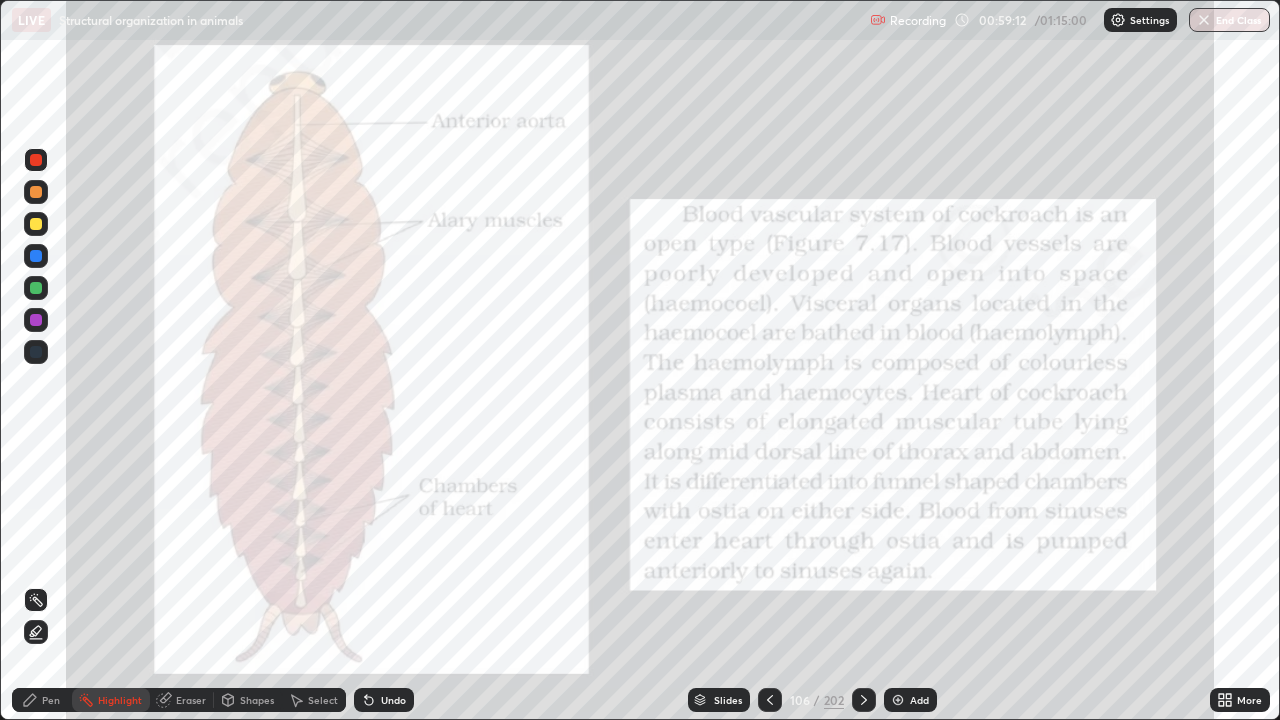 click 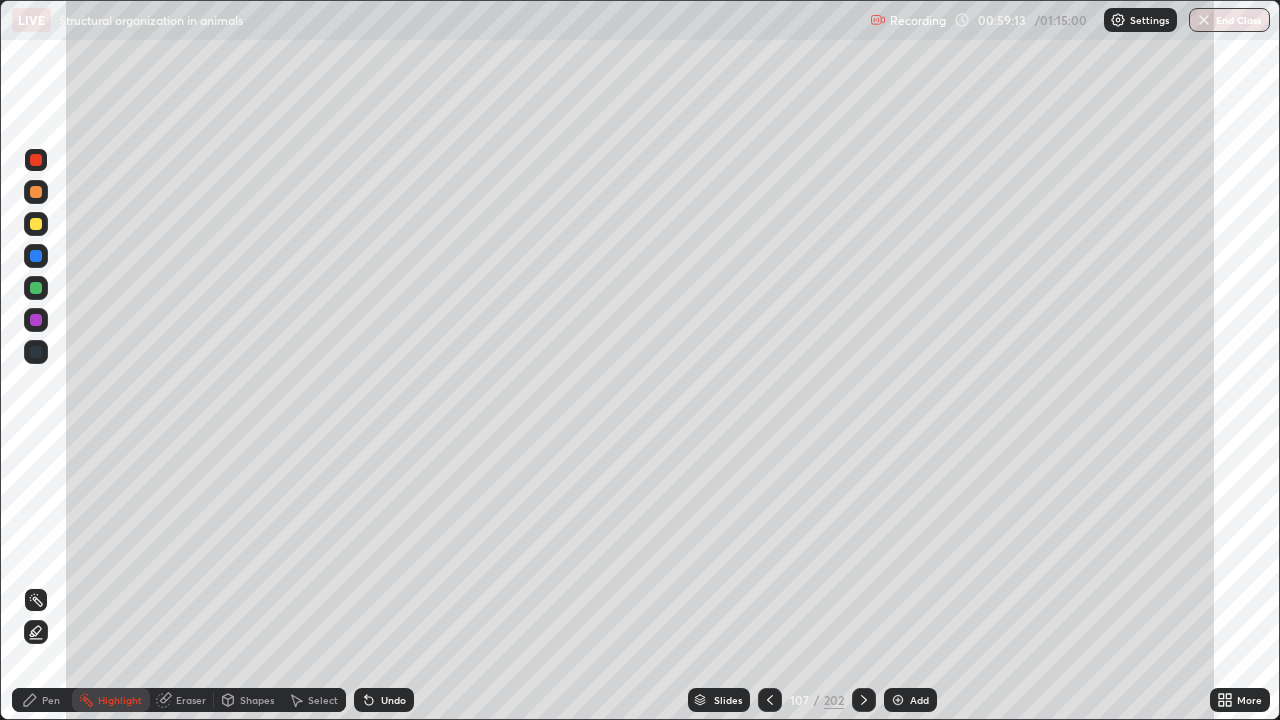 click 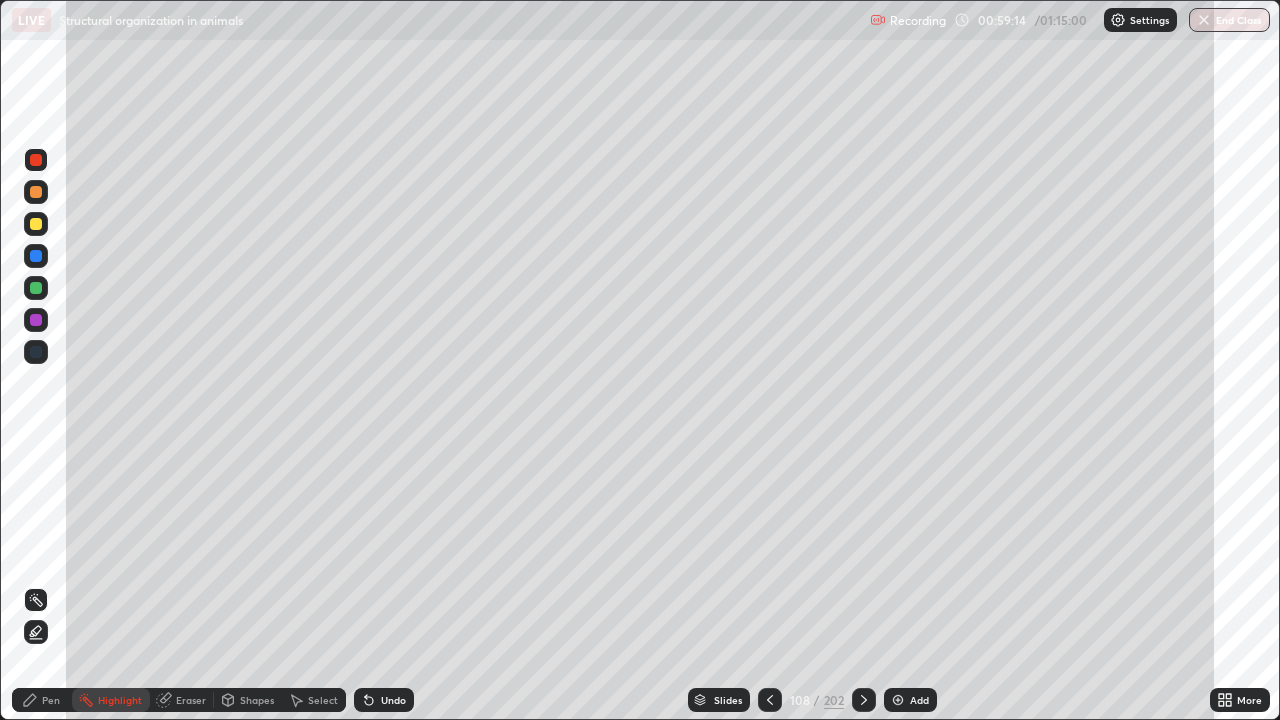 click at bounding box center [864, 700] 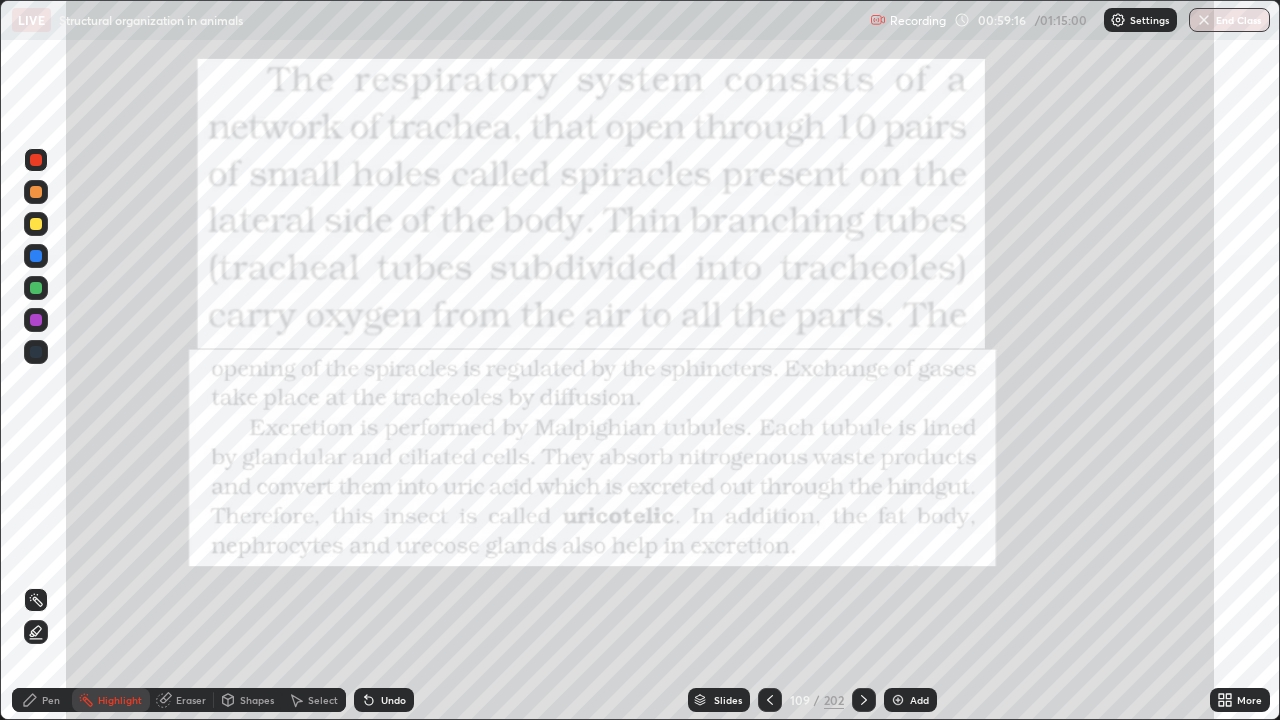 click 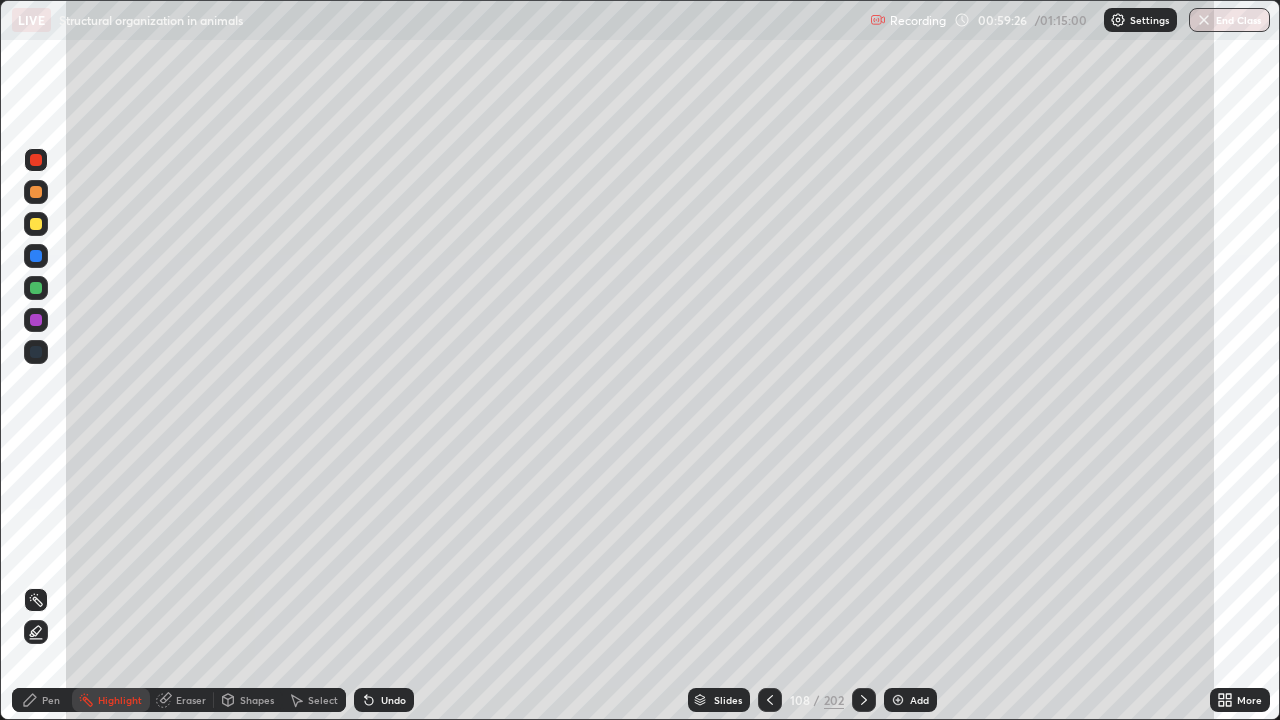 click on "Pen" at bounding box center [42, 700] 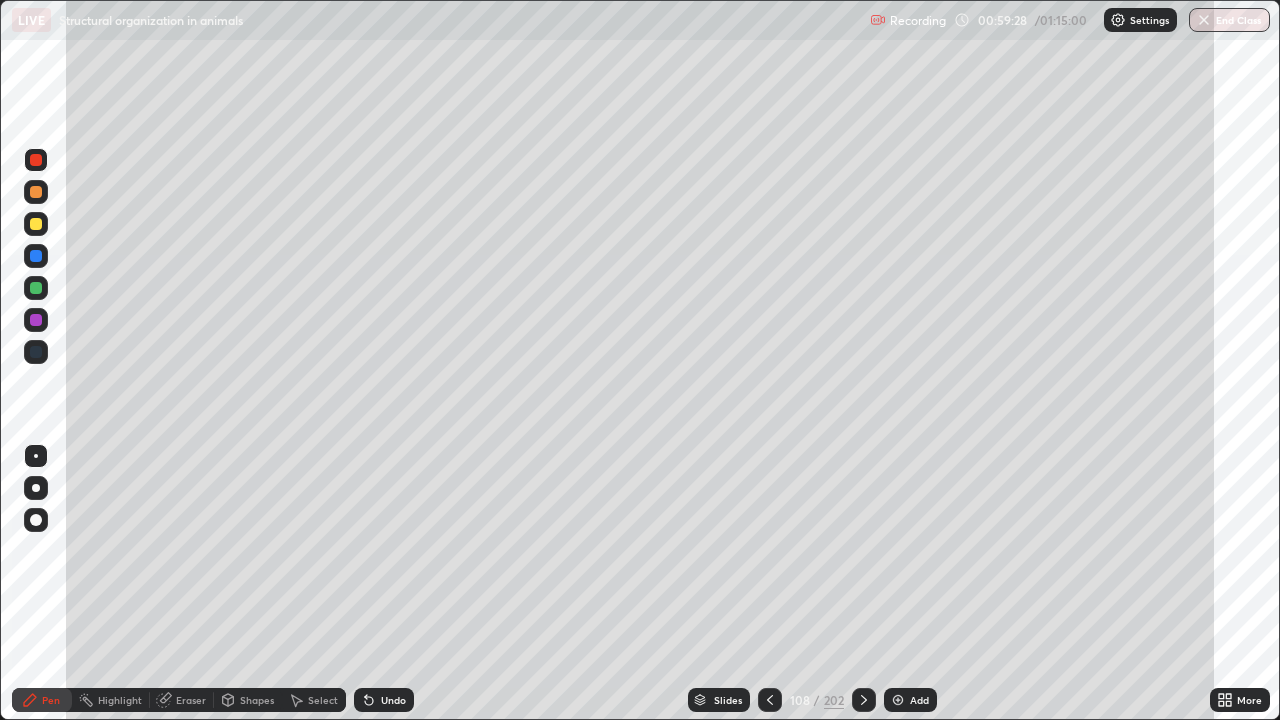 click at bounding box center (36, 224) 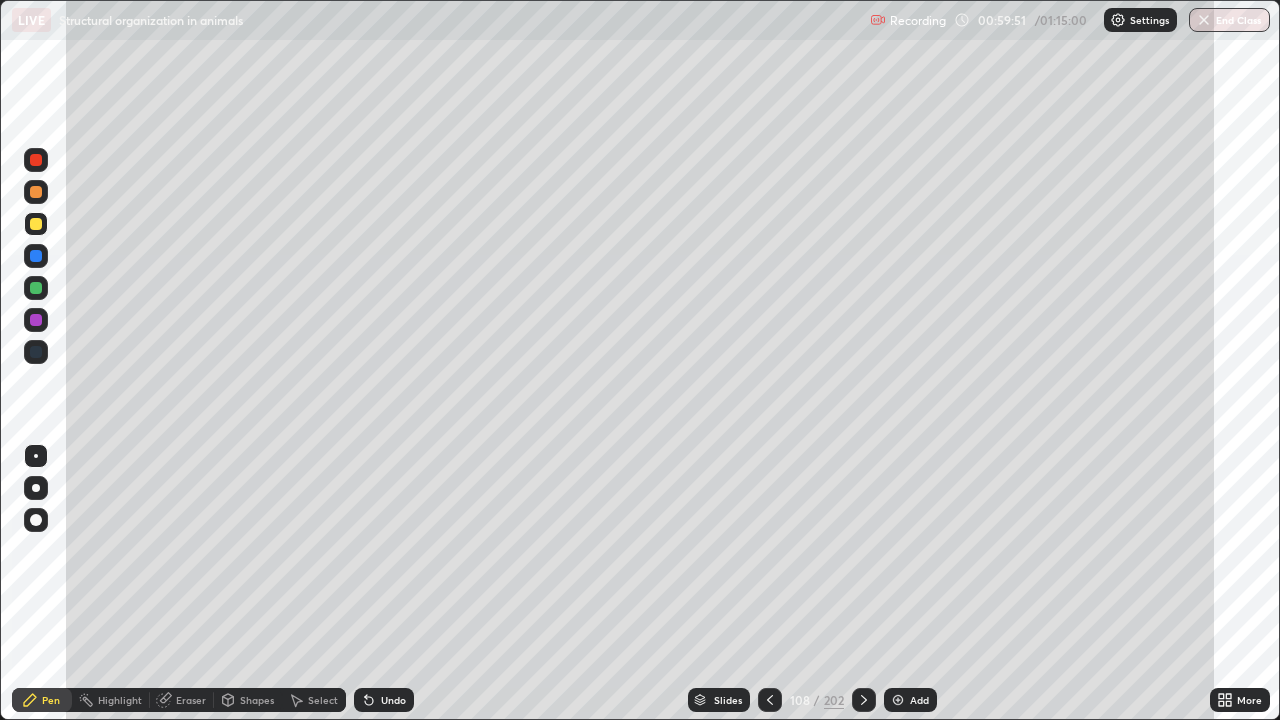 click at bounding box center [36, 224] 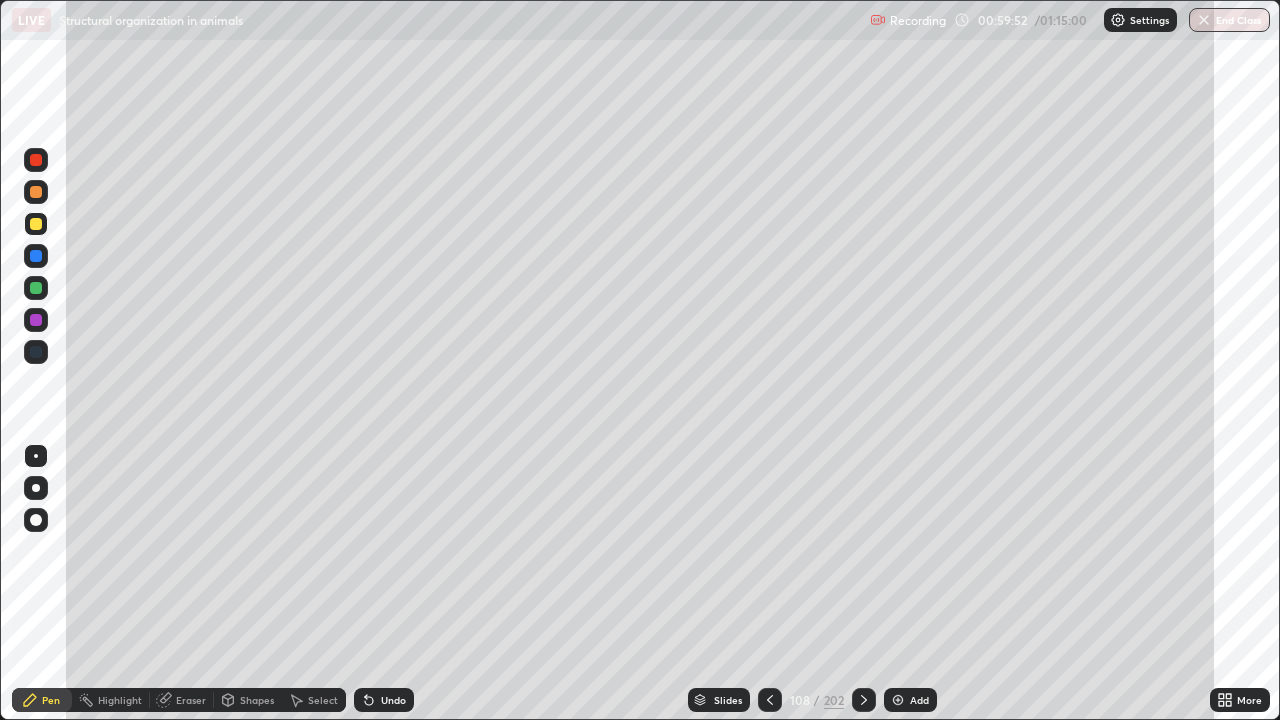 click at bounding box center (36, 288) 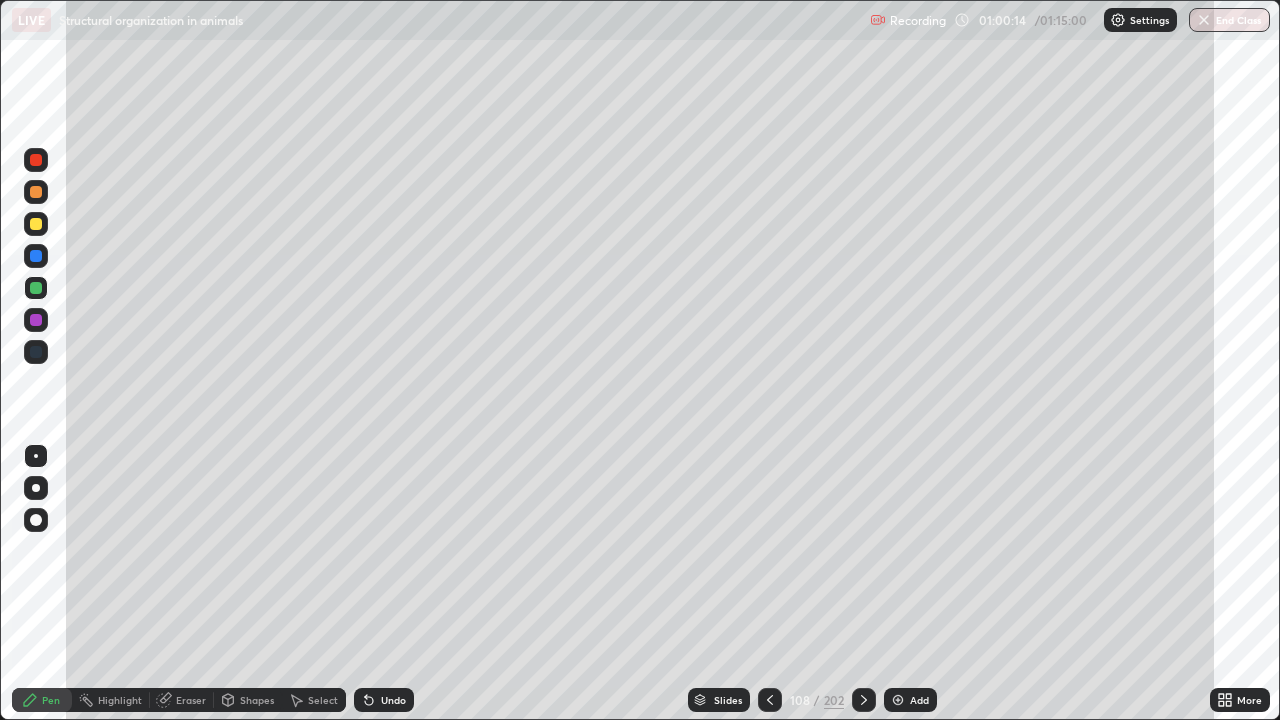 click at bounding box center (36, 224) 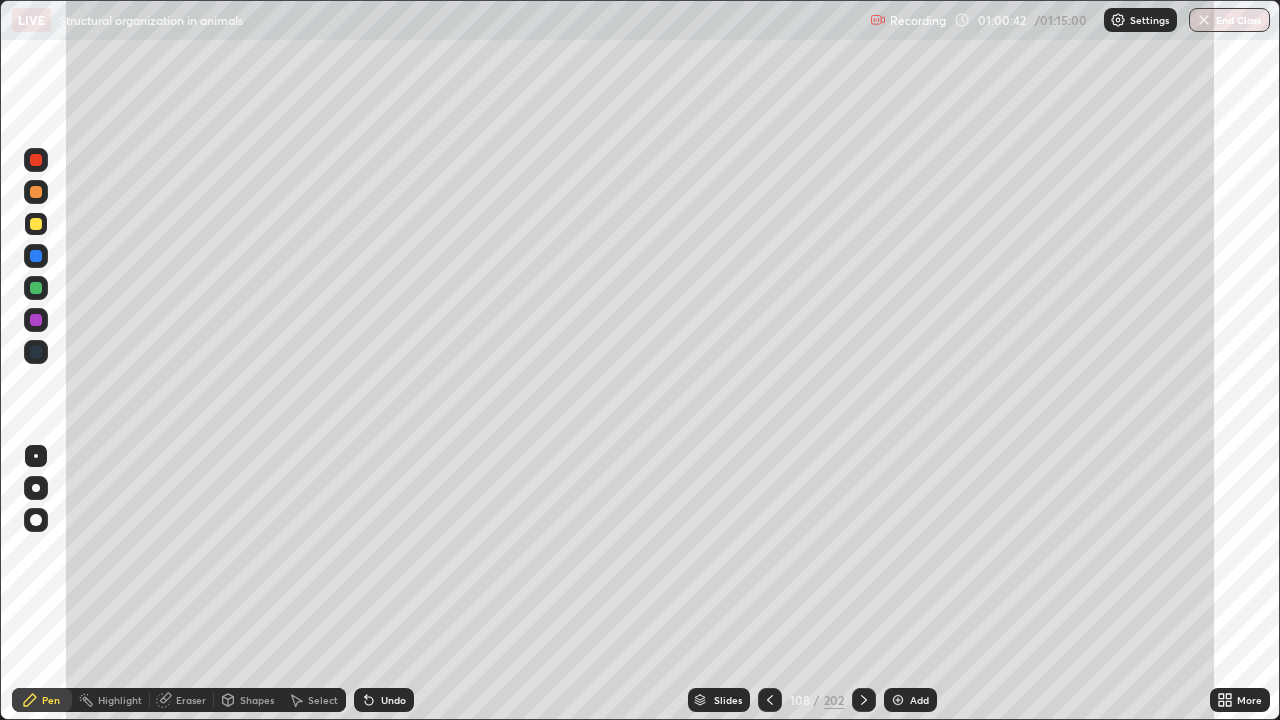 click at bounding box center [36, 224] 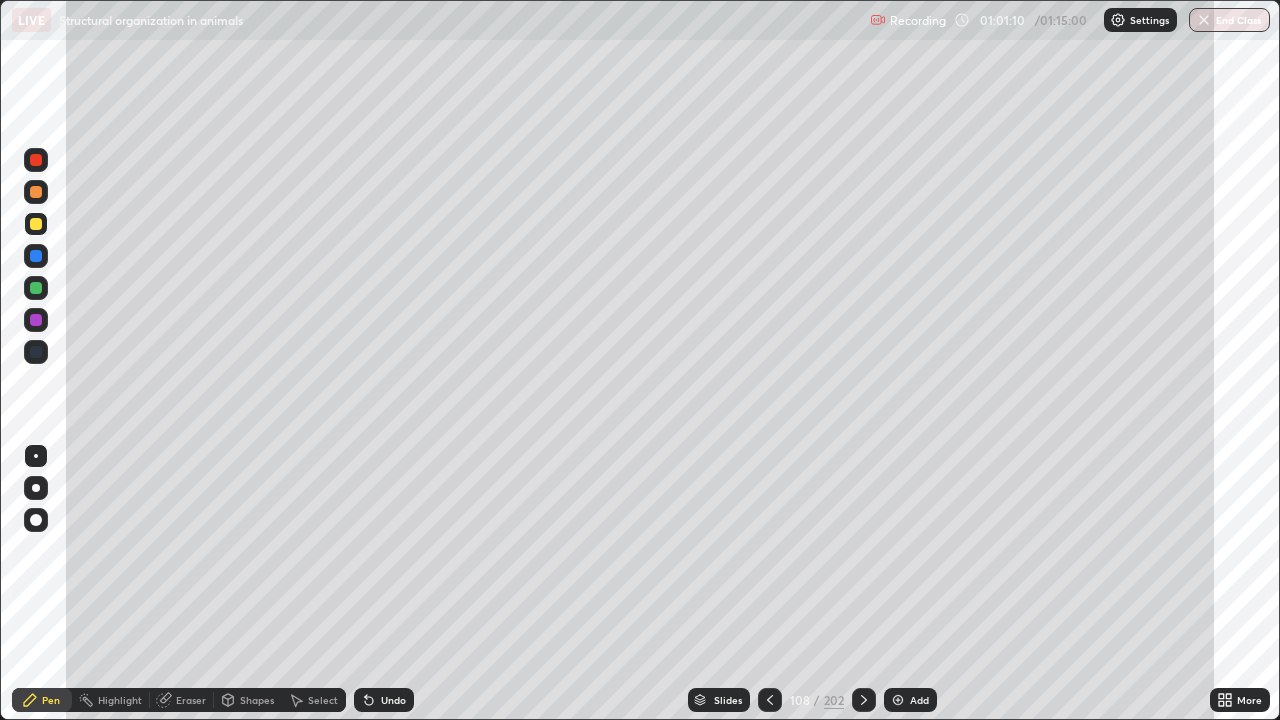 click on "Highlight" at bounding box center (120, 700) 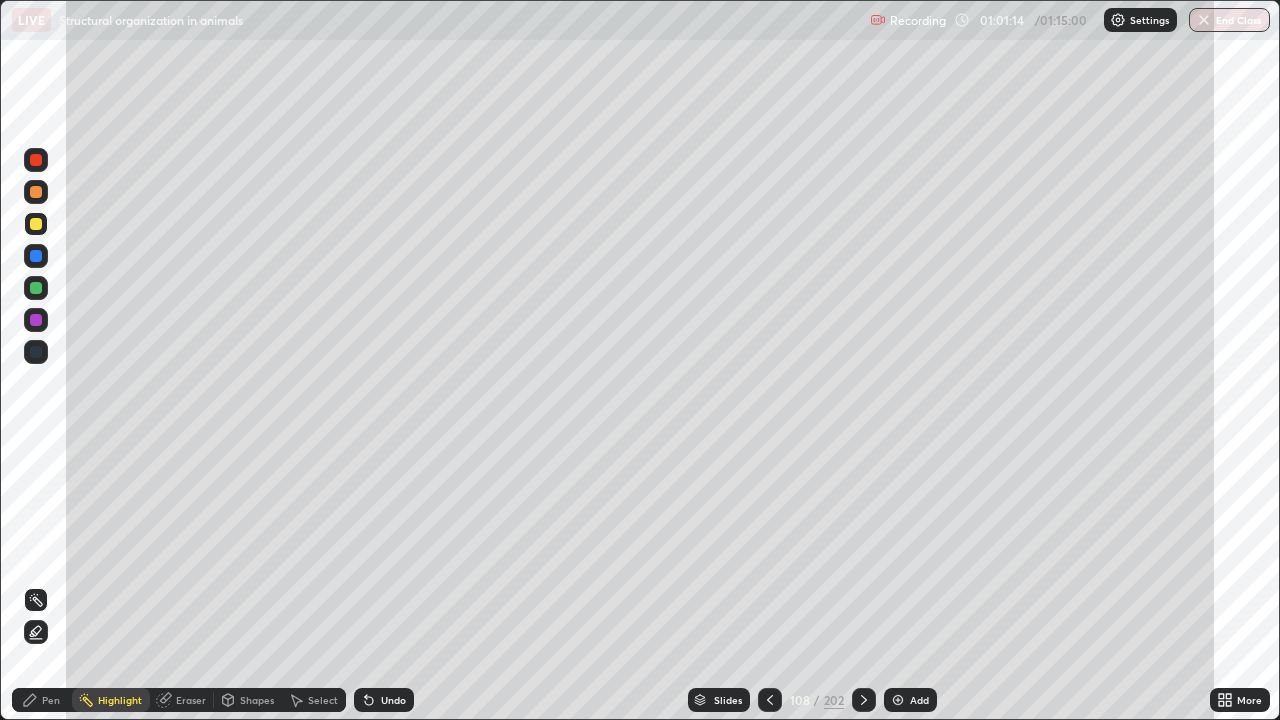 click 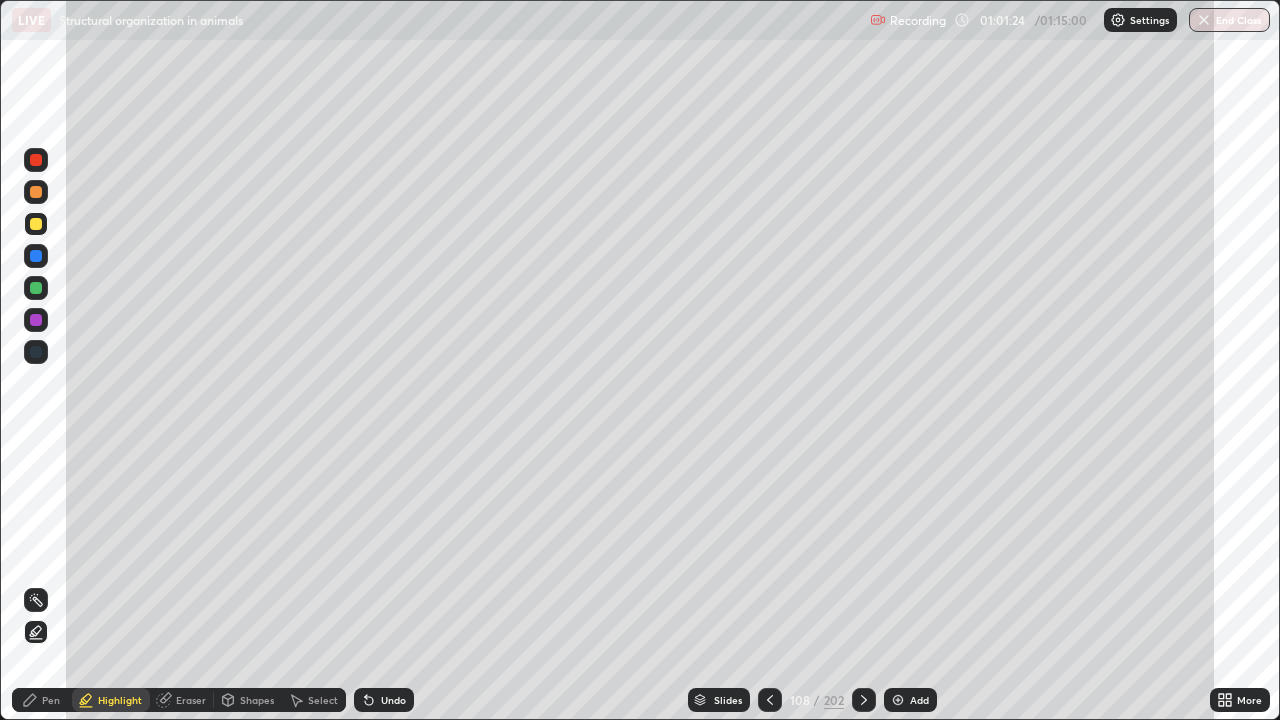 click on "Pen" at bounding box center (51, 700) 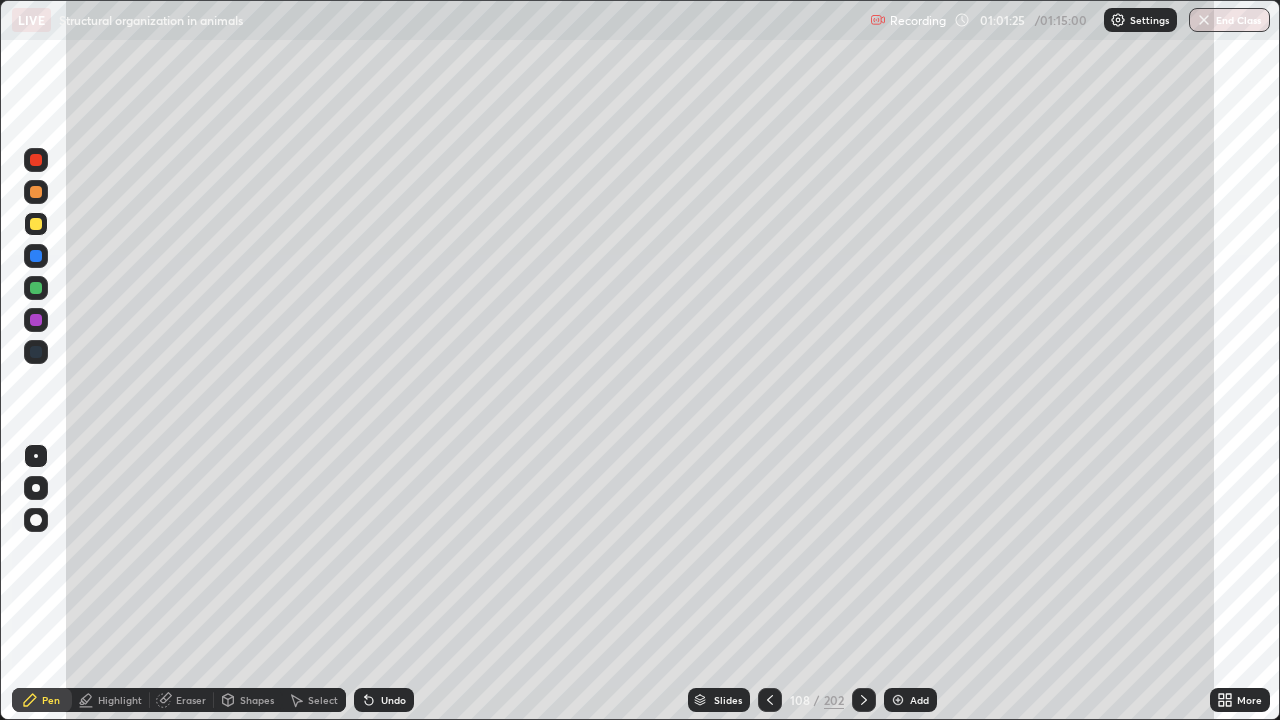 click at bounding box center (36, 288) 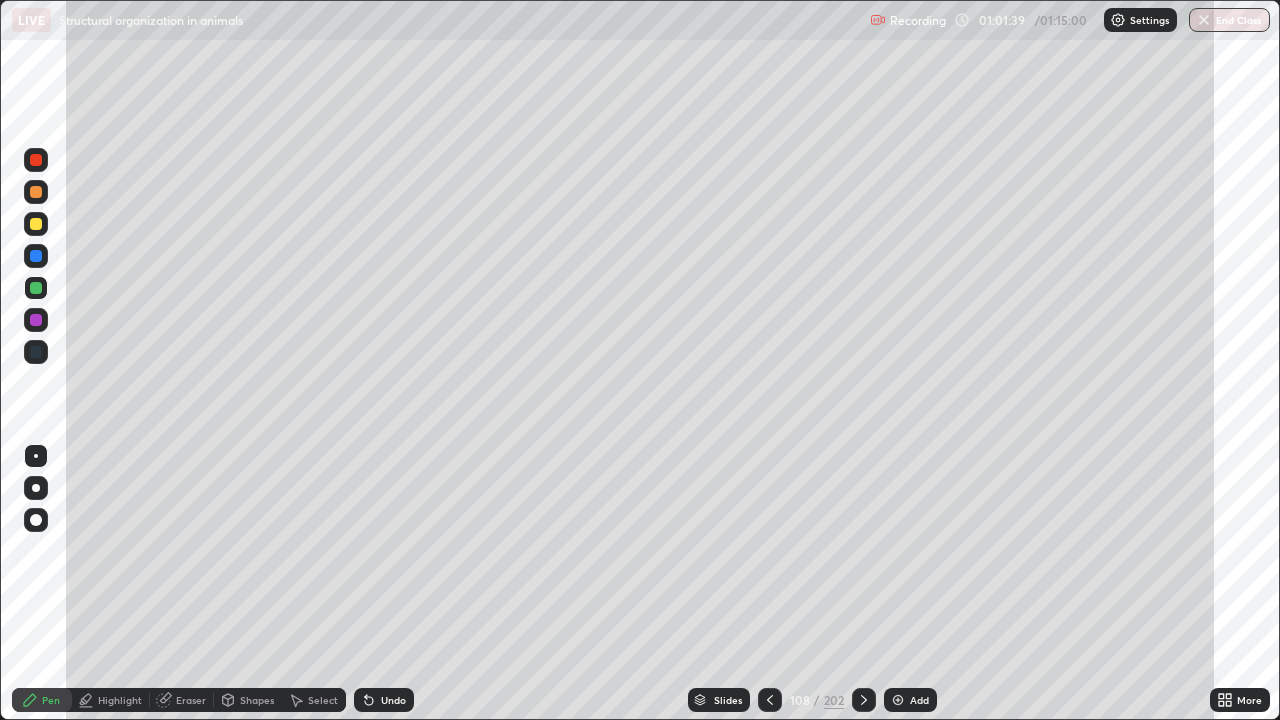click at bounding box center [36, 320] 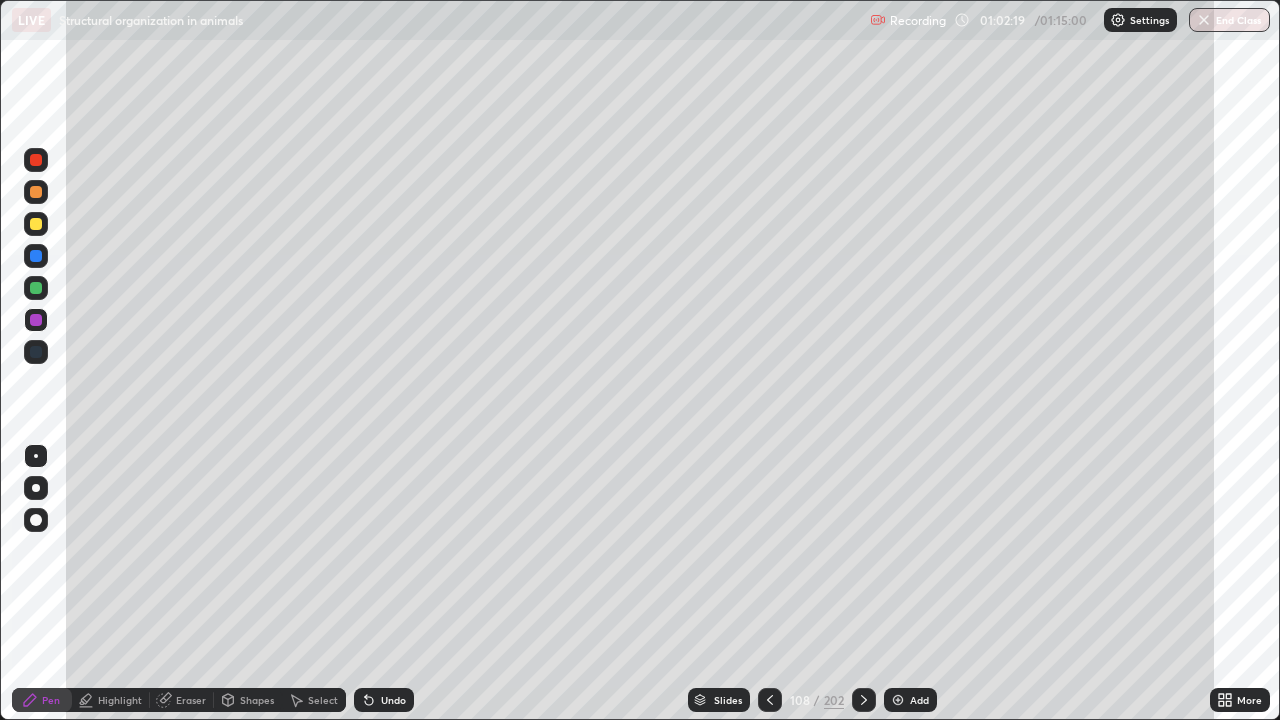 click at bounding box center [36, 224] 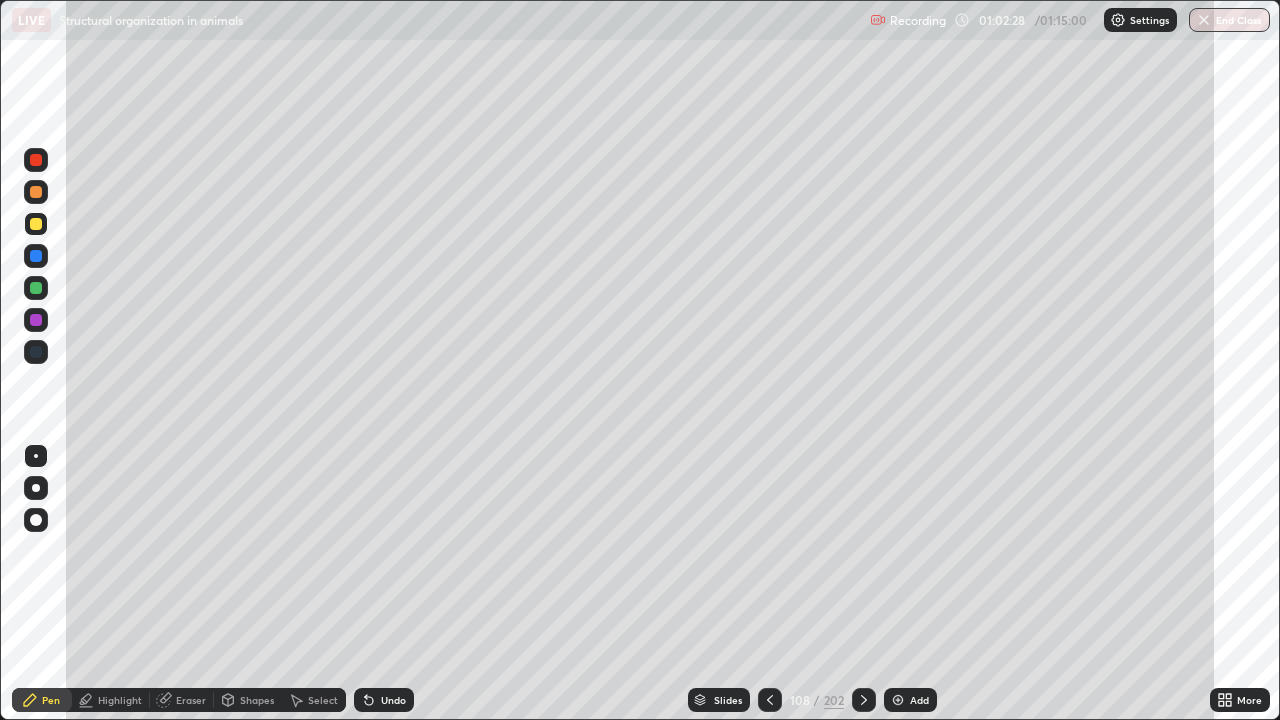 click at bounding box center [36, 224] 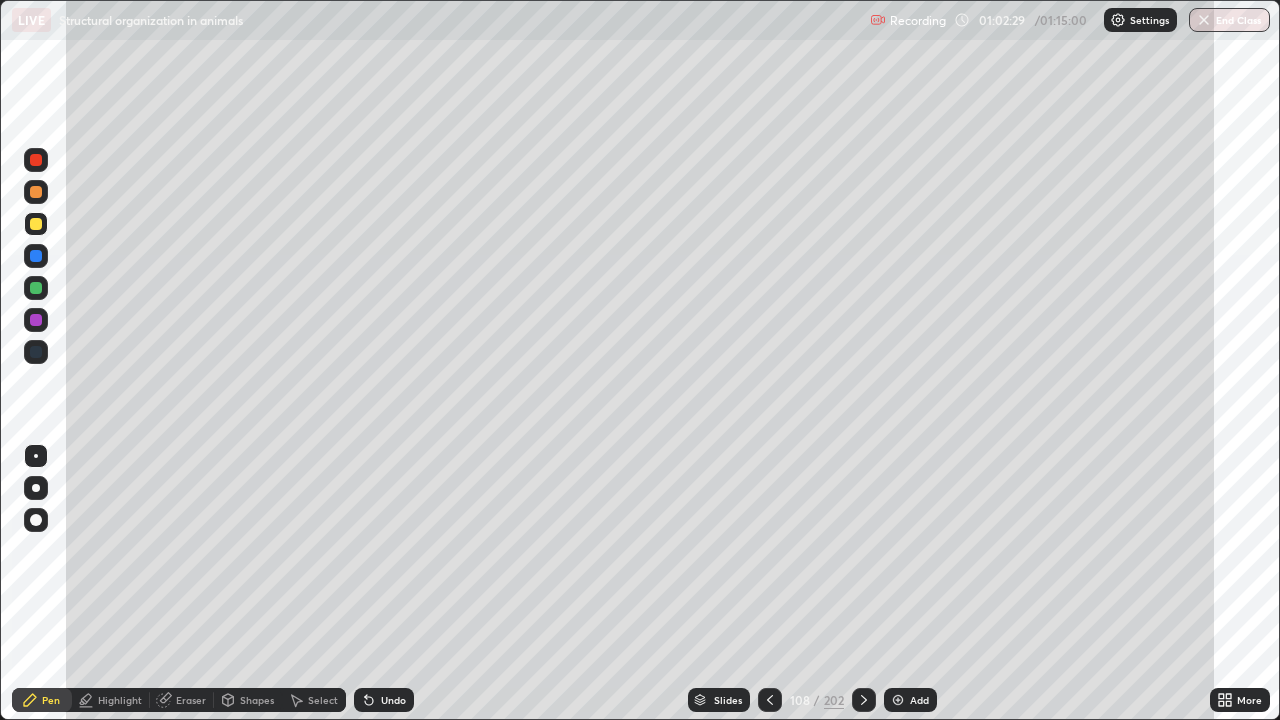 click at bounding box center (36, 288) 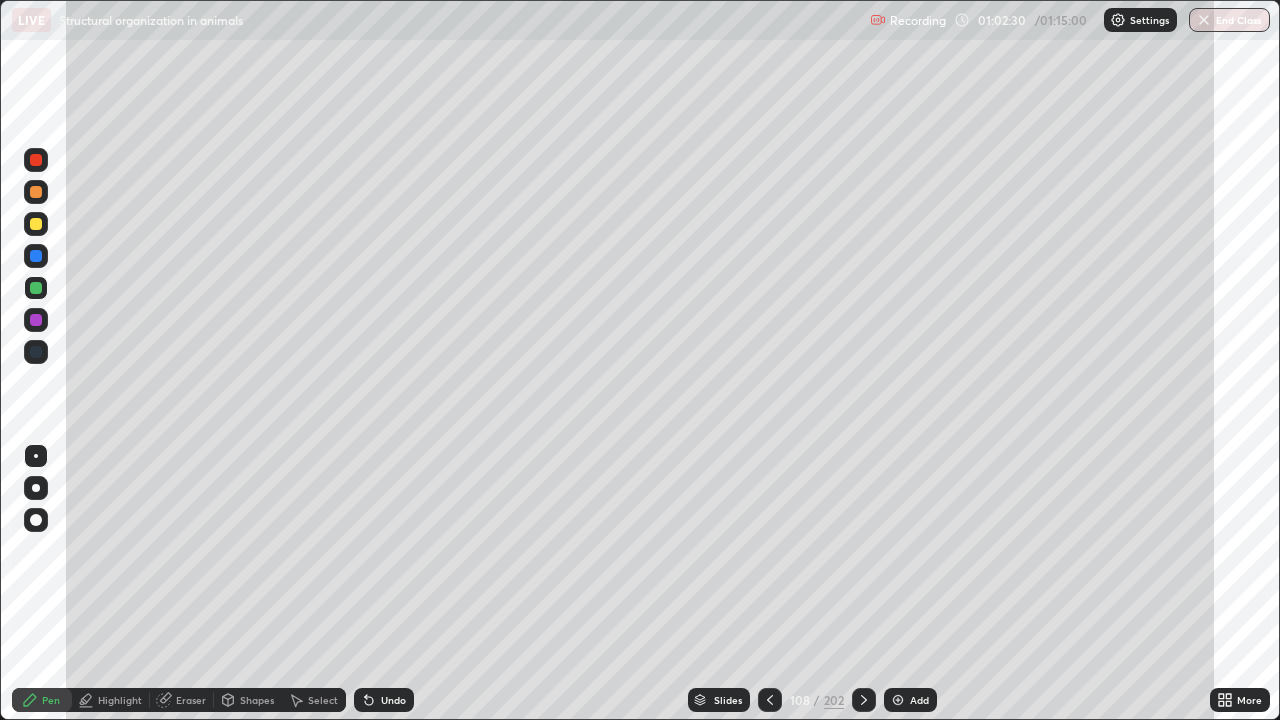 click at bounding box center [36, 192] 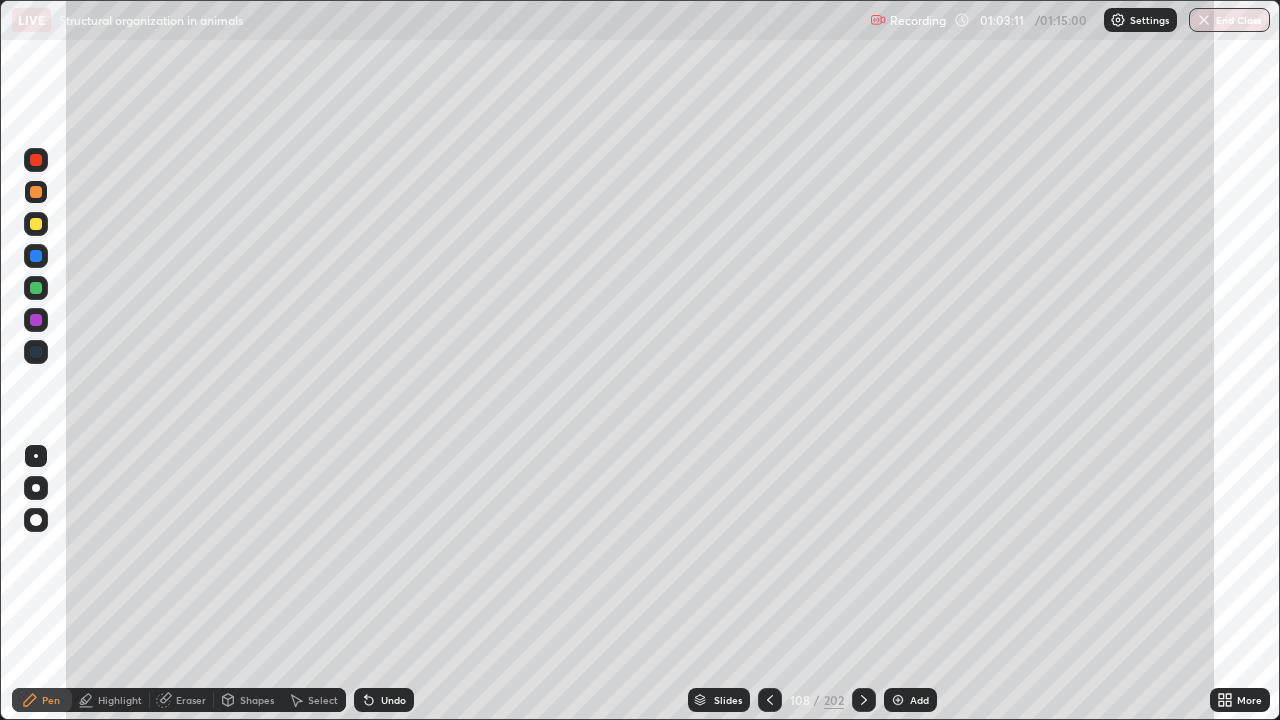 click at bounding box center [36, 224] 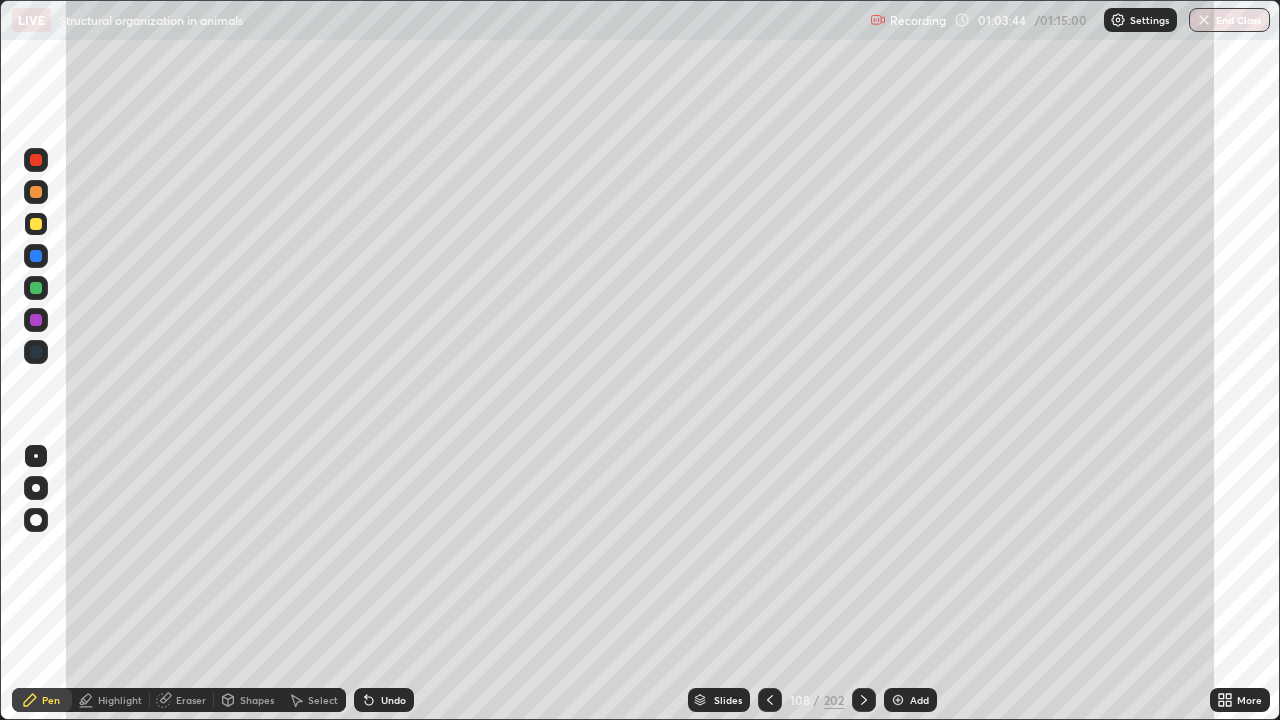 click on "Highlight" at bounding box center [120, 700] 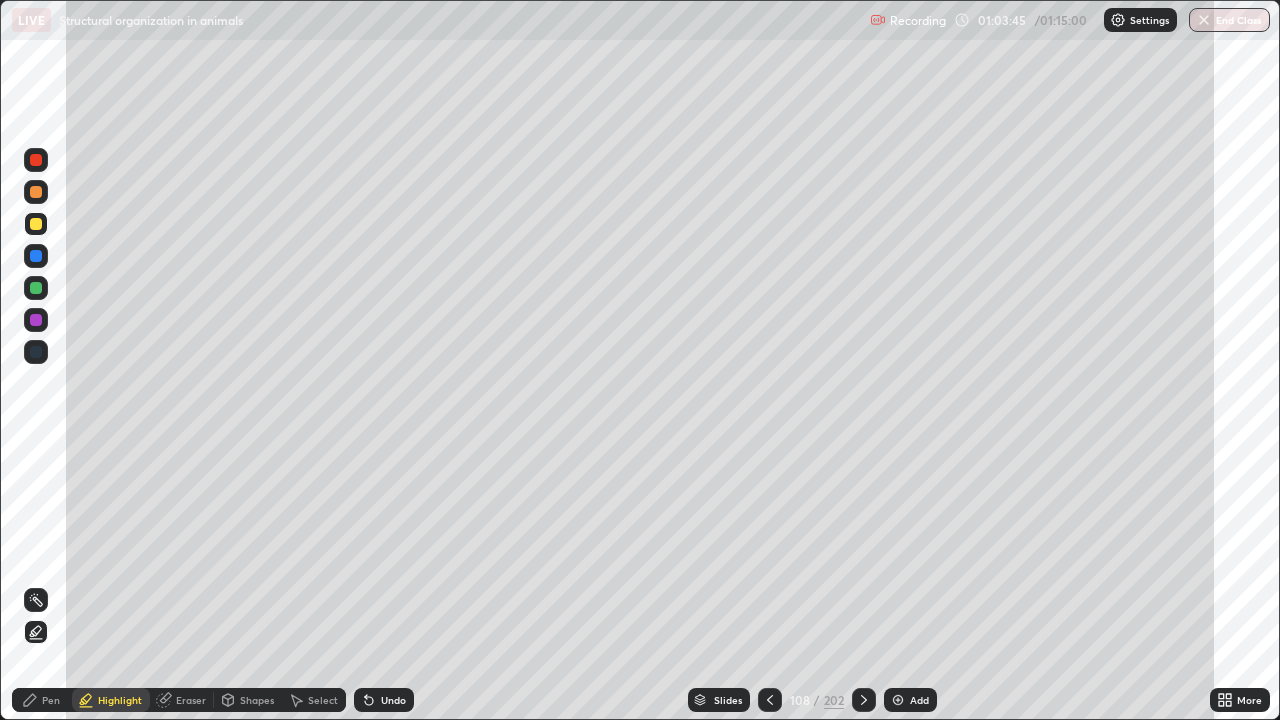 click at bounding box center [36, 160] 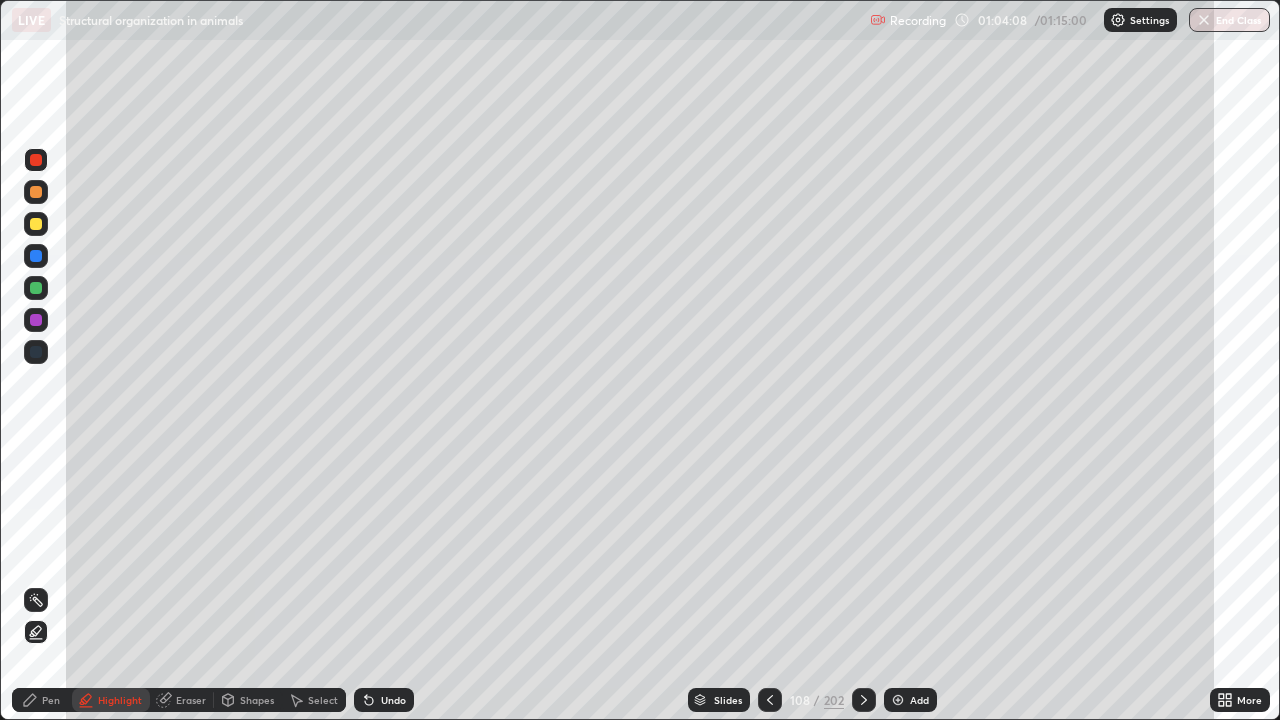 click on "Undo" at bounding box center [393, 700] 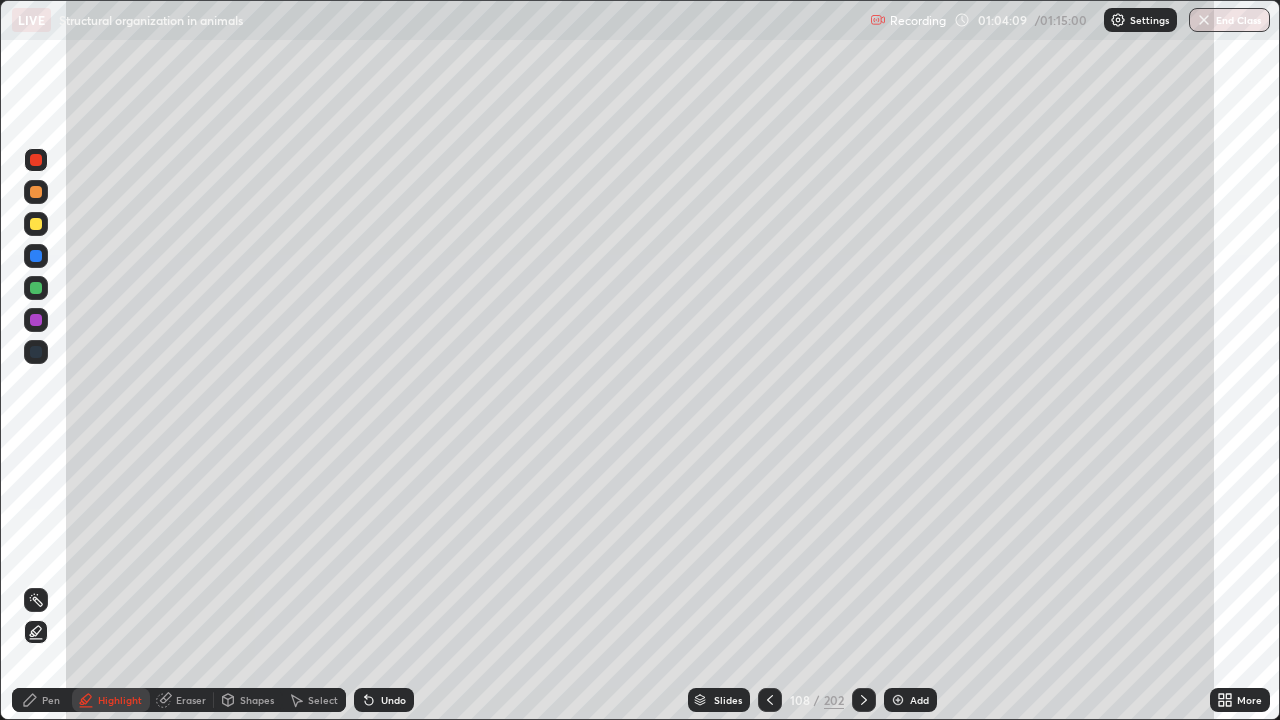 click on "Undo" at bounding box center [384, 700] 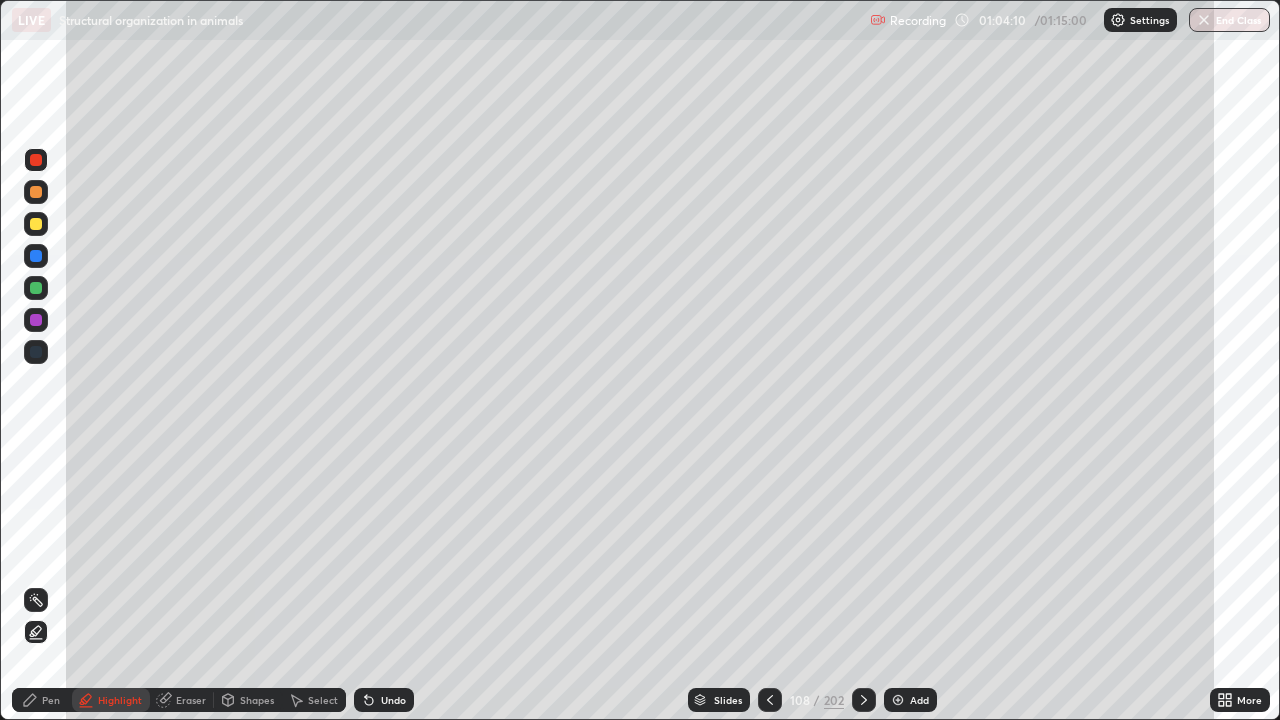 click on "Undo" at bounding box center (393, 700) 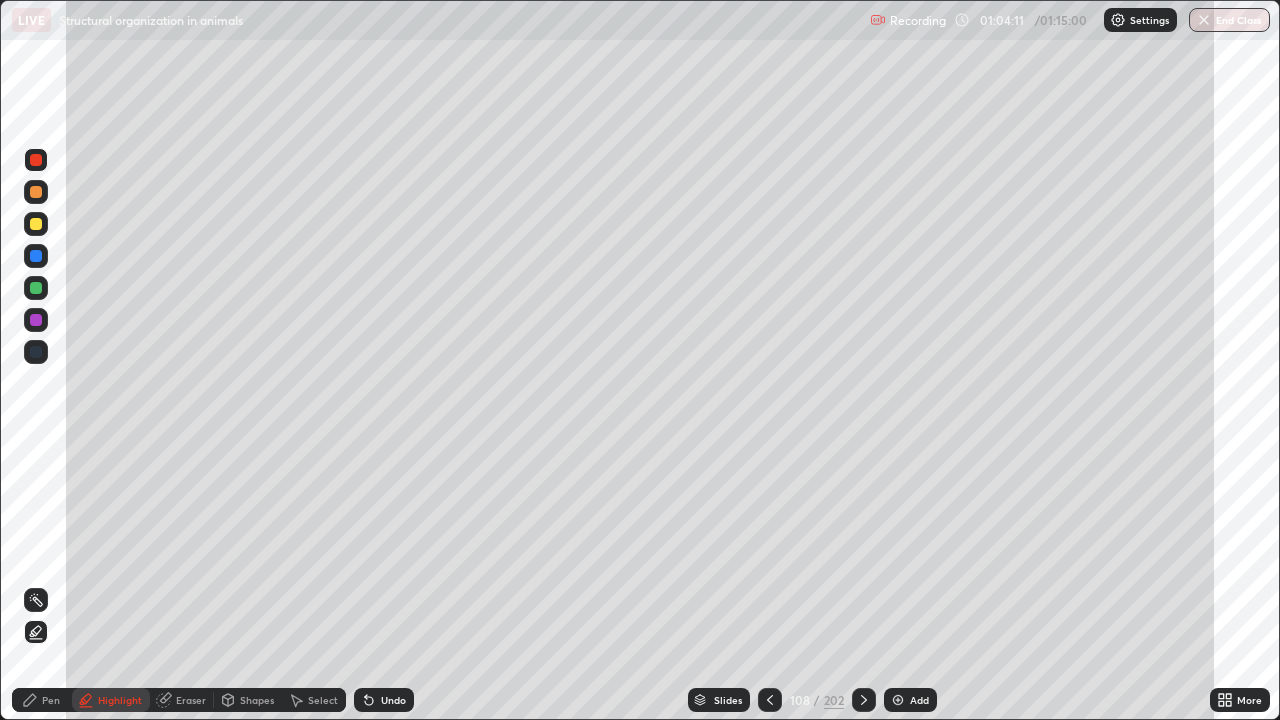 click 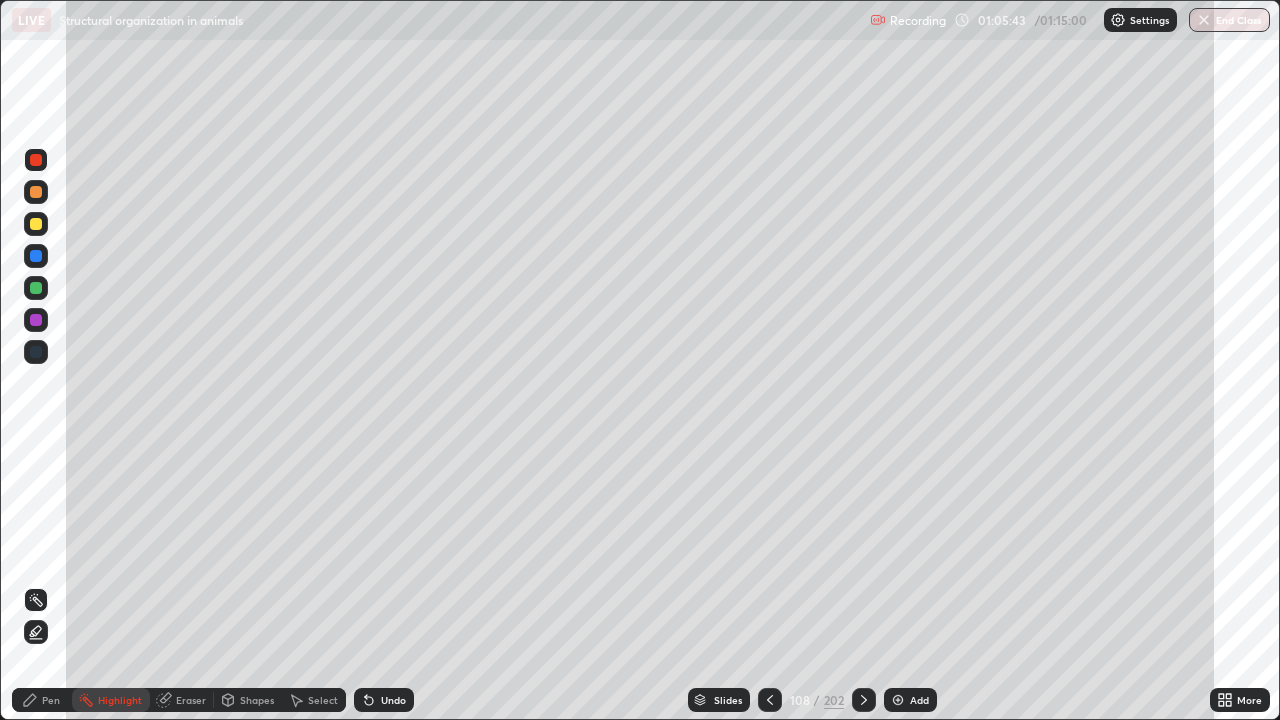 click on "Pen" at bounding box center (51, 700) 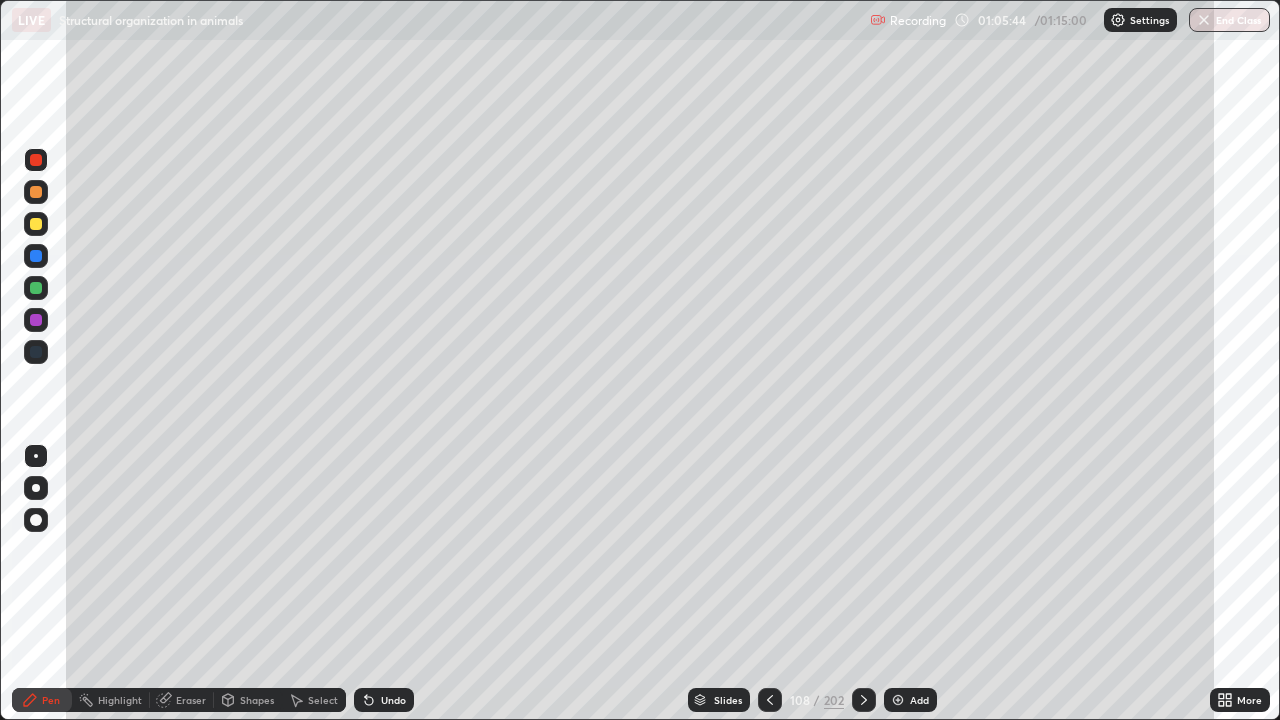 click at bounding box center (36, 224) 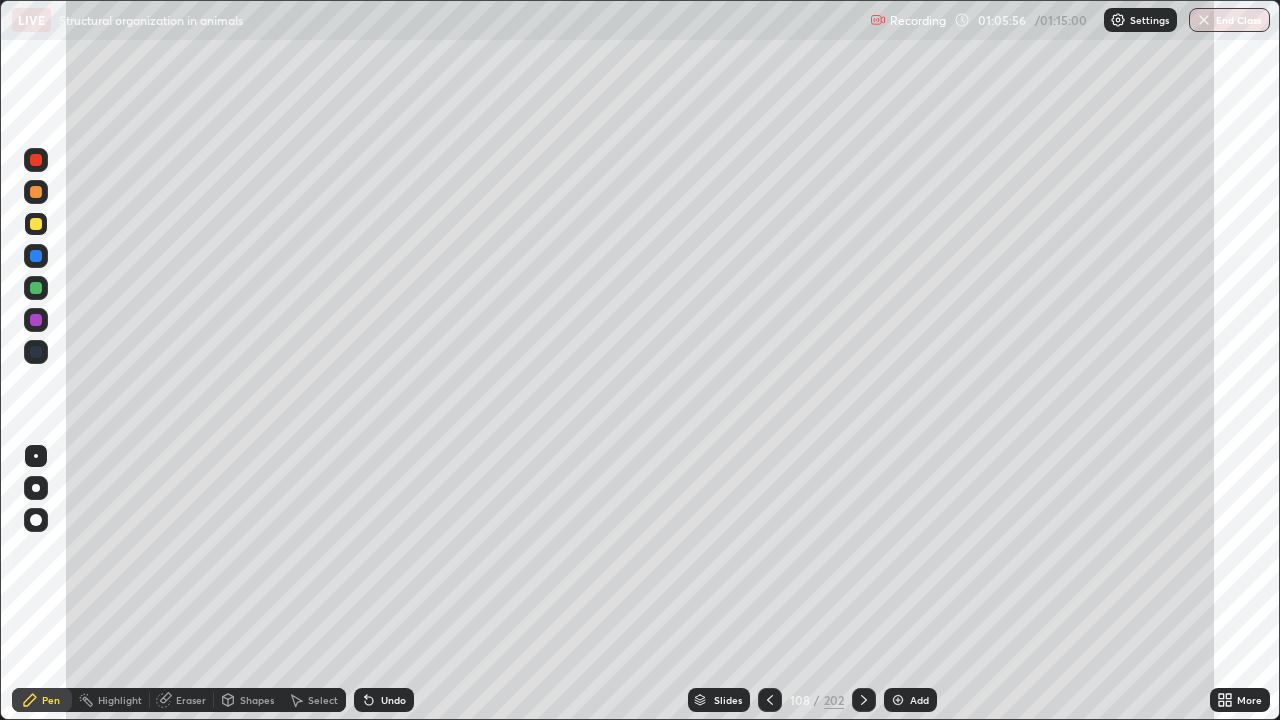 click on "Highlight" at bounding box center (120, 700) 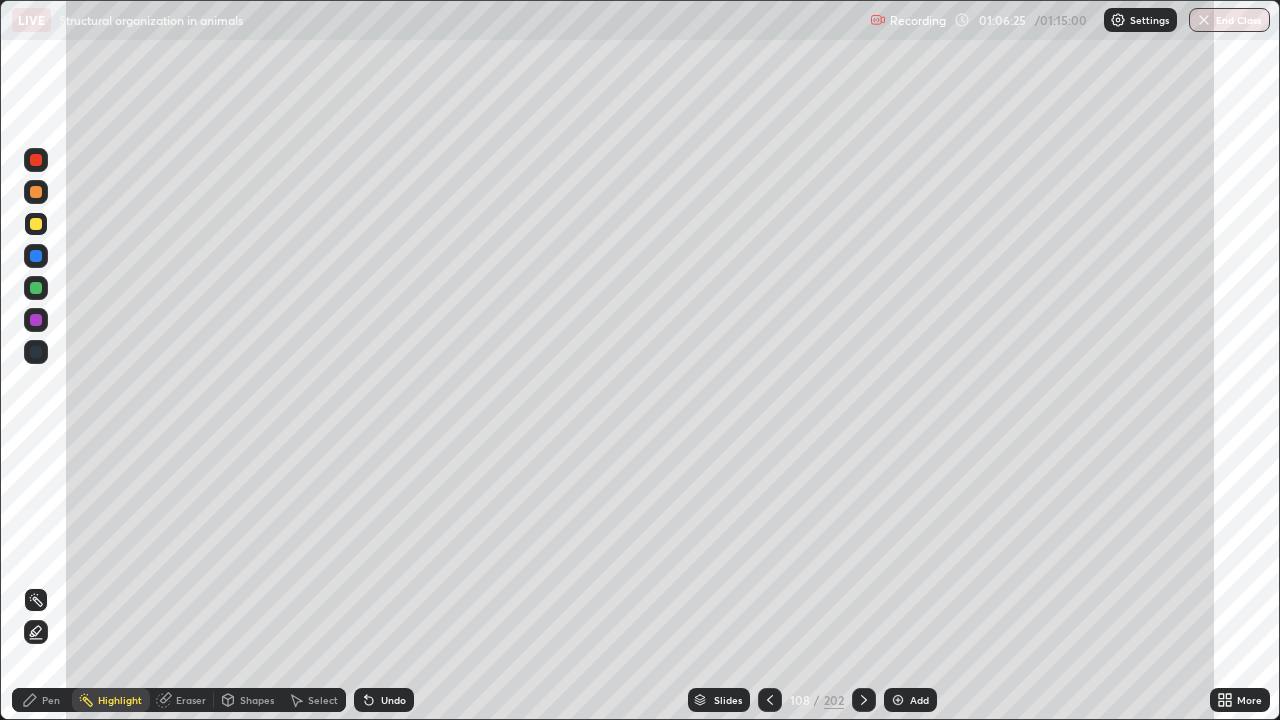 click on "Pen" at bounding box center (51, 700) 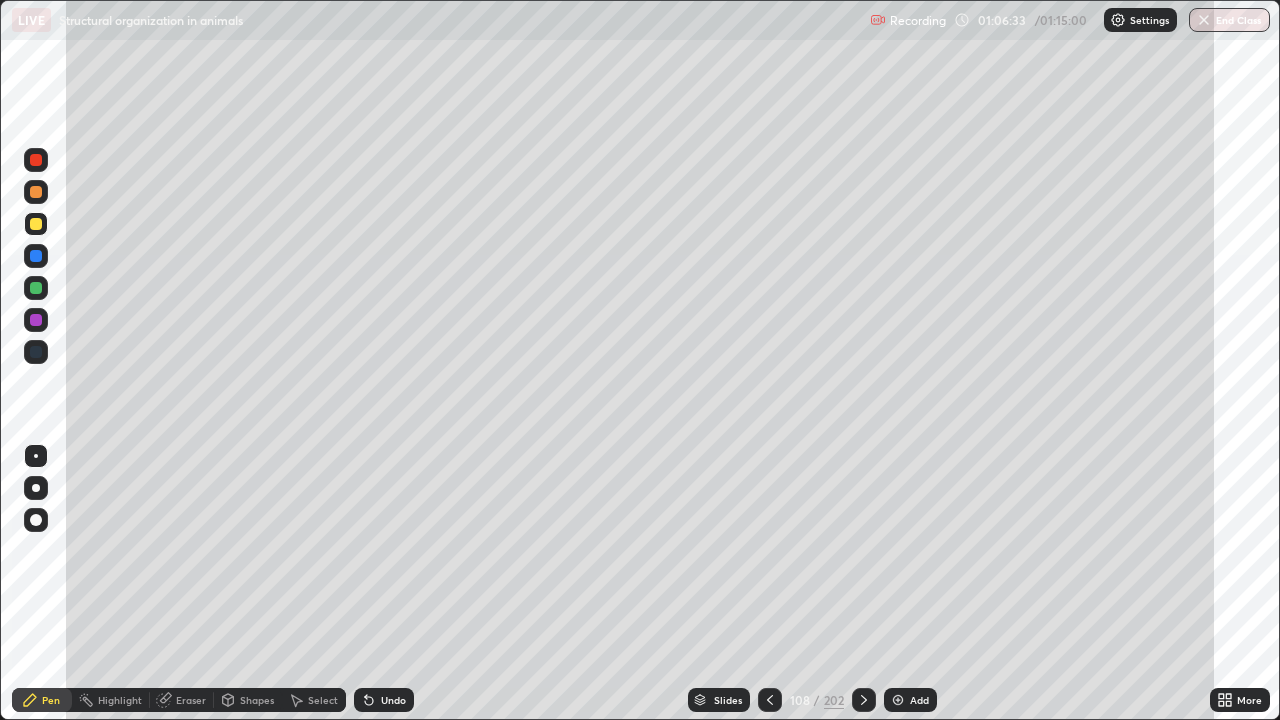 click at bounding box center [36, 192] 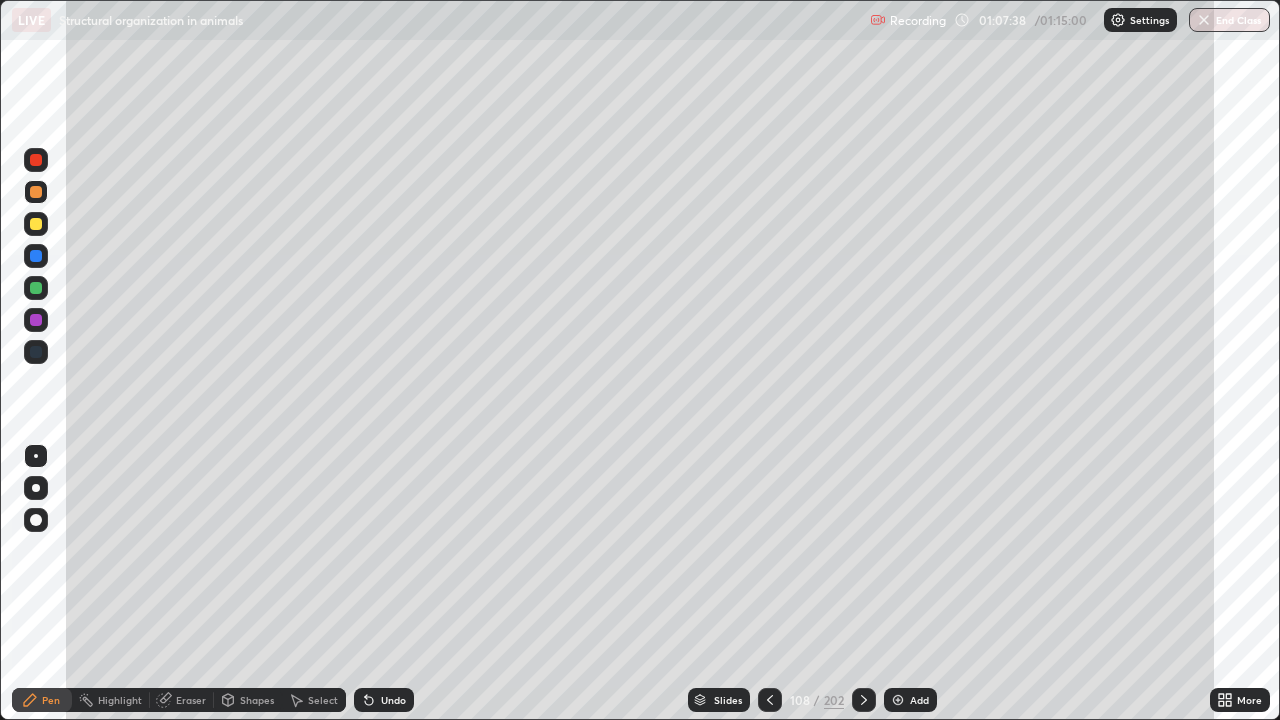 click at bounding box center (36, 192) 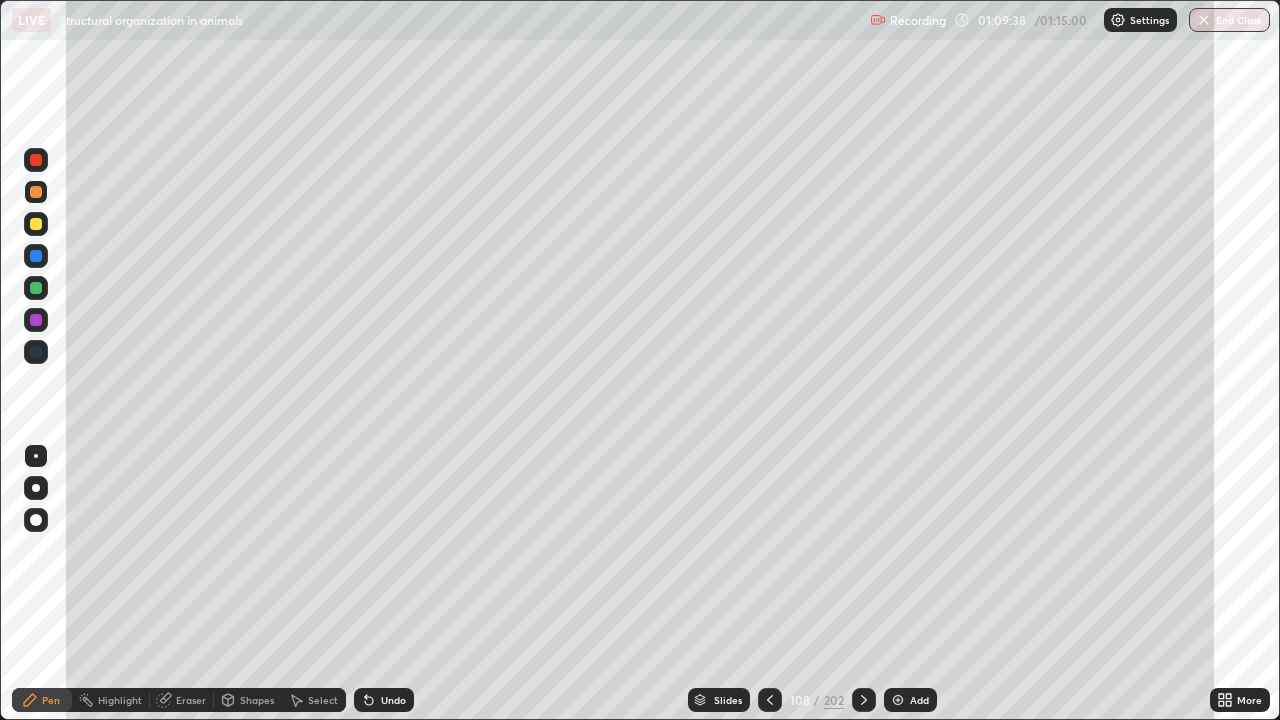 click 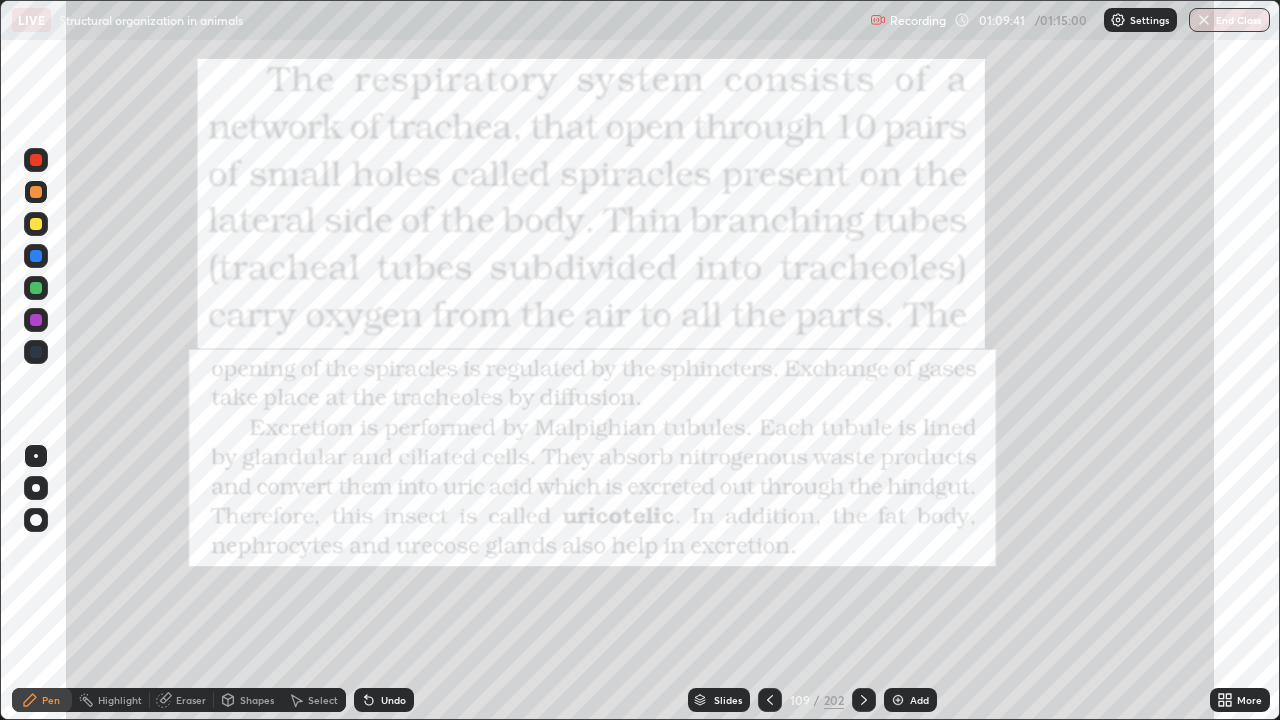 click on "Highlight" at bounding box center [120, 700] 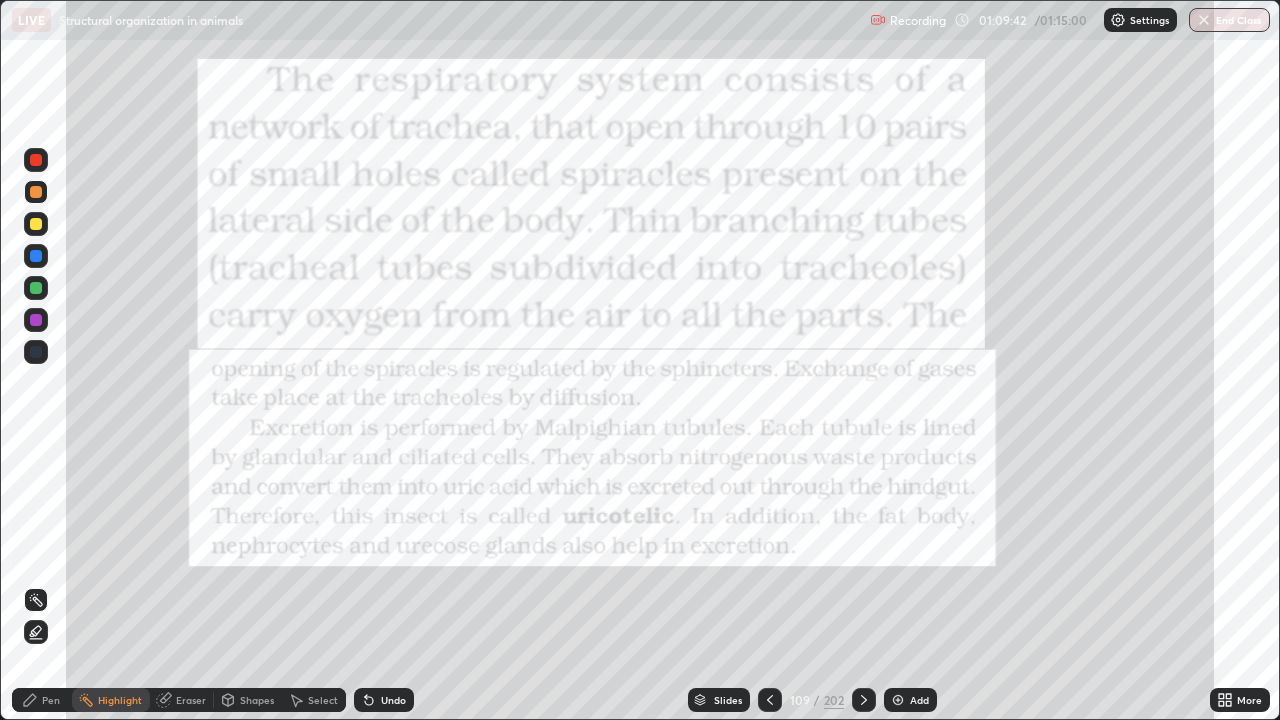 click at bounding box center [36, 160] 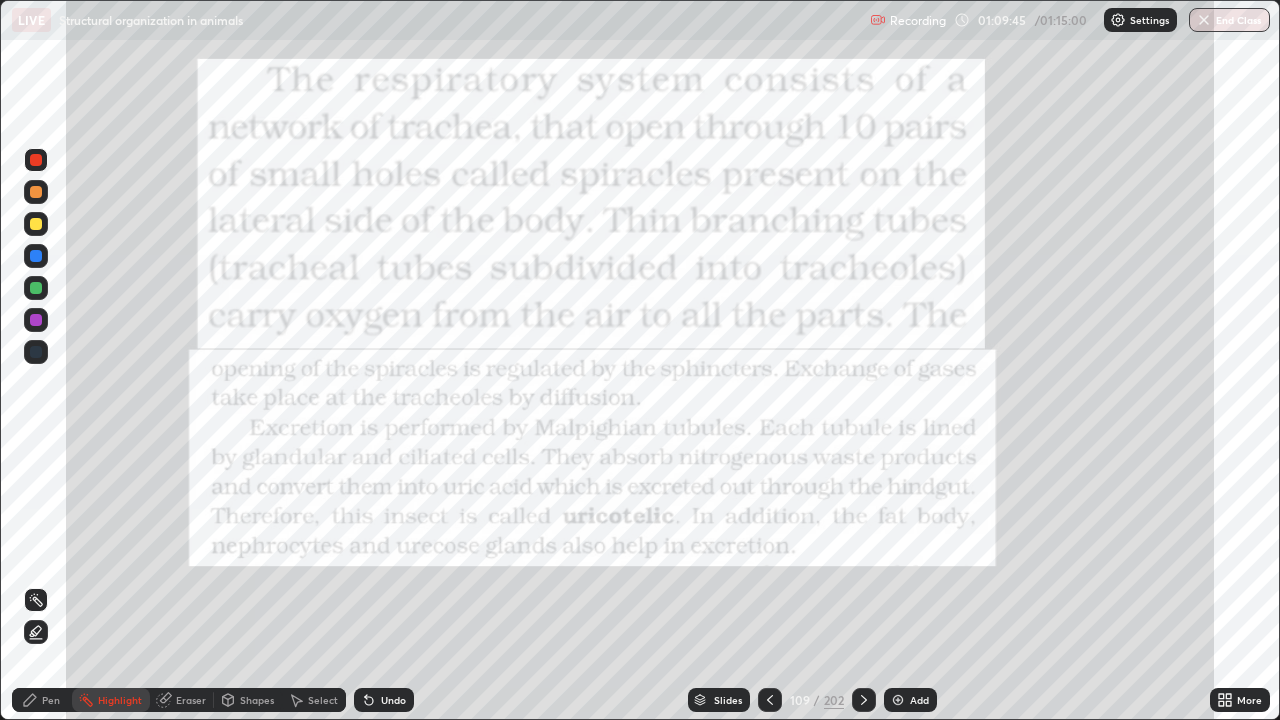 click 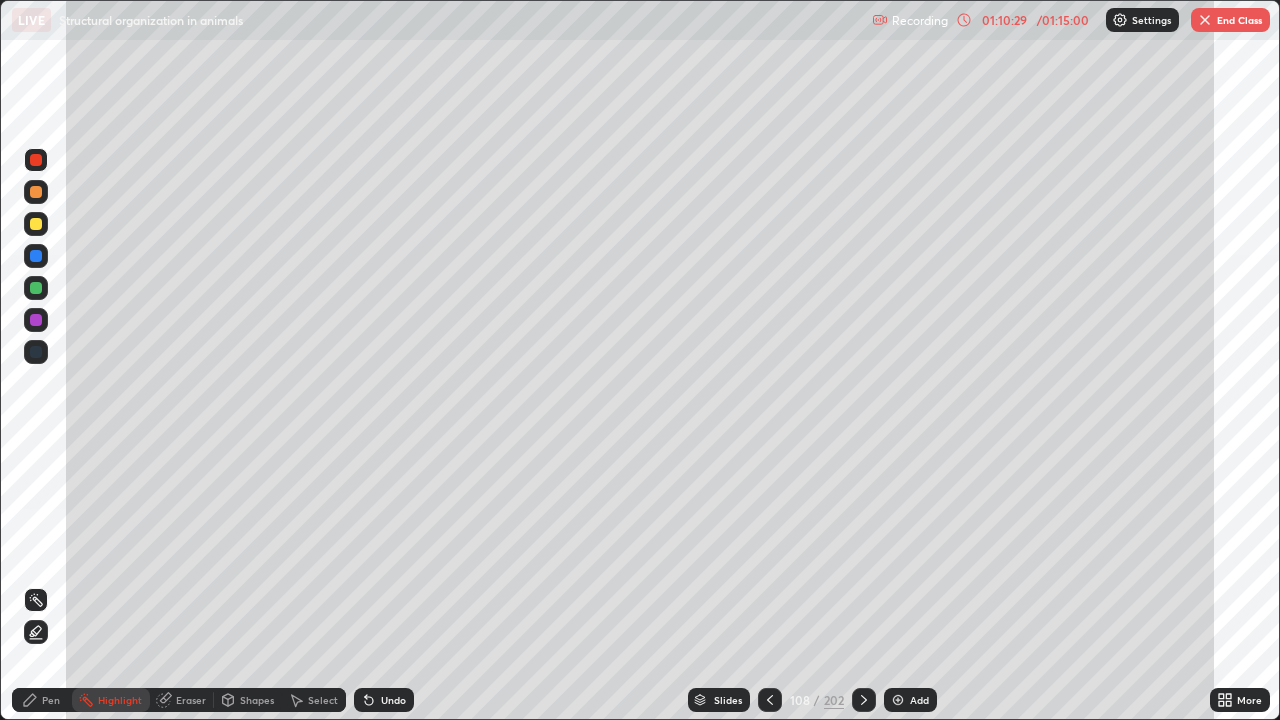 click 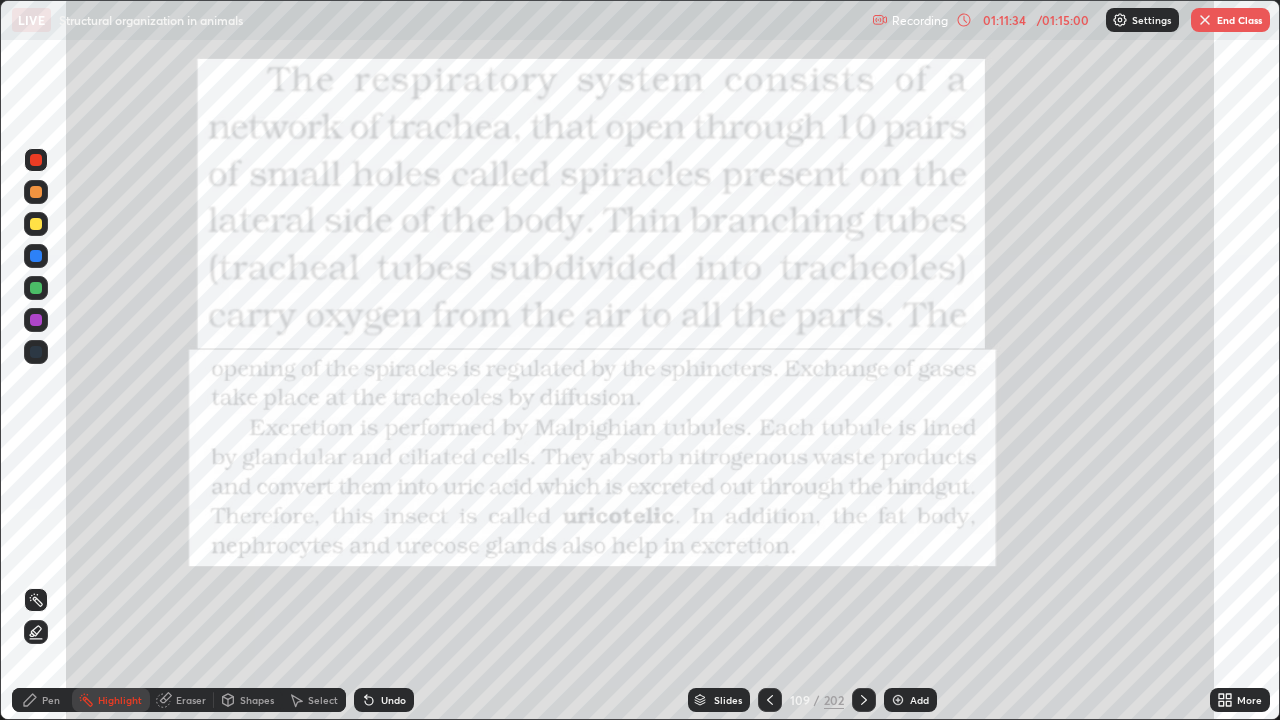 click on "End Class" at bounding box center [1230, 20] 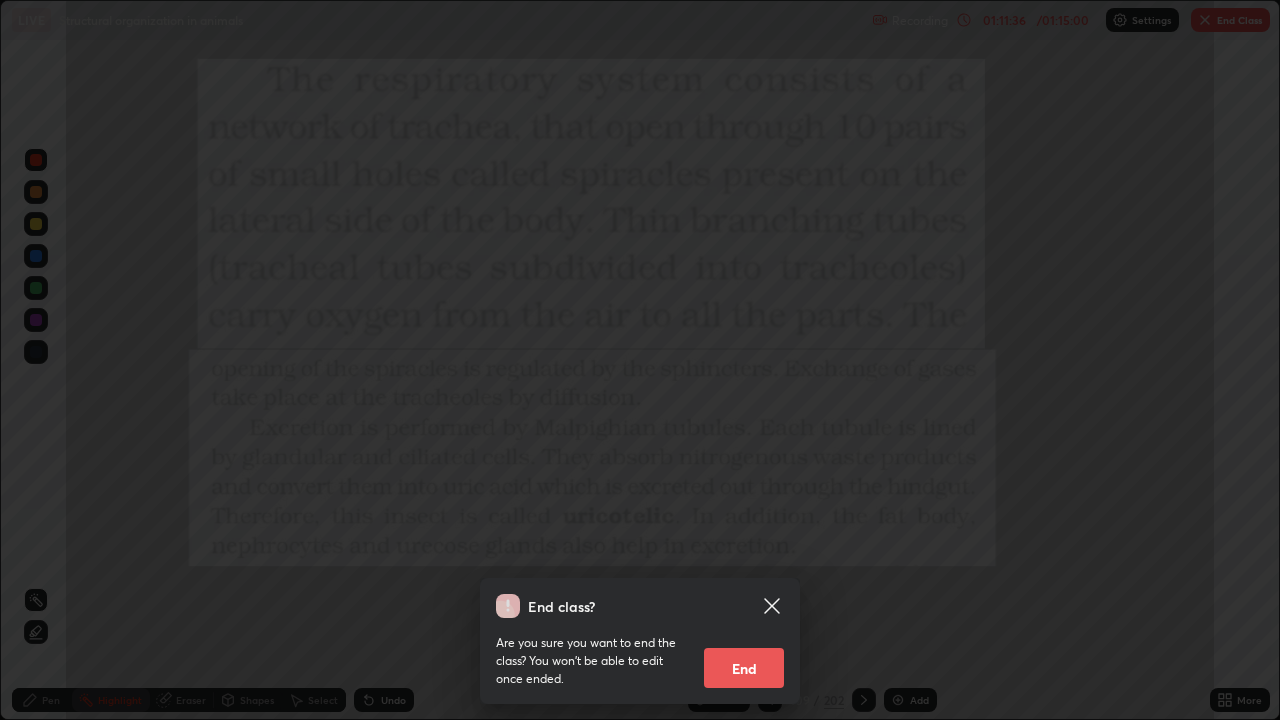 click on "End" at bounding box center [744, 668] 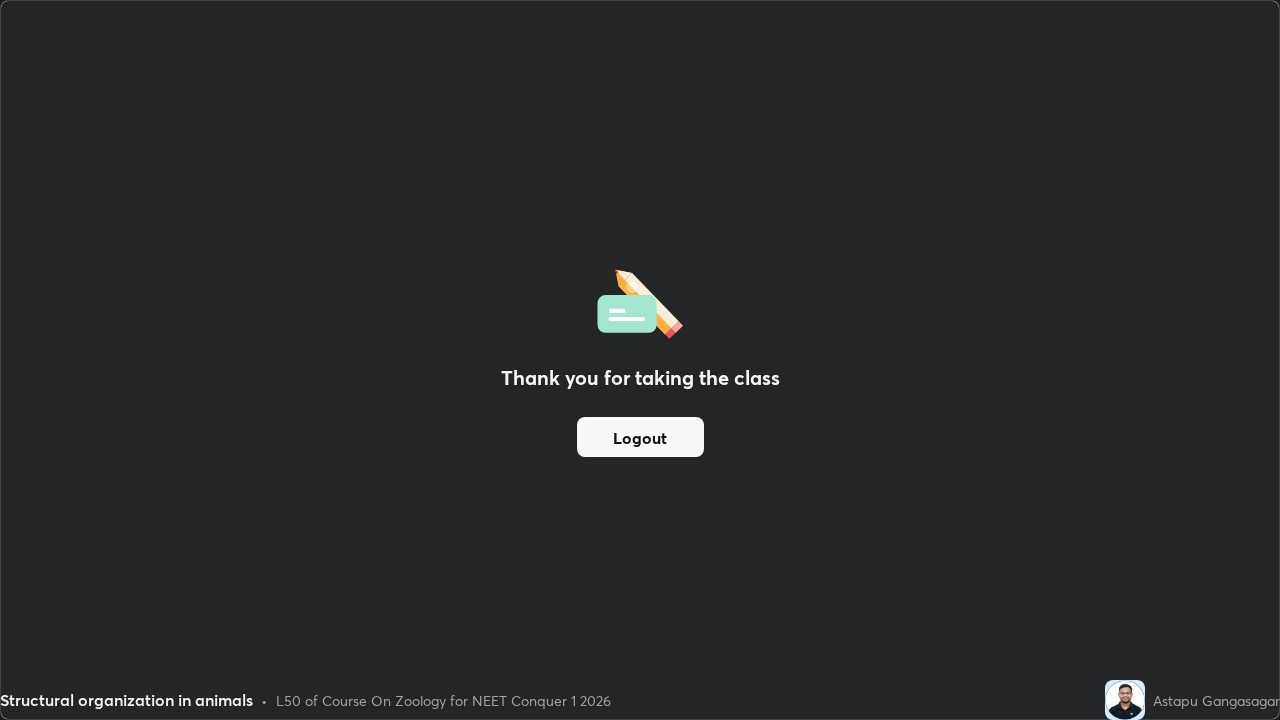 click on "Logout" at bounding box center [640, 437] 